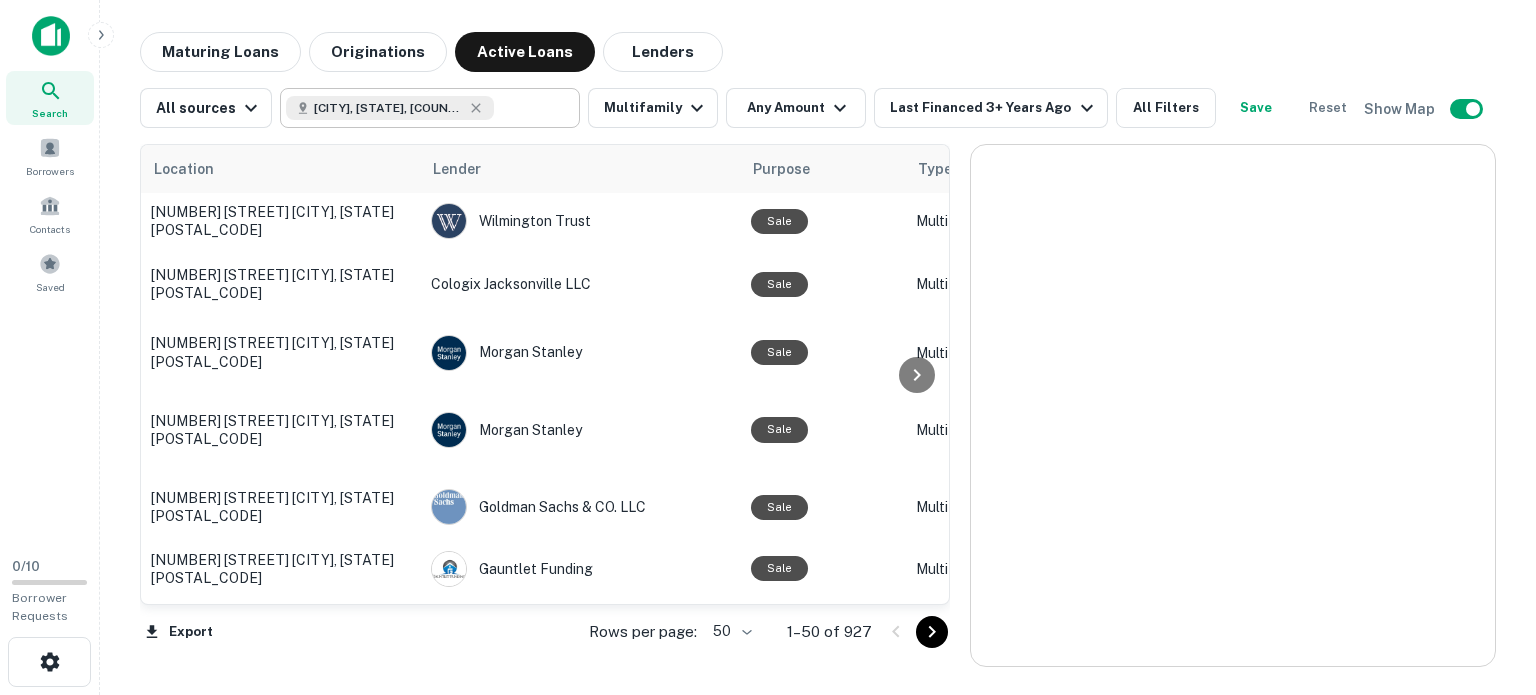 scroll, scrollTop: 0, scrollLeft: 0, axis: both 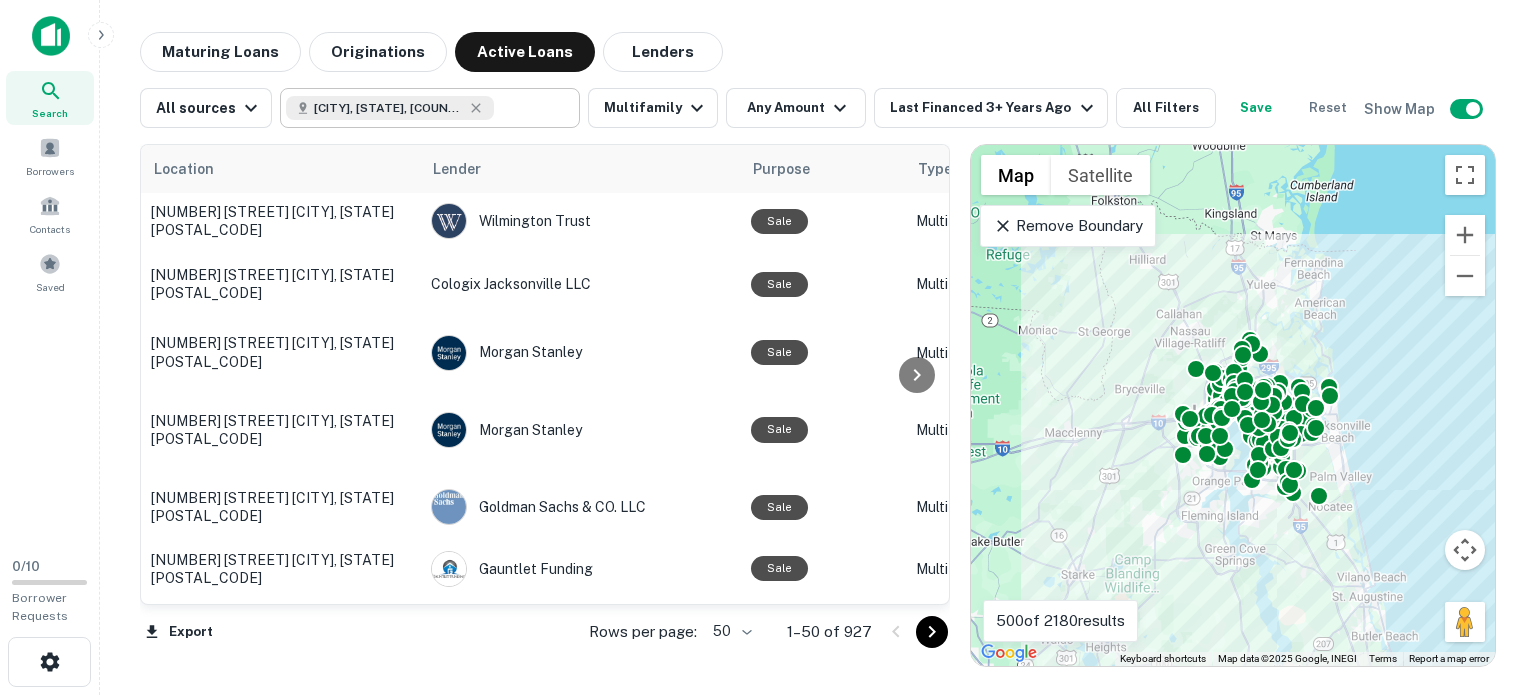 type on "**********" 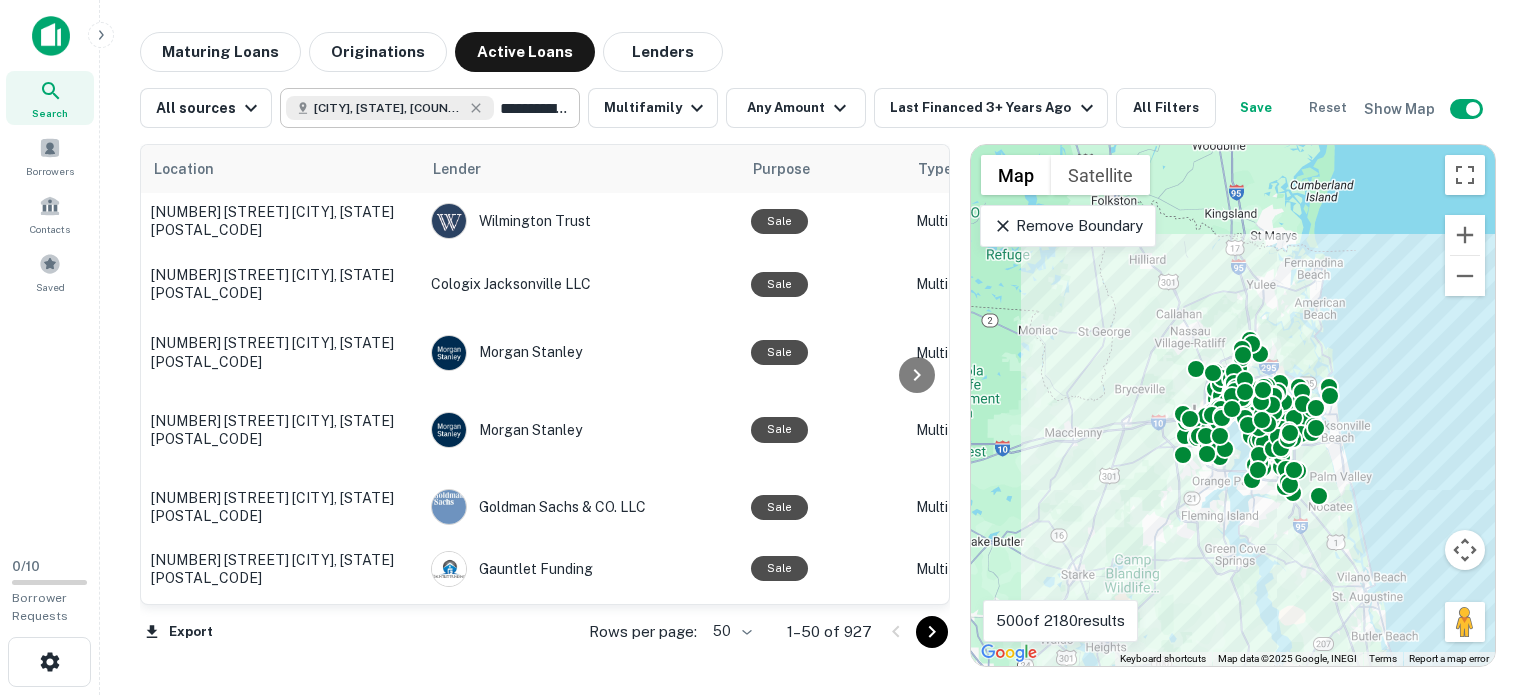 click on "**********" at bounding box center [532, 108] 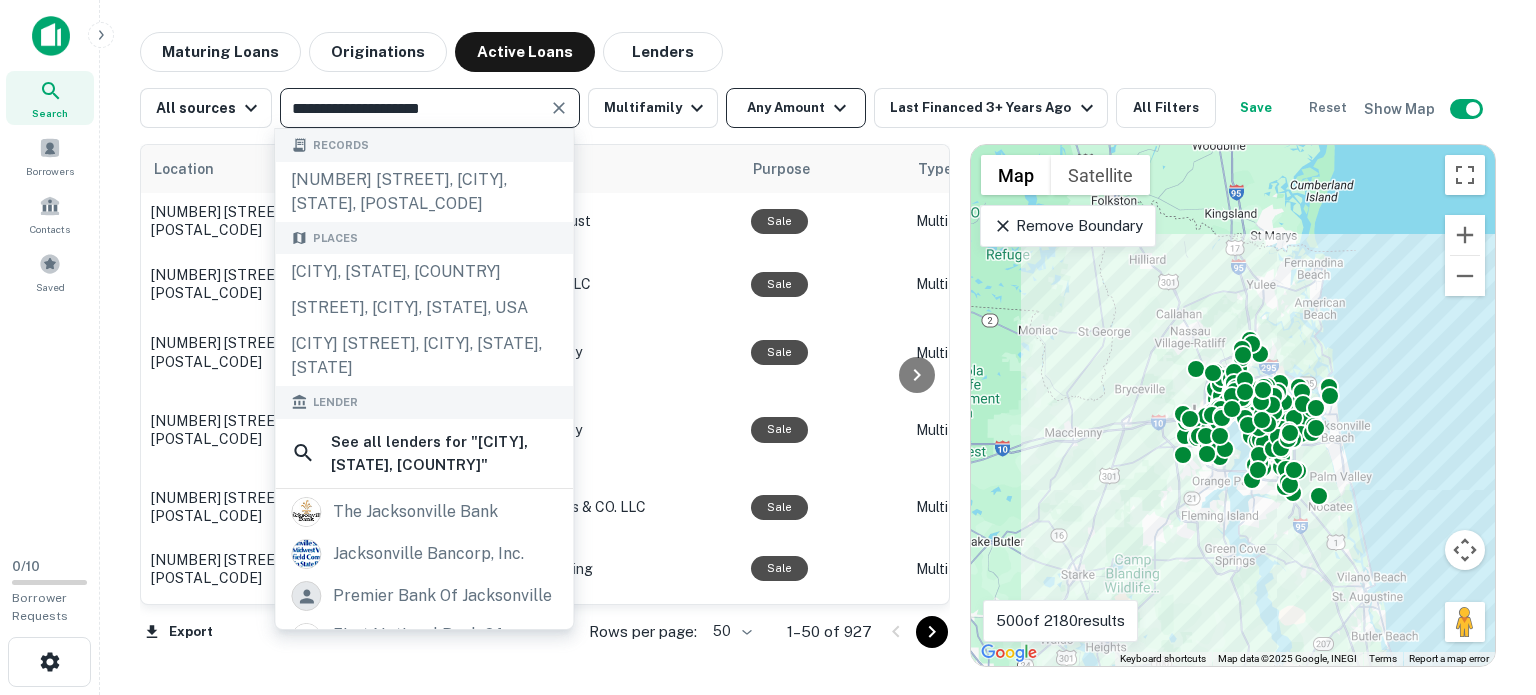 drag, startPoint x: 376, startPoint y: 51, endPoint x: 715, endPoint y: 92, distance: 341.47034 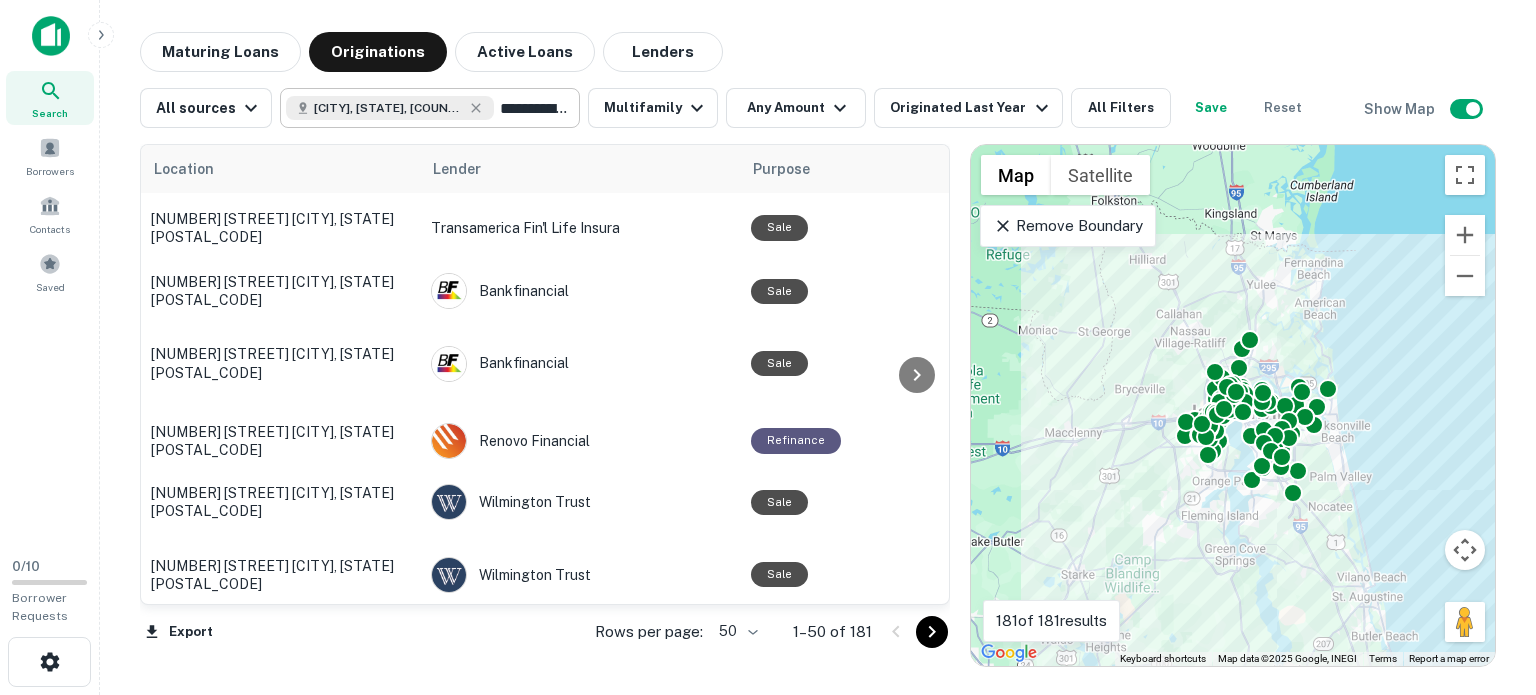 click on "**********" at bounding box center (430, 108) 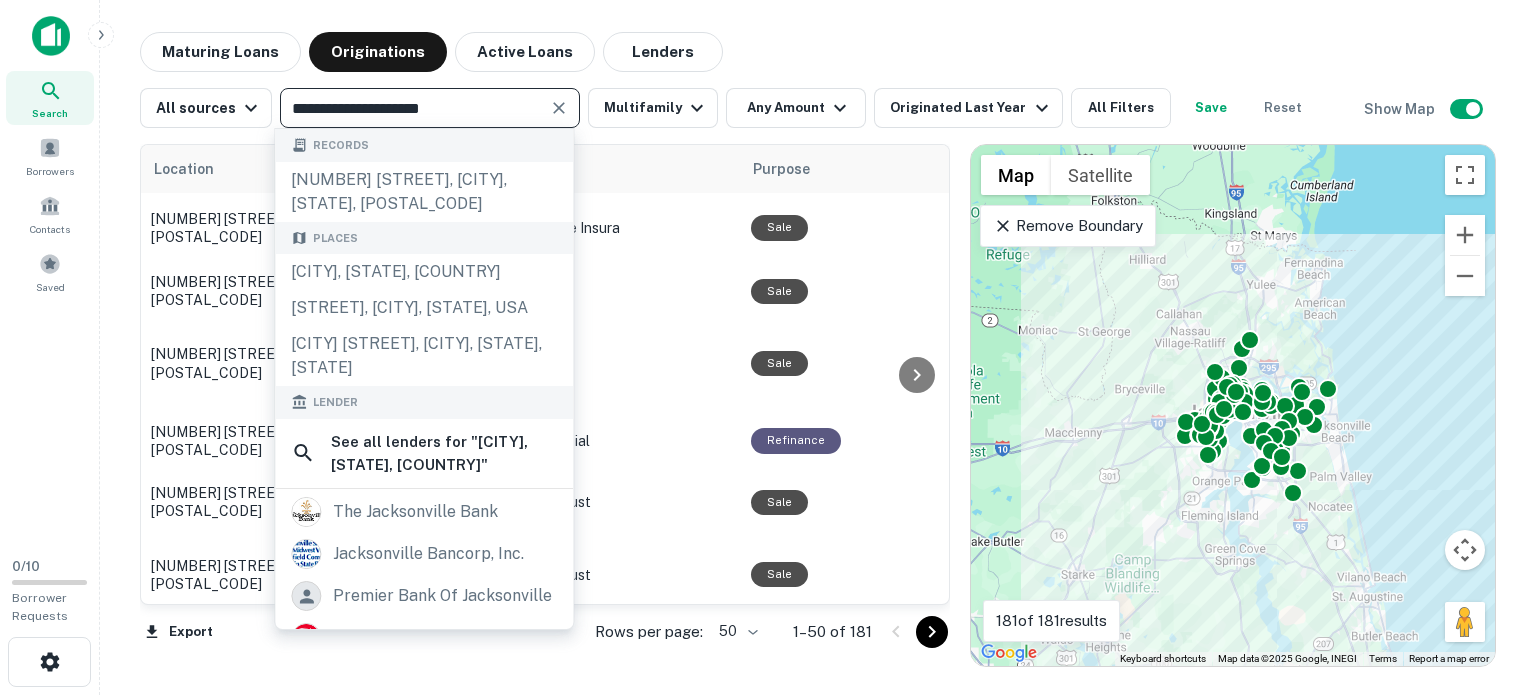 type on "**********" 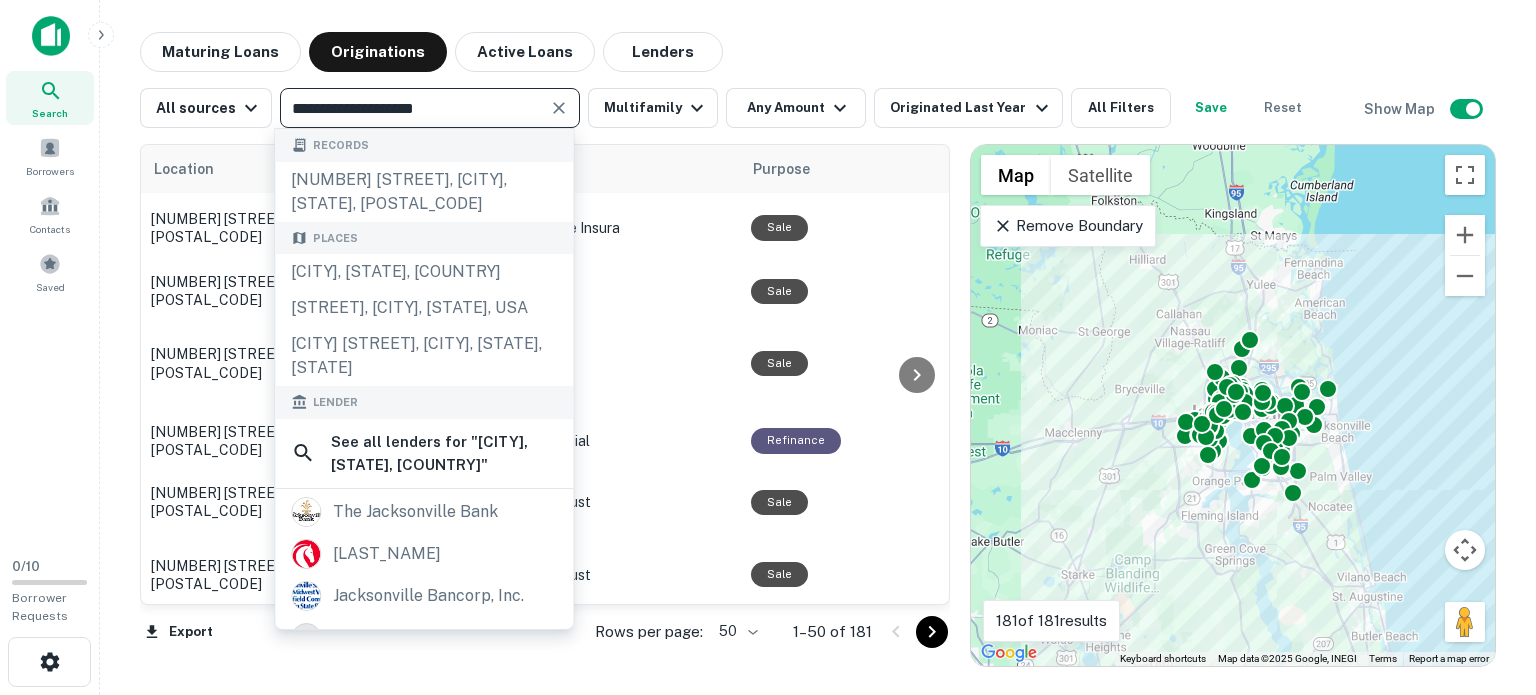 click 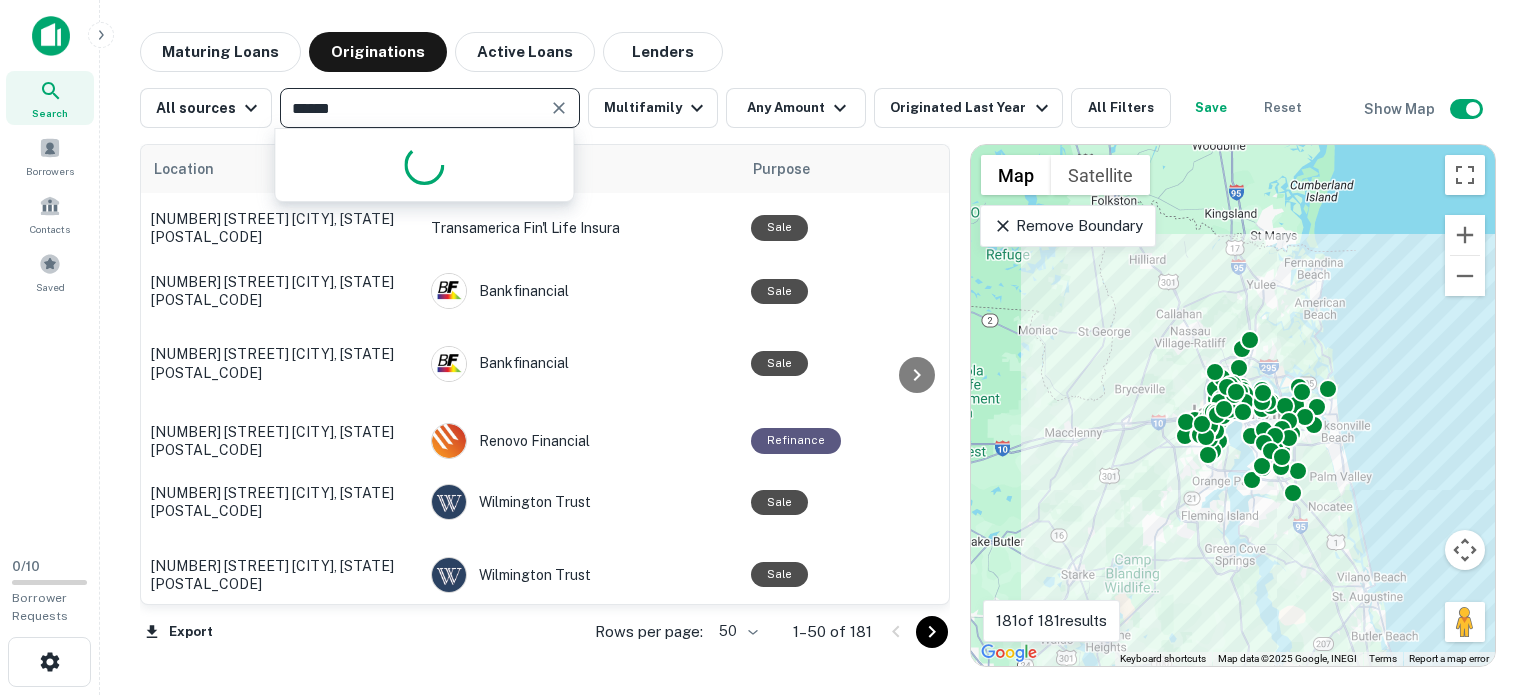 type on "*******" 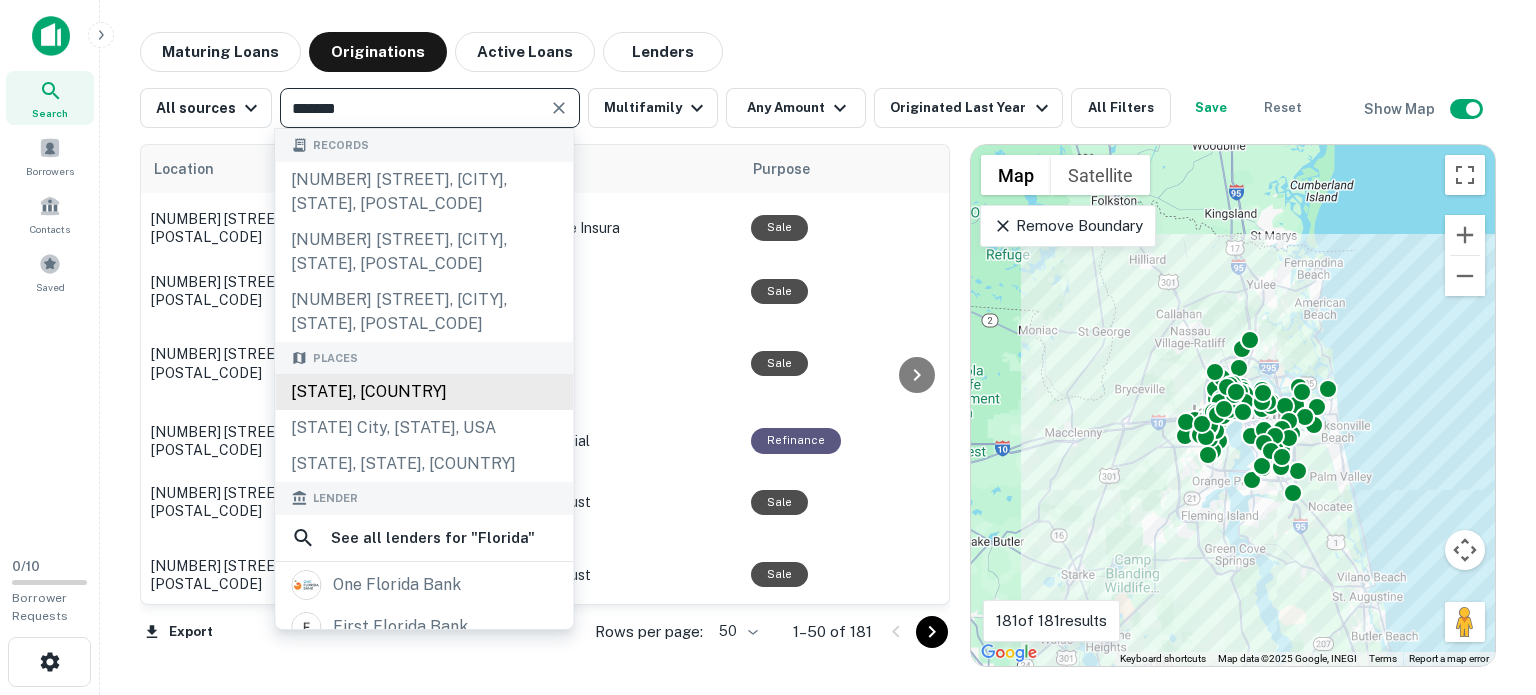 click on "[STATE], [COUNTRY]" at bounding box center (424, 392) 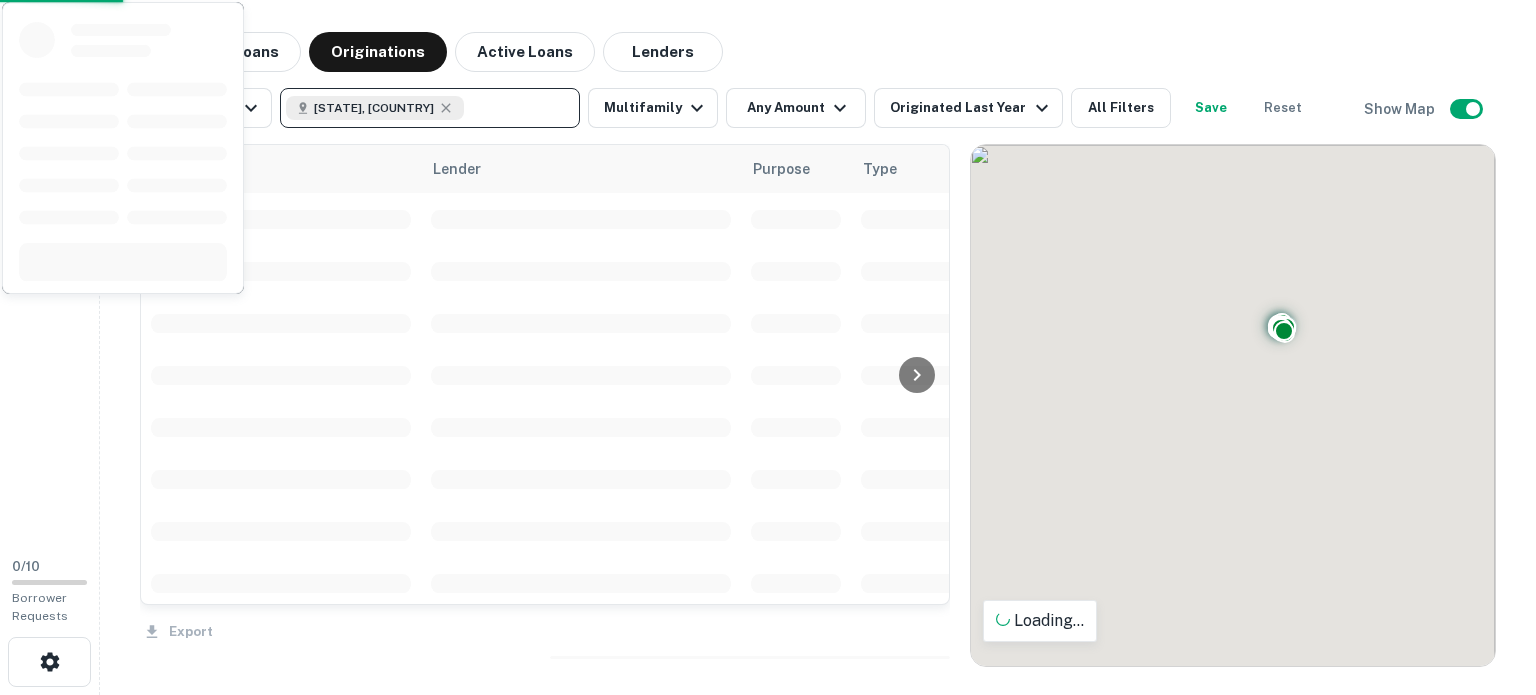 type 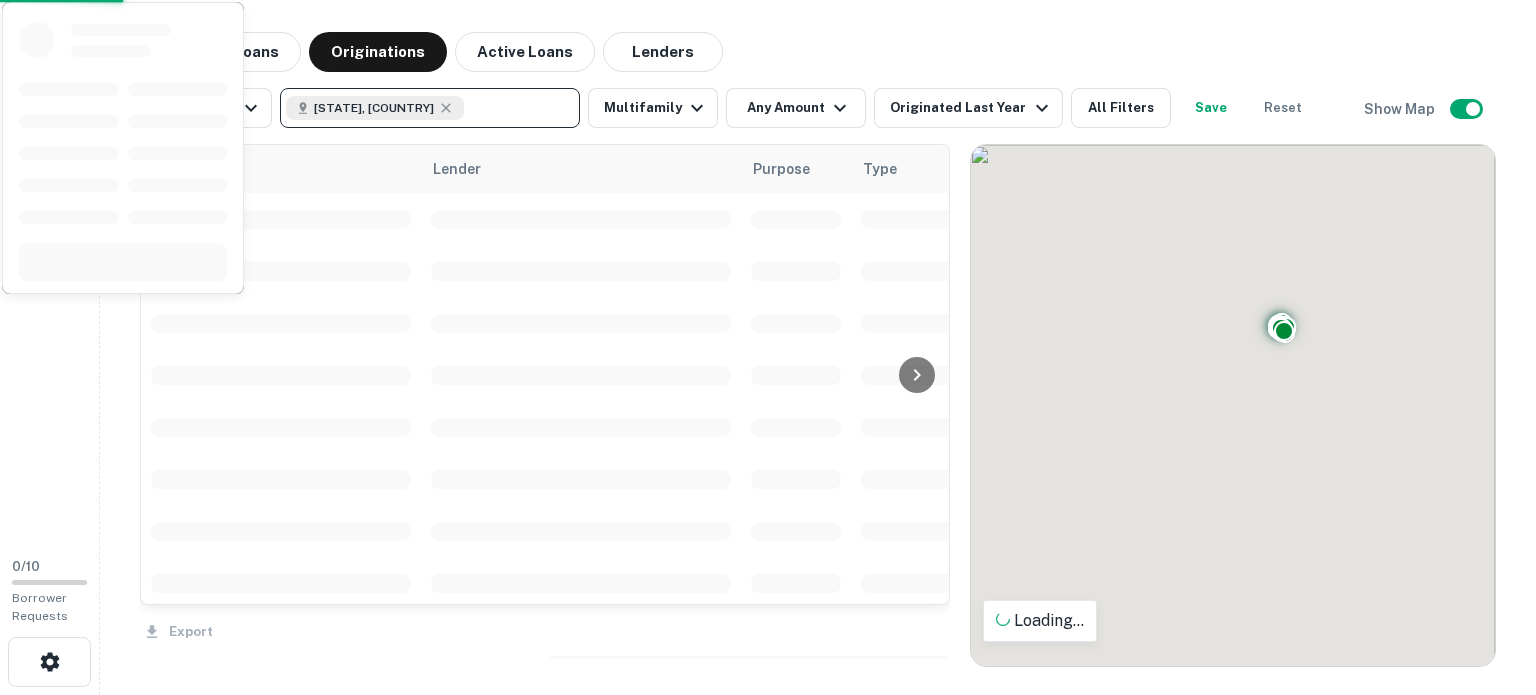 click on "Maturing Loans Originations Active Loans Lenders" at bounding box center [818, 52] 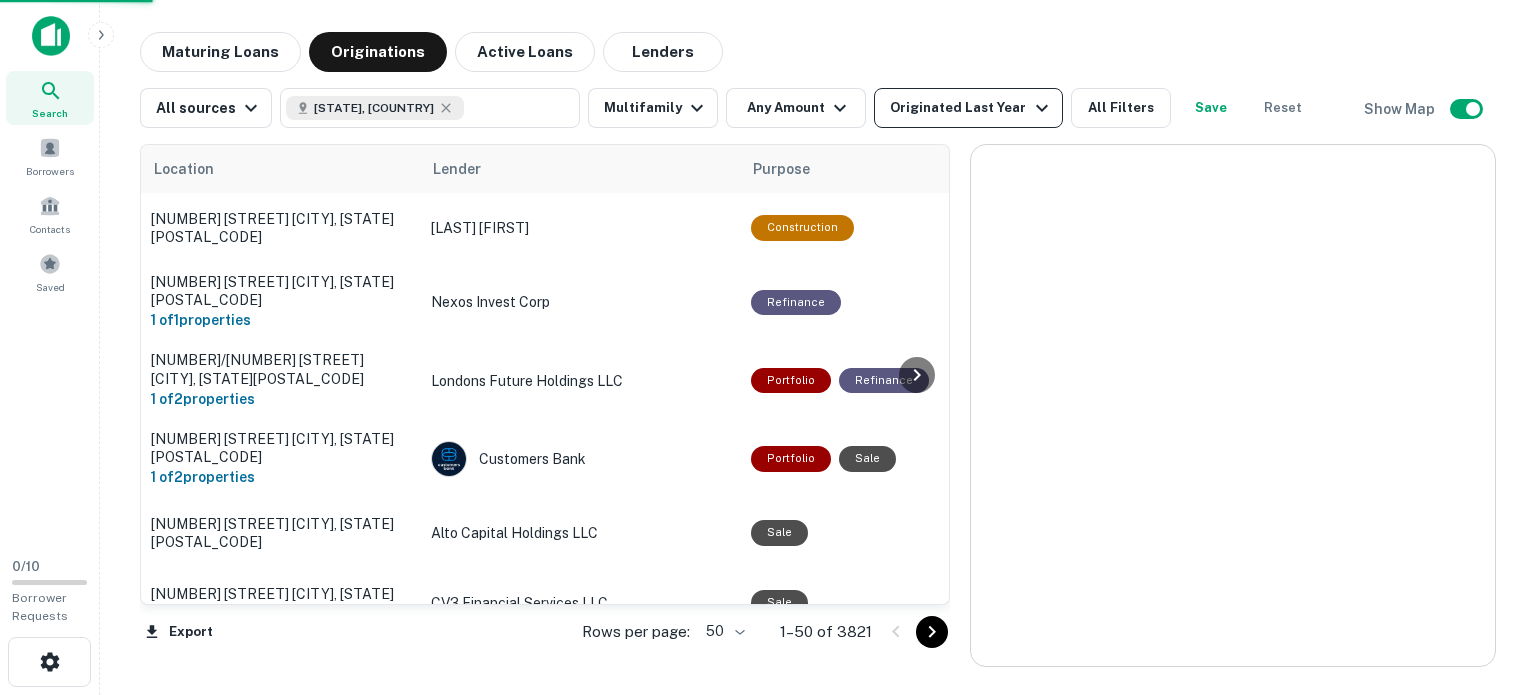click 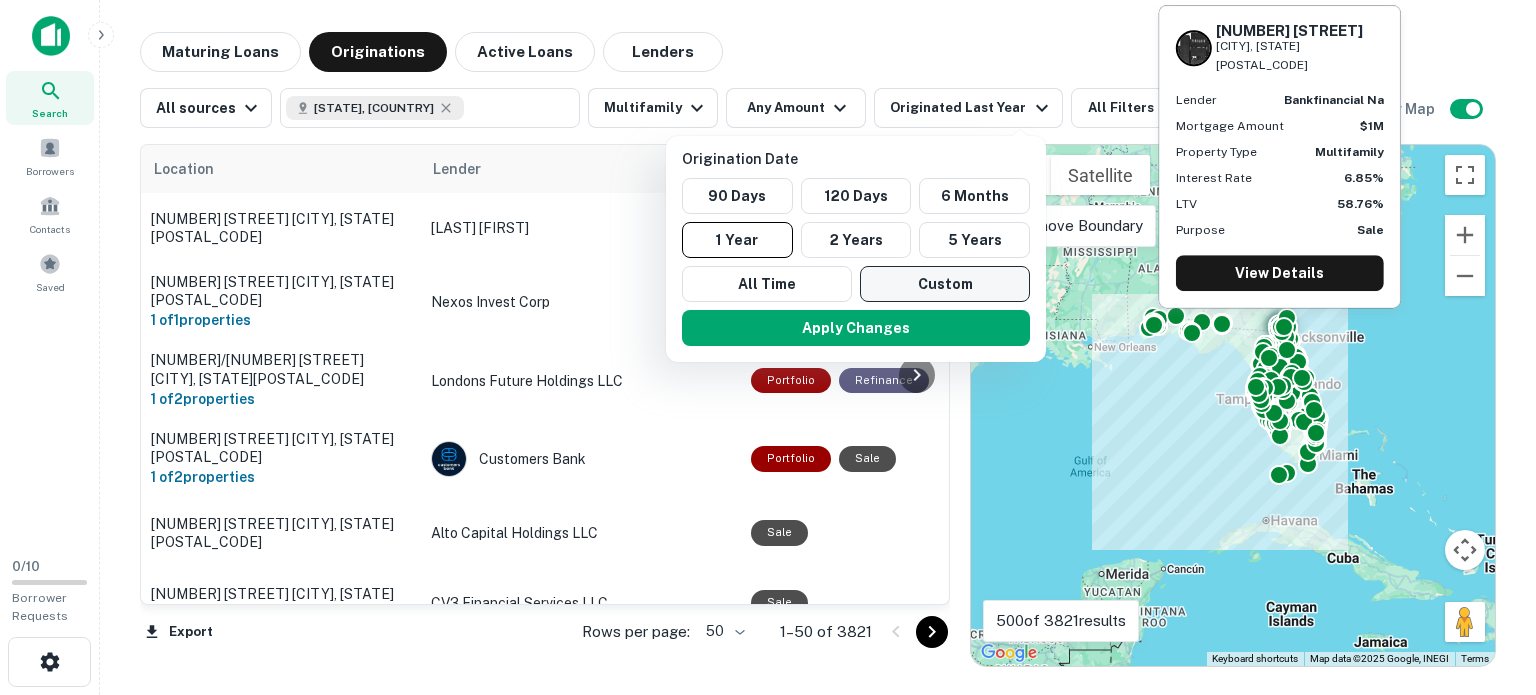 click on "Custom" at bounding box center [945, 284] 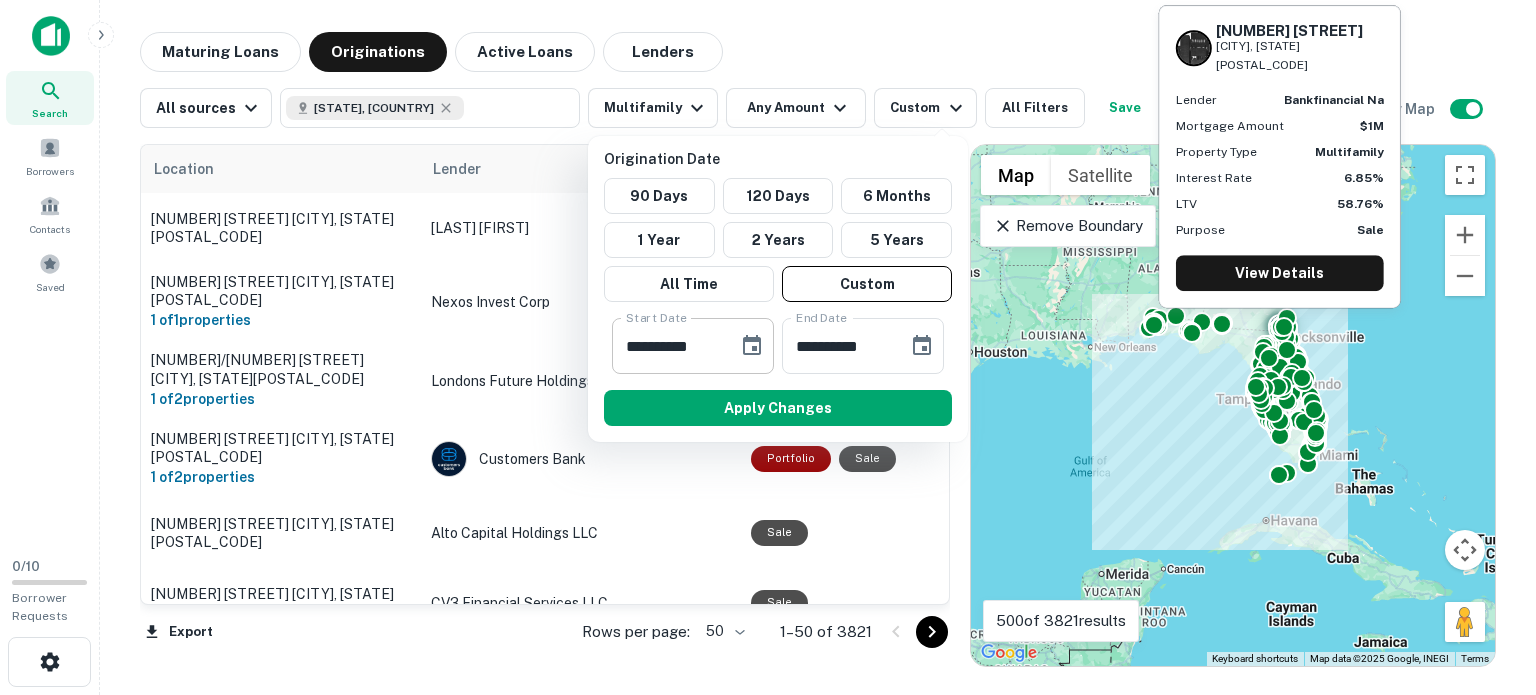 click 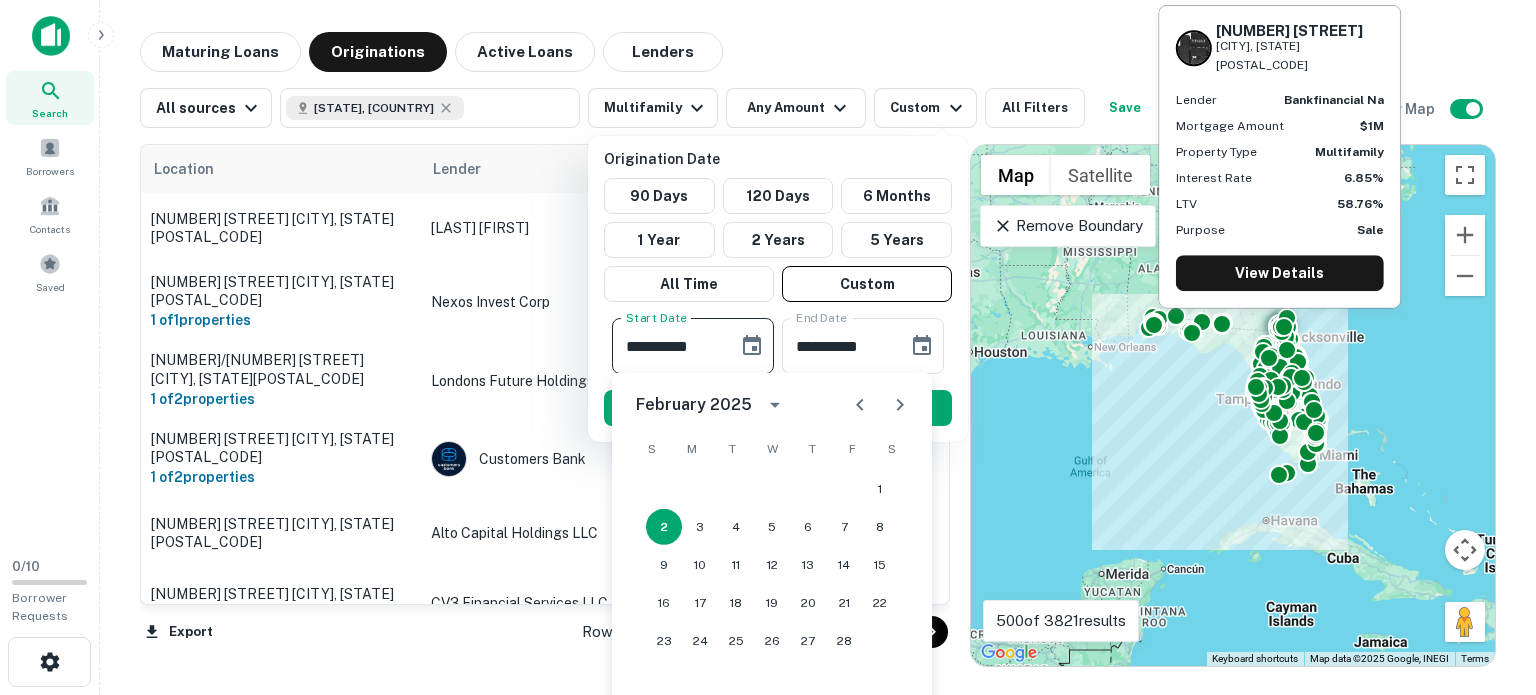 click on "February 2025" at bounding box center (697, 405) 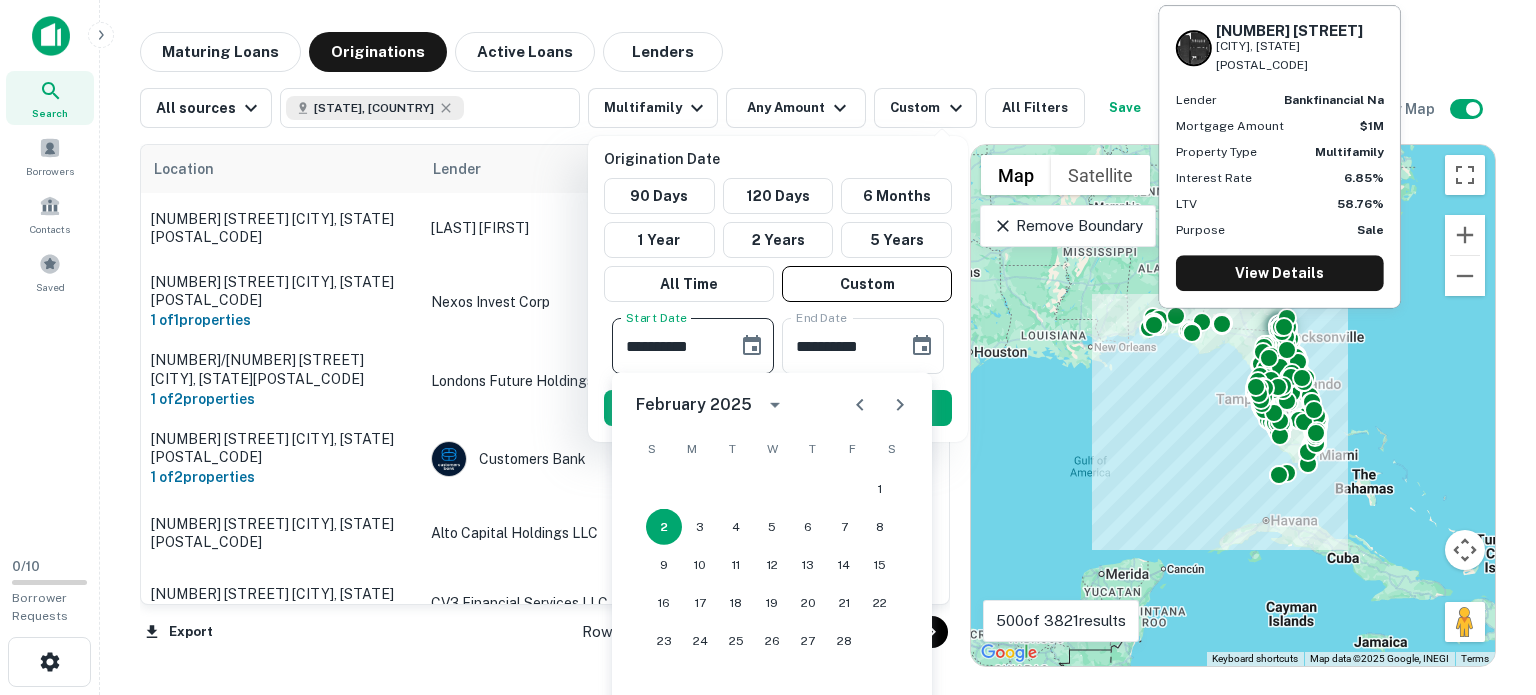scroll, scrollTop: 8, scrollLeft: 0, axis: vertical 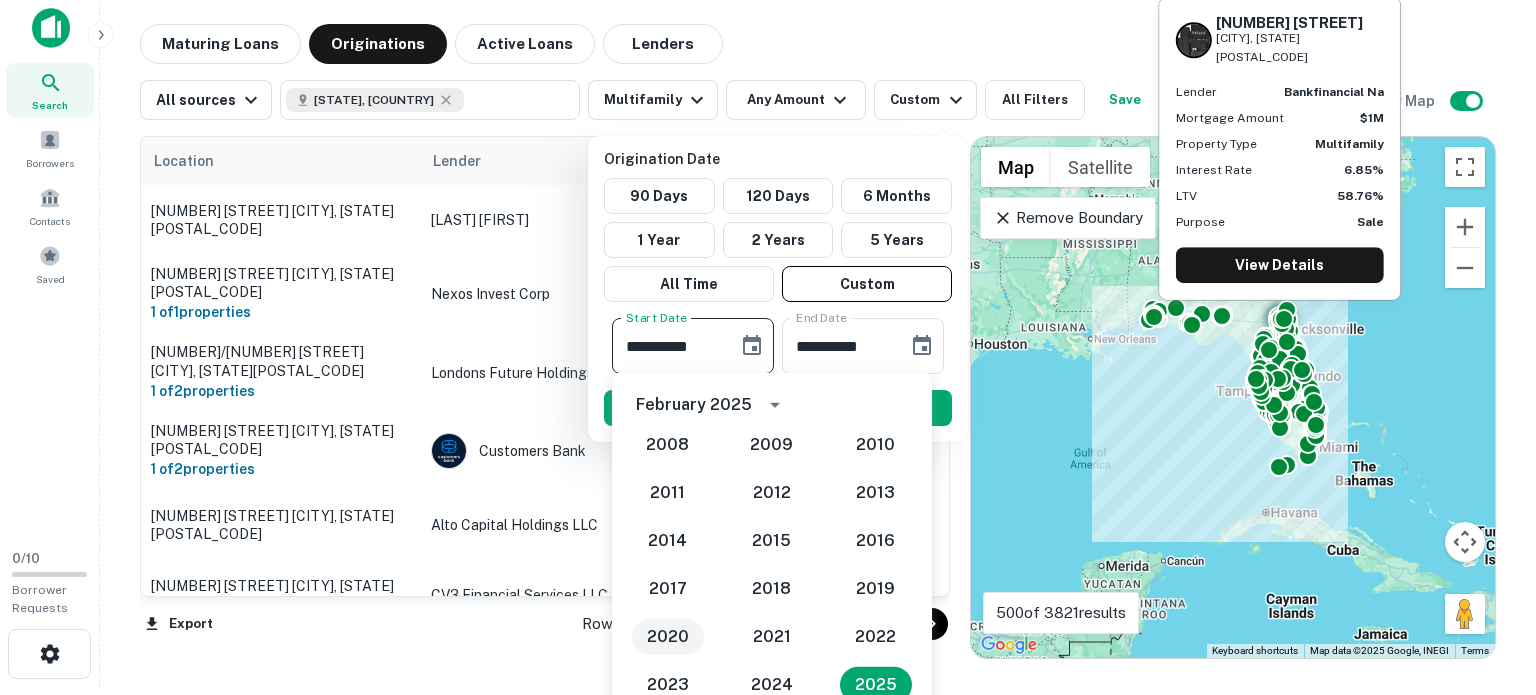 click on "2020" at bounding box center (668, 637) 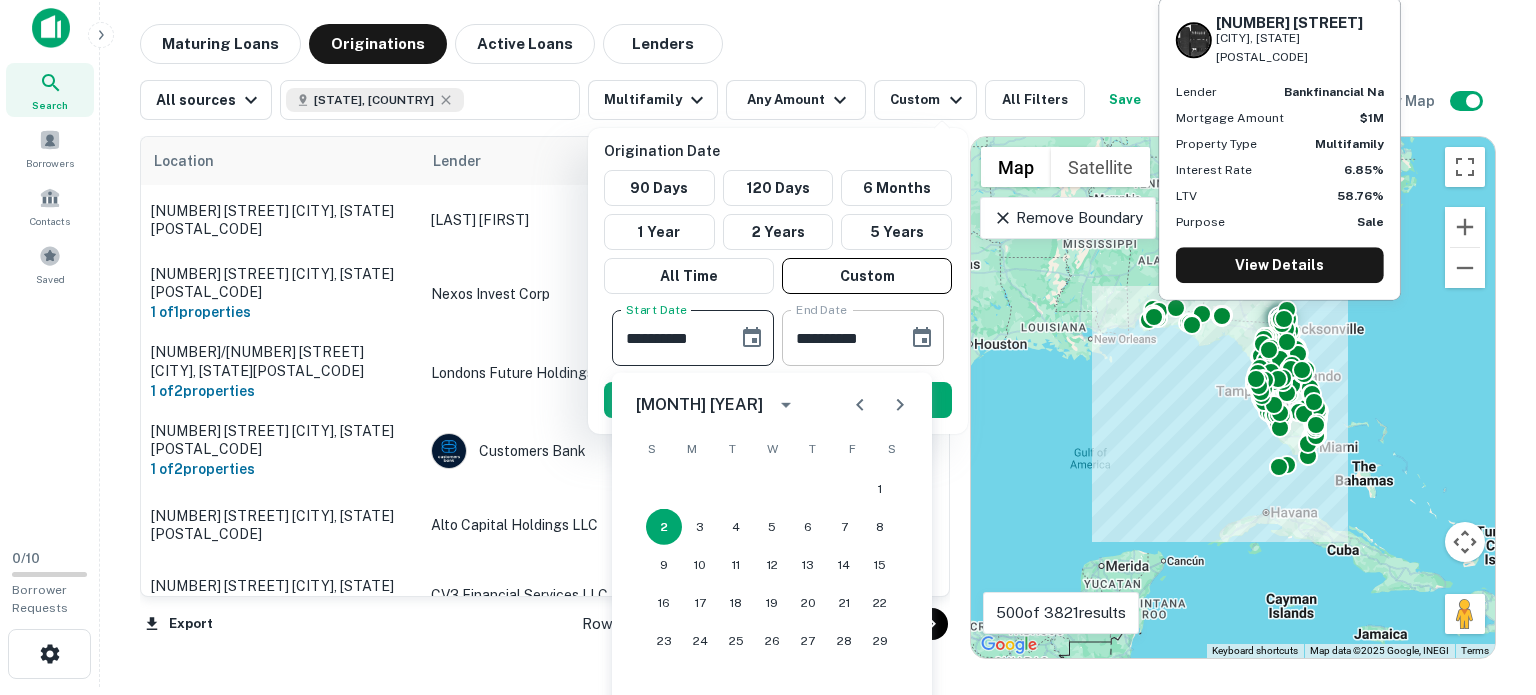 scroll, scrollTop: 13, scrollLeft: 0, axis: vertical 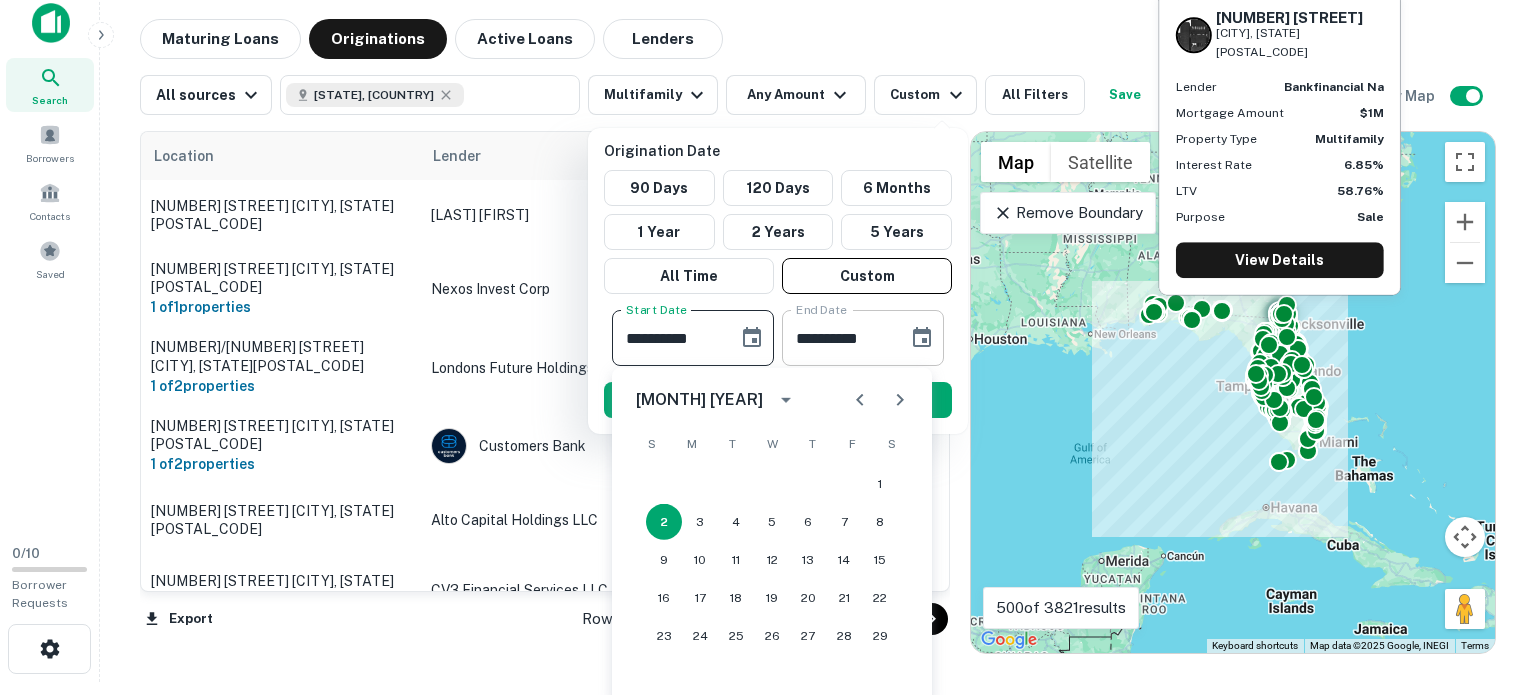 click on "**********" at bounding box center [838, 338] 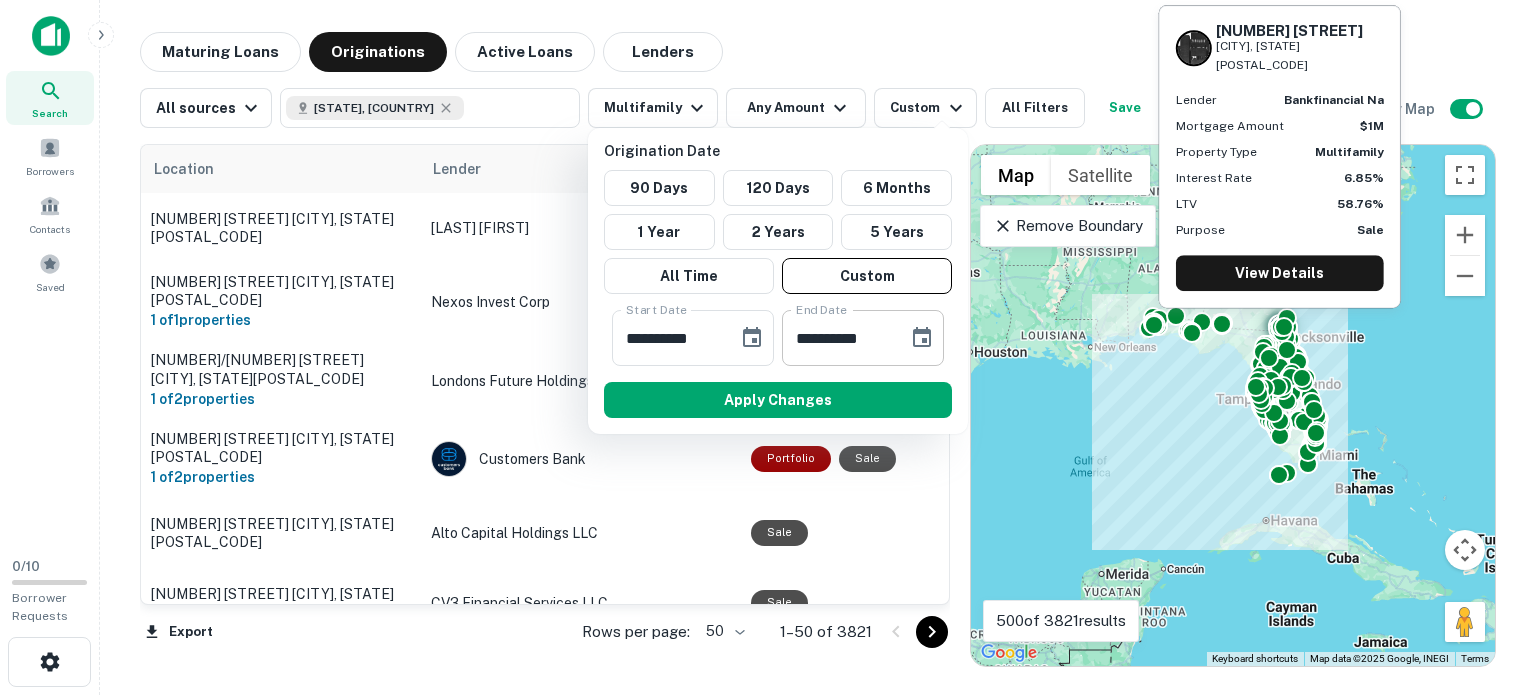 scroll, scrollTop: 0, scrollLeft: 0, axis: both 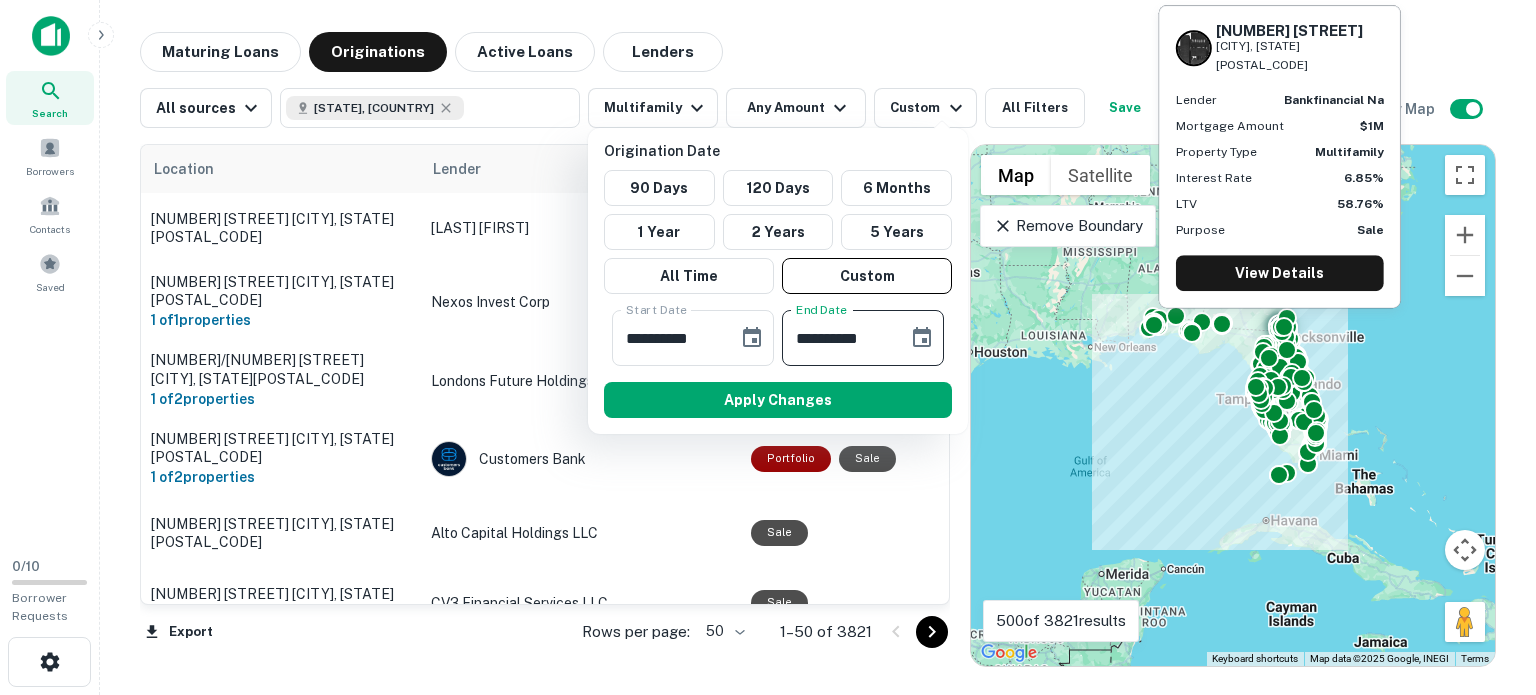 click on "**********" at bounding box center (838, 338) 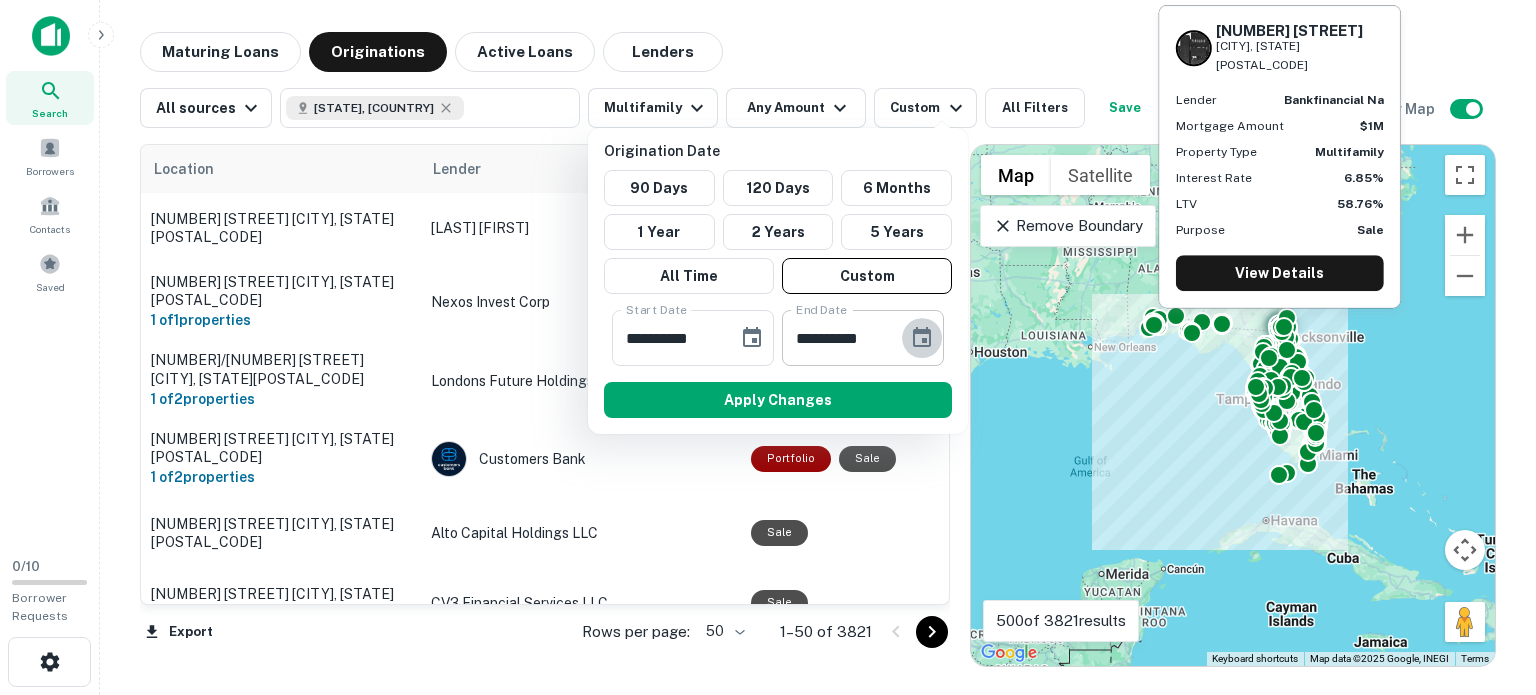 click 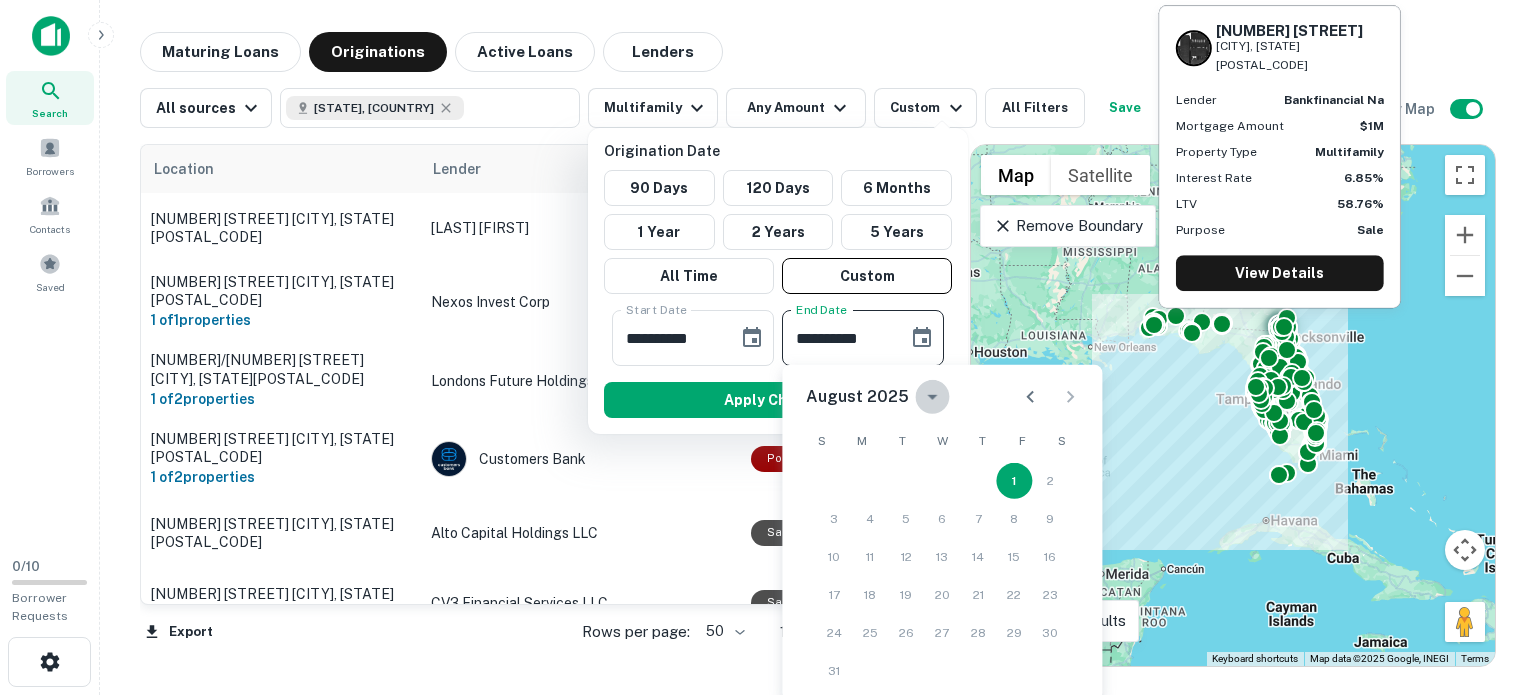 click 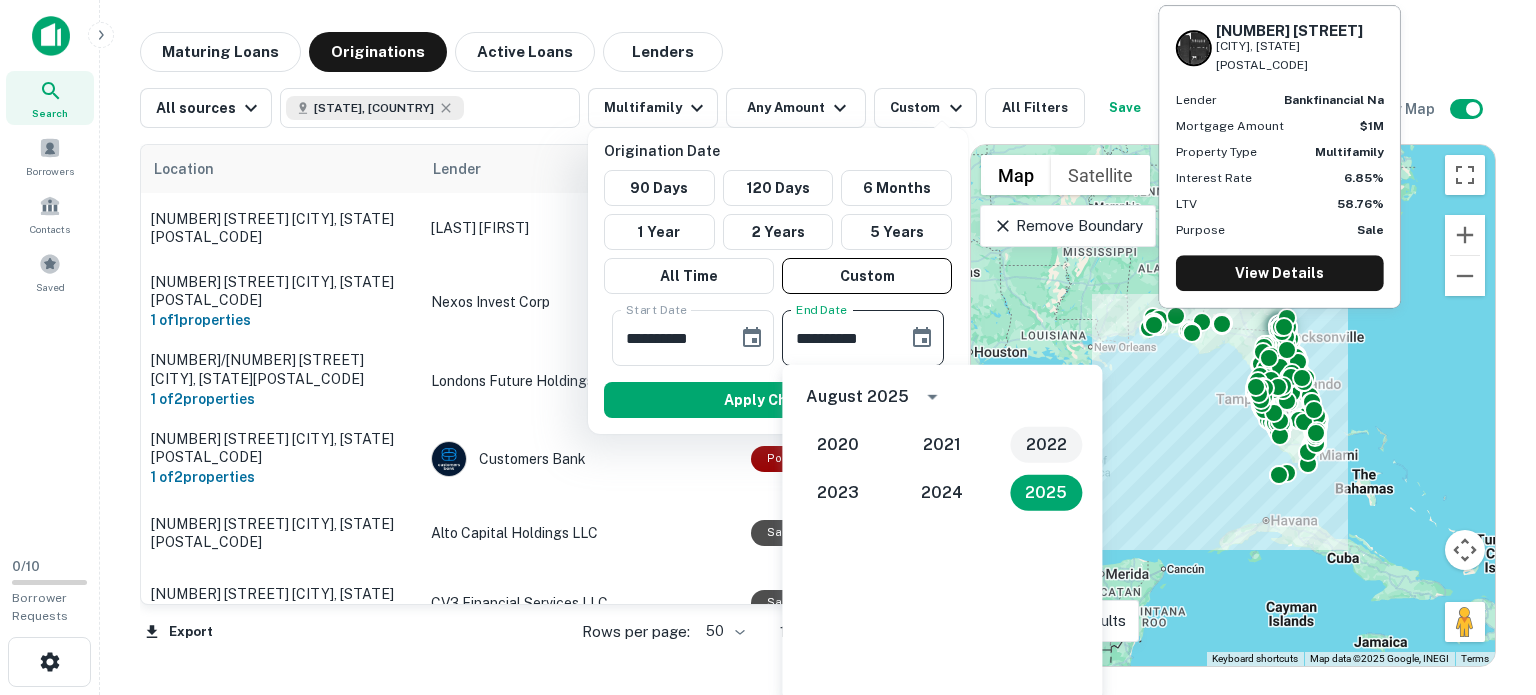 click on "2022" at bounding box center [1046, 445] 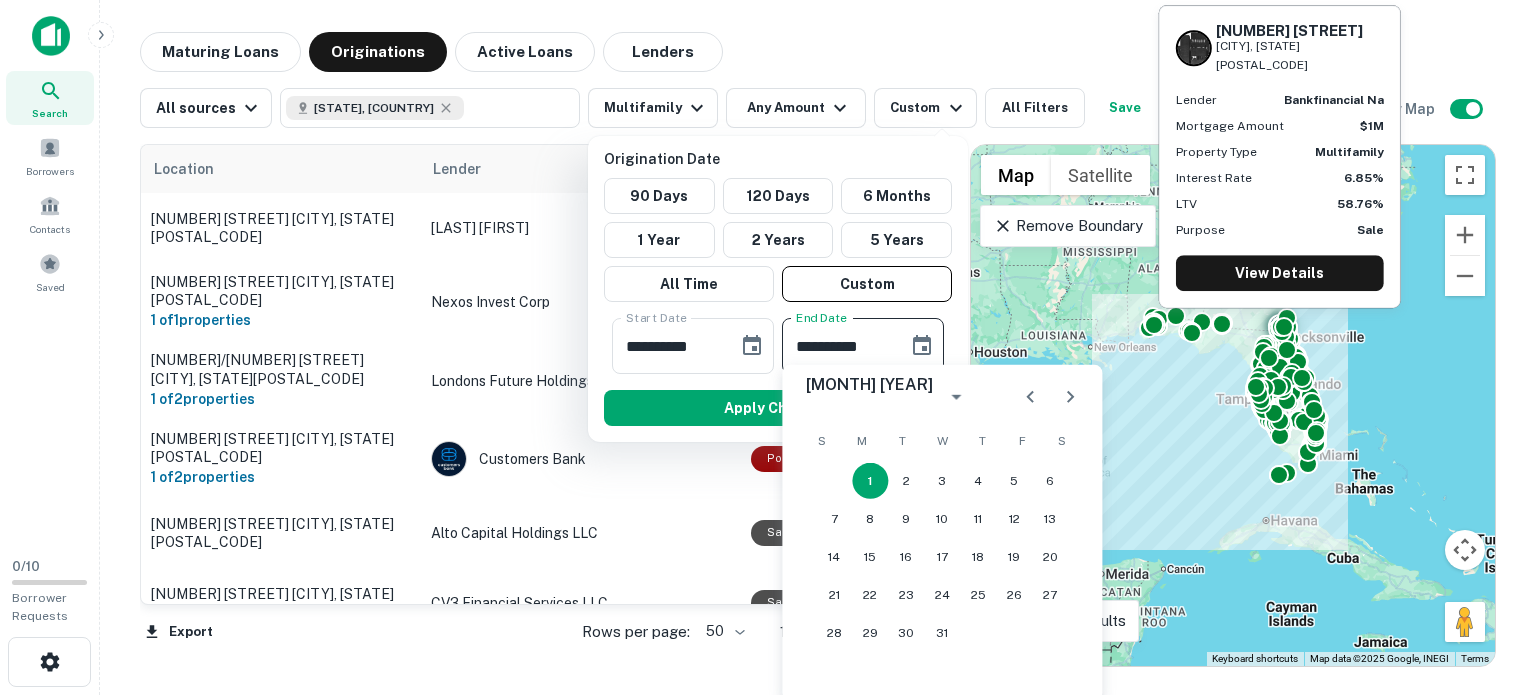 type on "**********" 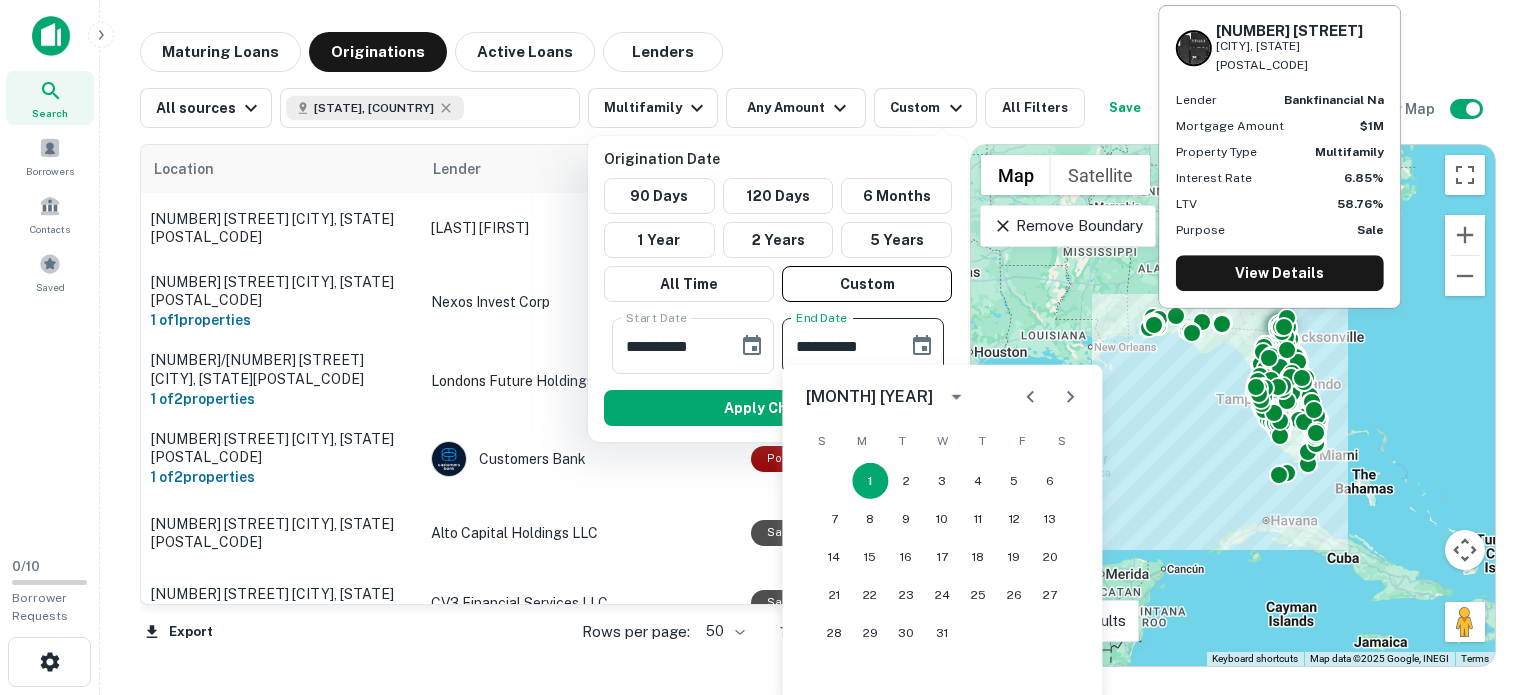 scroll, scrollTop: 13, scrollLeft: 0, axis: vertical 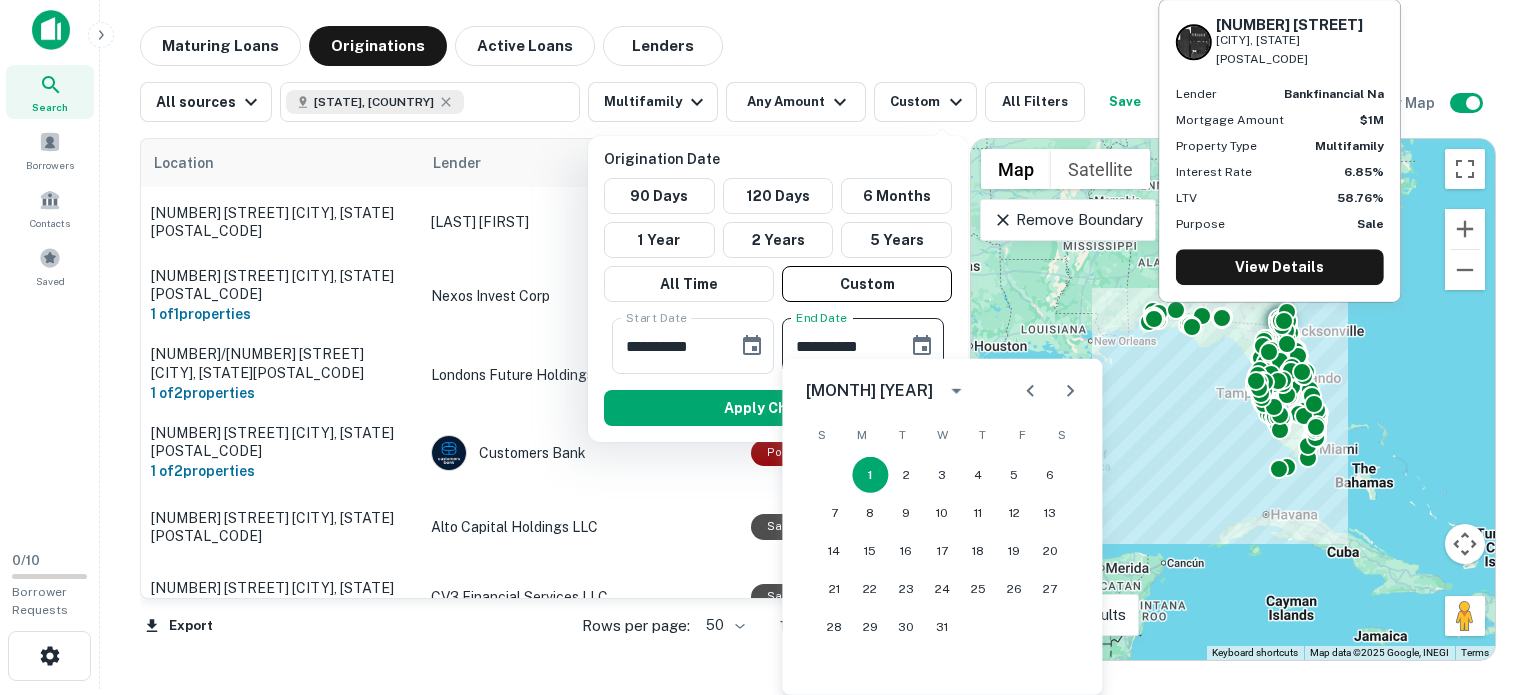 click on "**********" at bounding box center [778, 276] 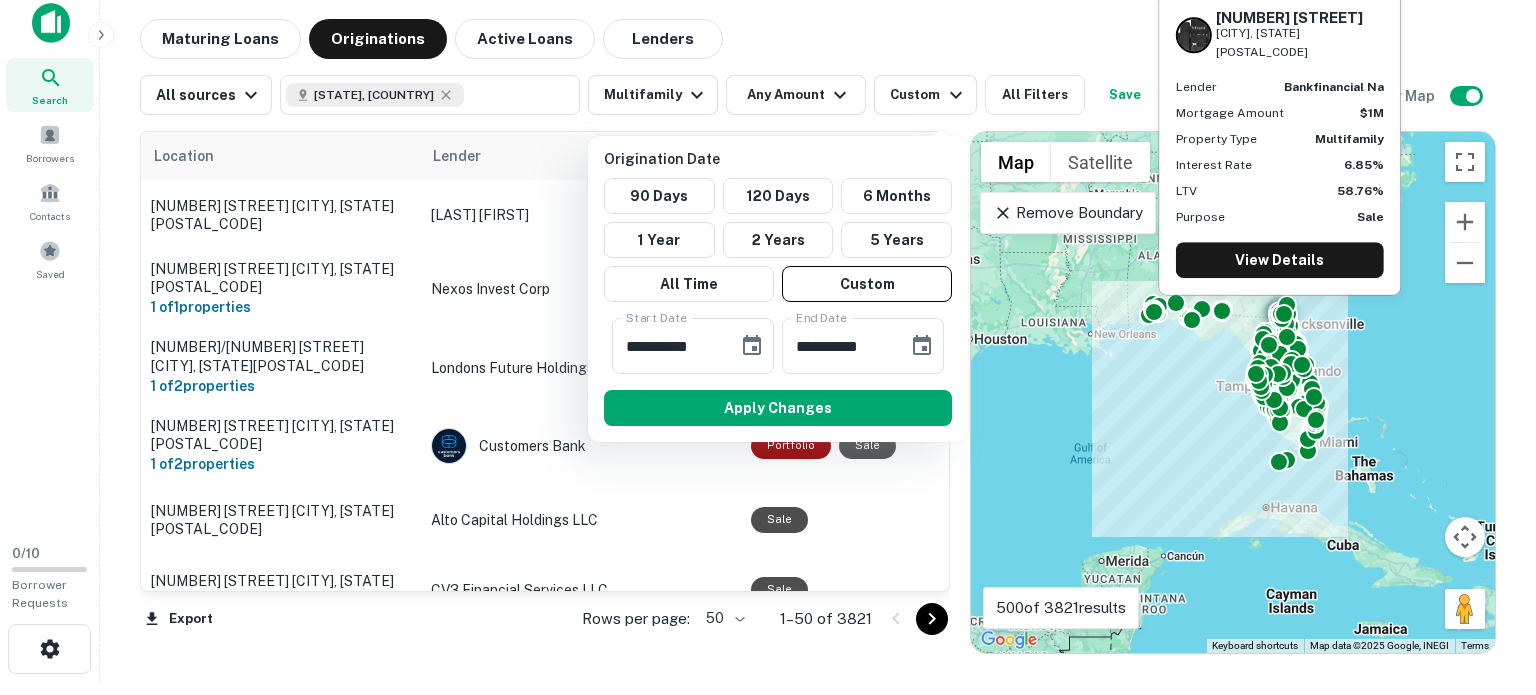 scroll, scrollTop: 0, scrollLeft: 0, axis: both 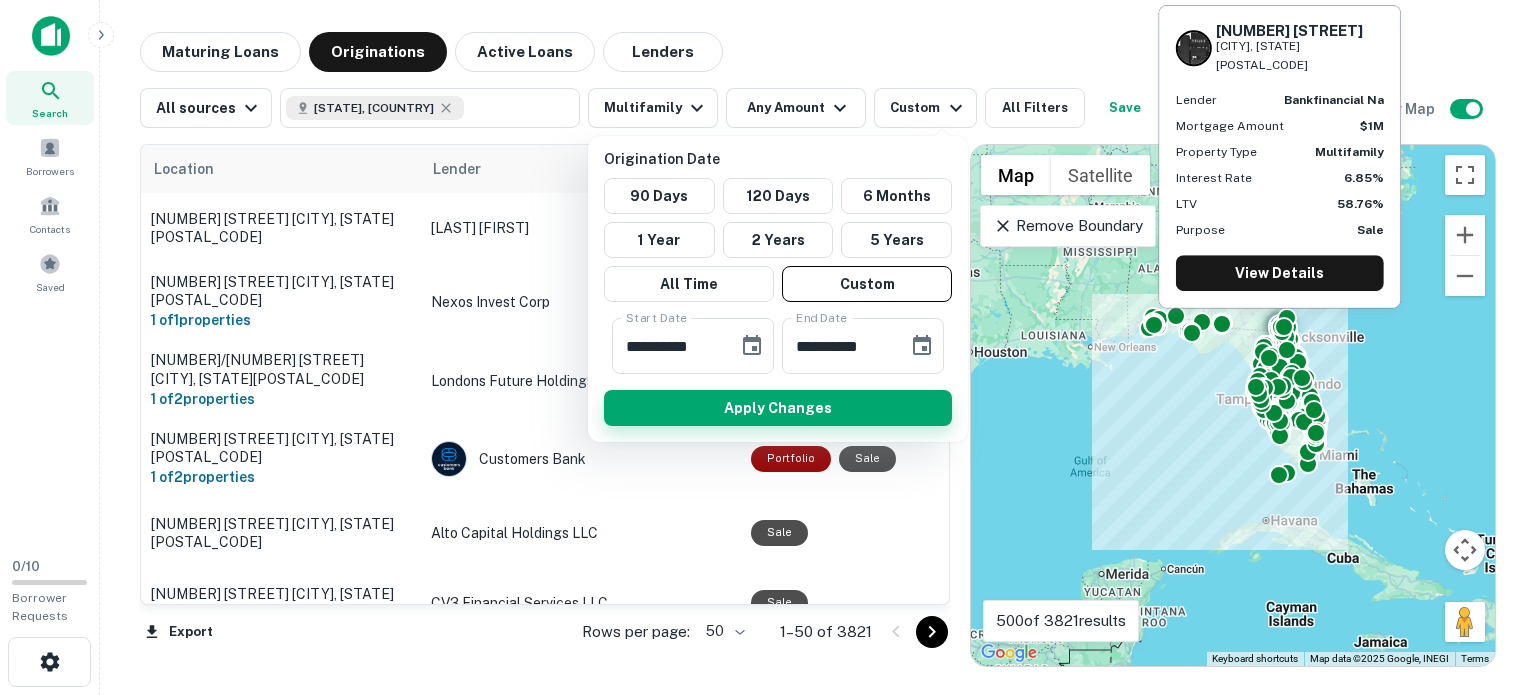 click on "Apply Changes" at bounding box center (778, 408) 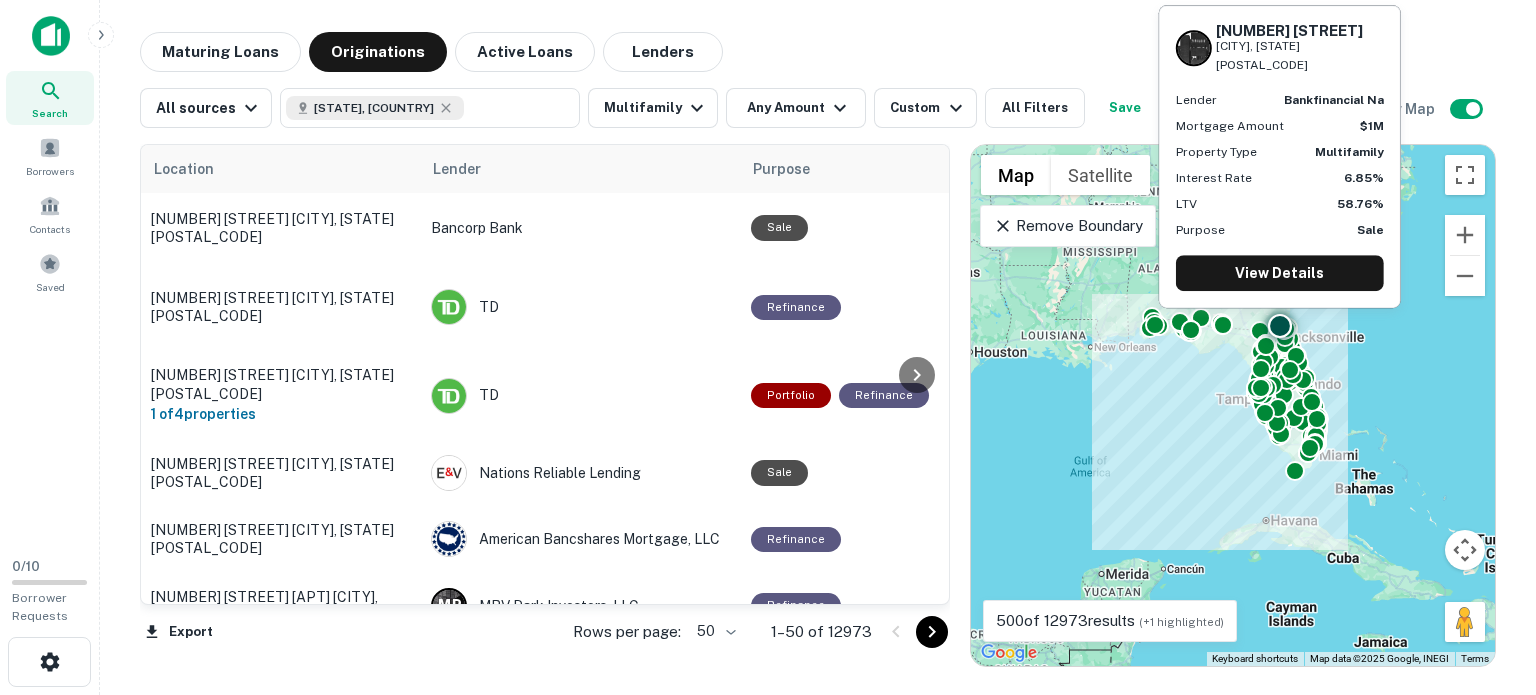 click on "Maturing Loans Originations Active Loans Lenders" at bounding box center [818, 52] 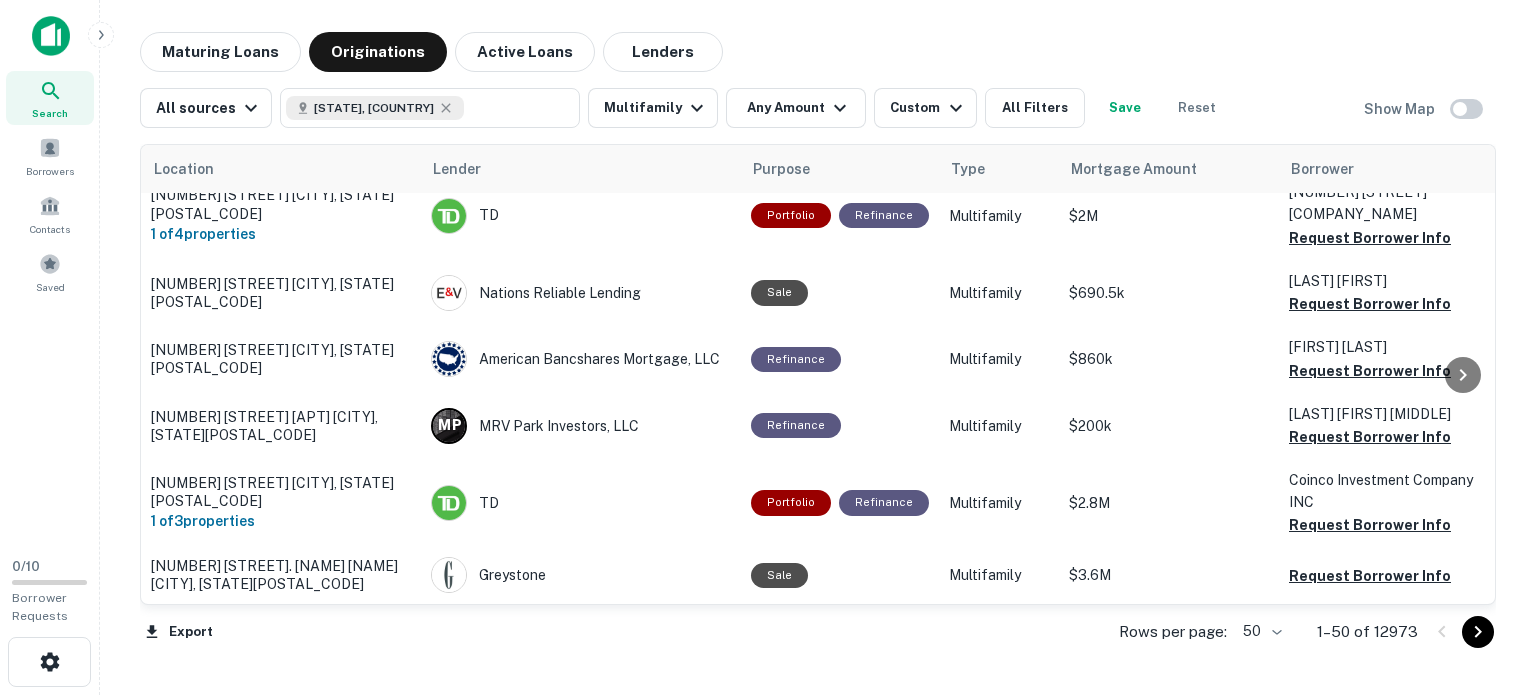 scroll, scrollTop: 0, scrollLeft: 0, axis: both 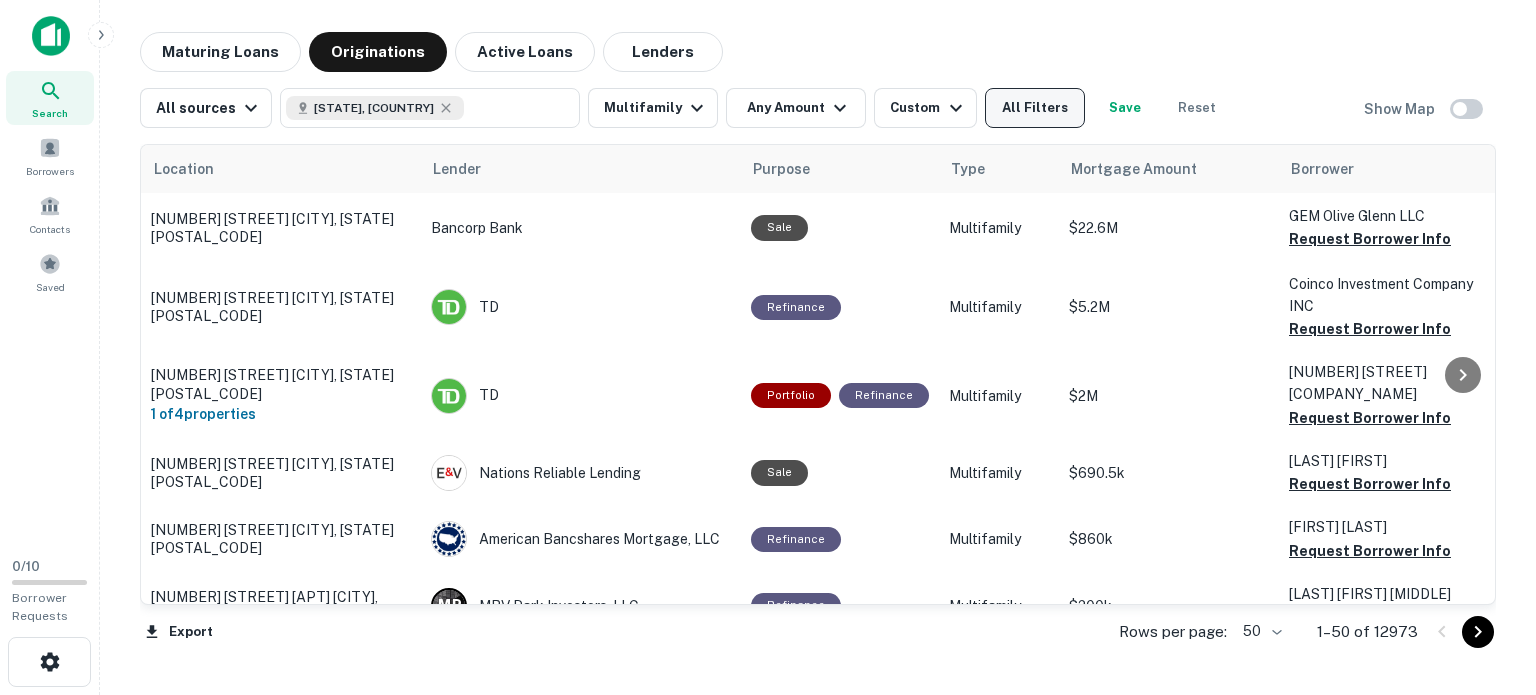 click on "All Filters" at bounding box center (1035, 108) 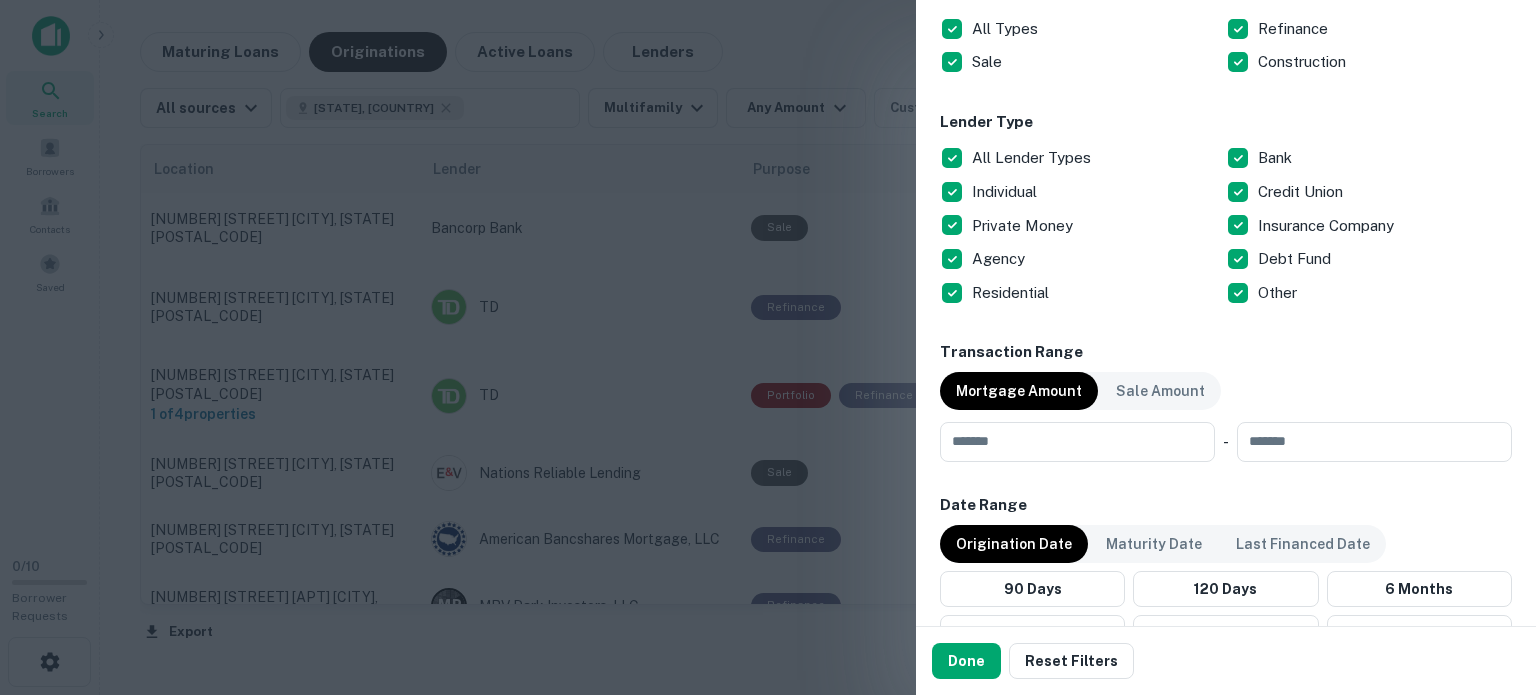 scroll, scrollTop: 800, scrollLeft: 0, axis: vertical 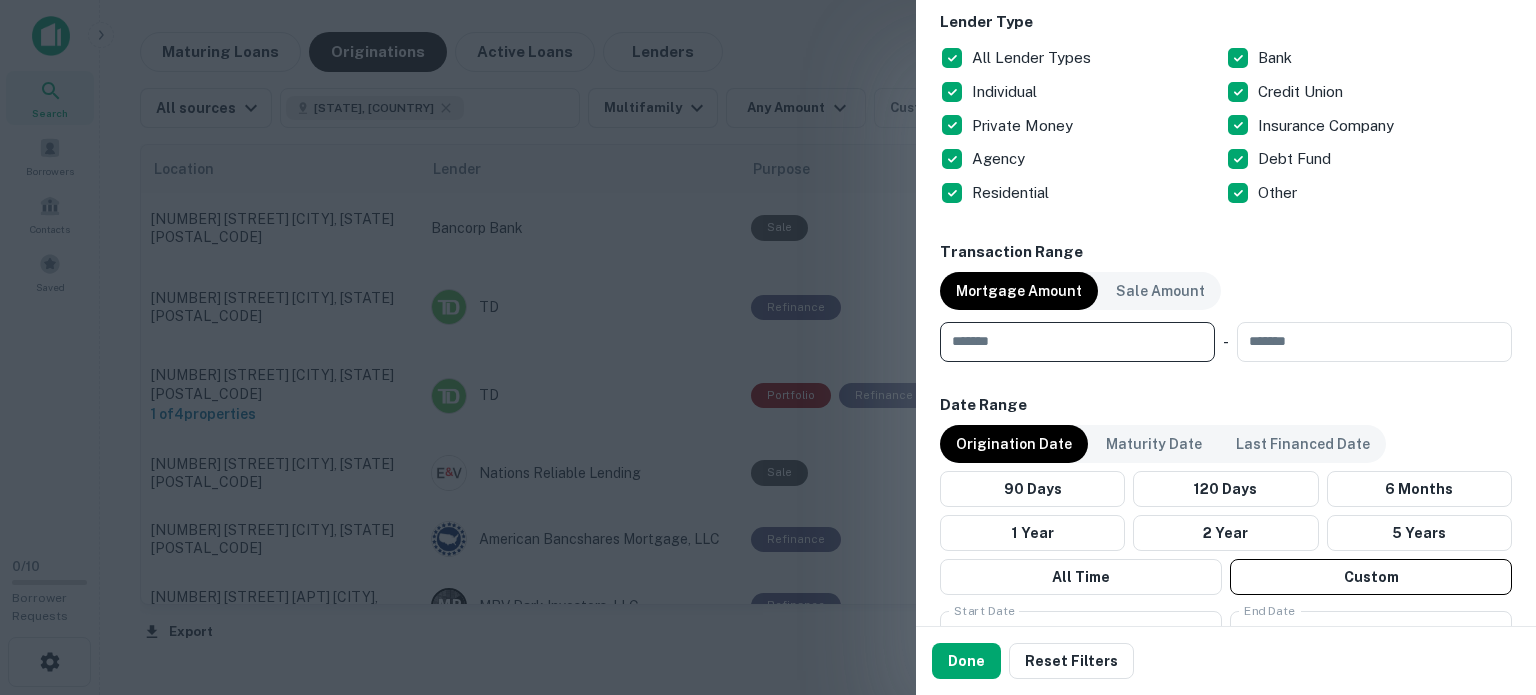 click at bounding box center [1070, 342] 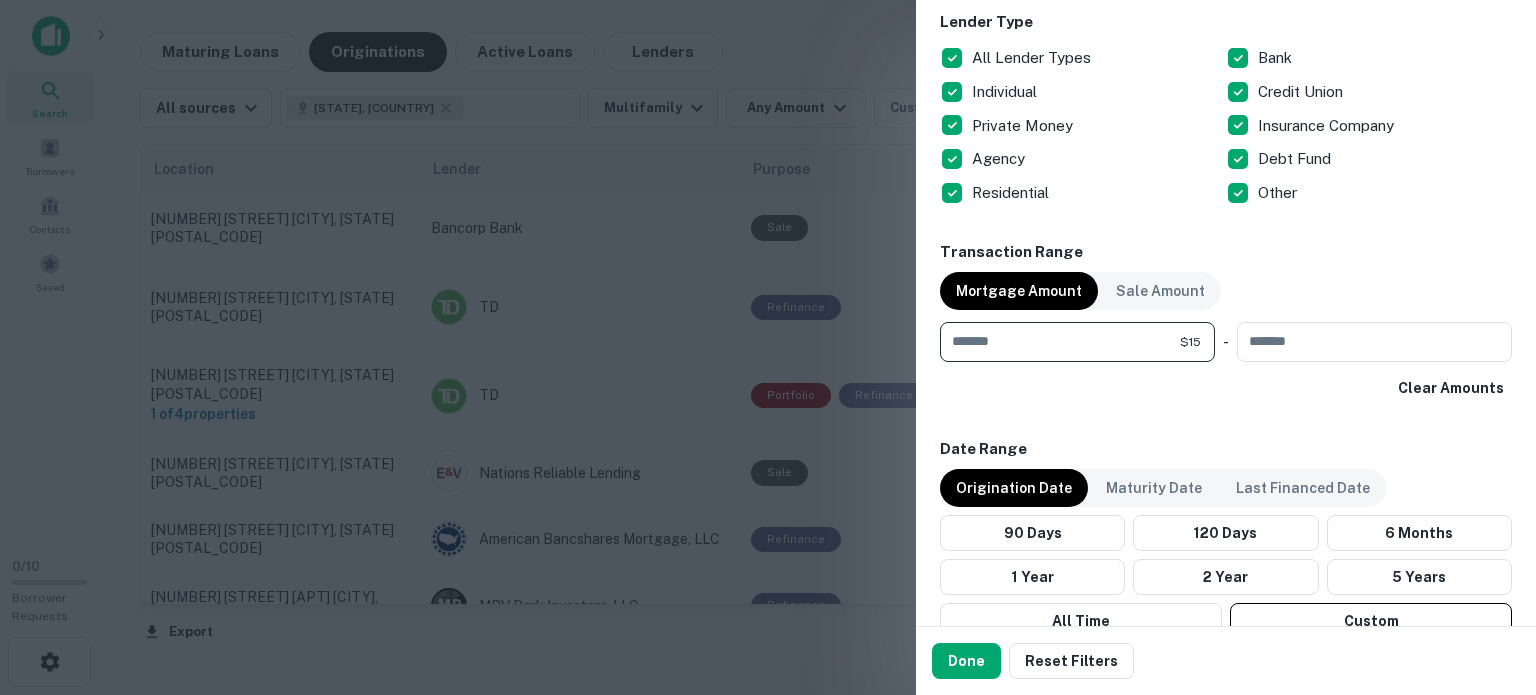 type on "*" 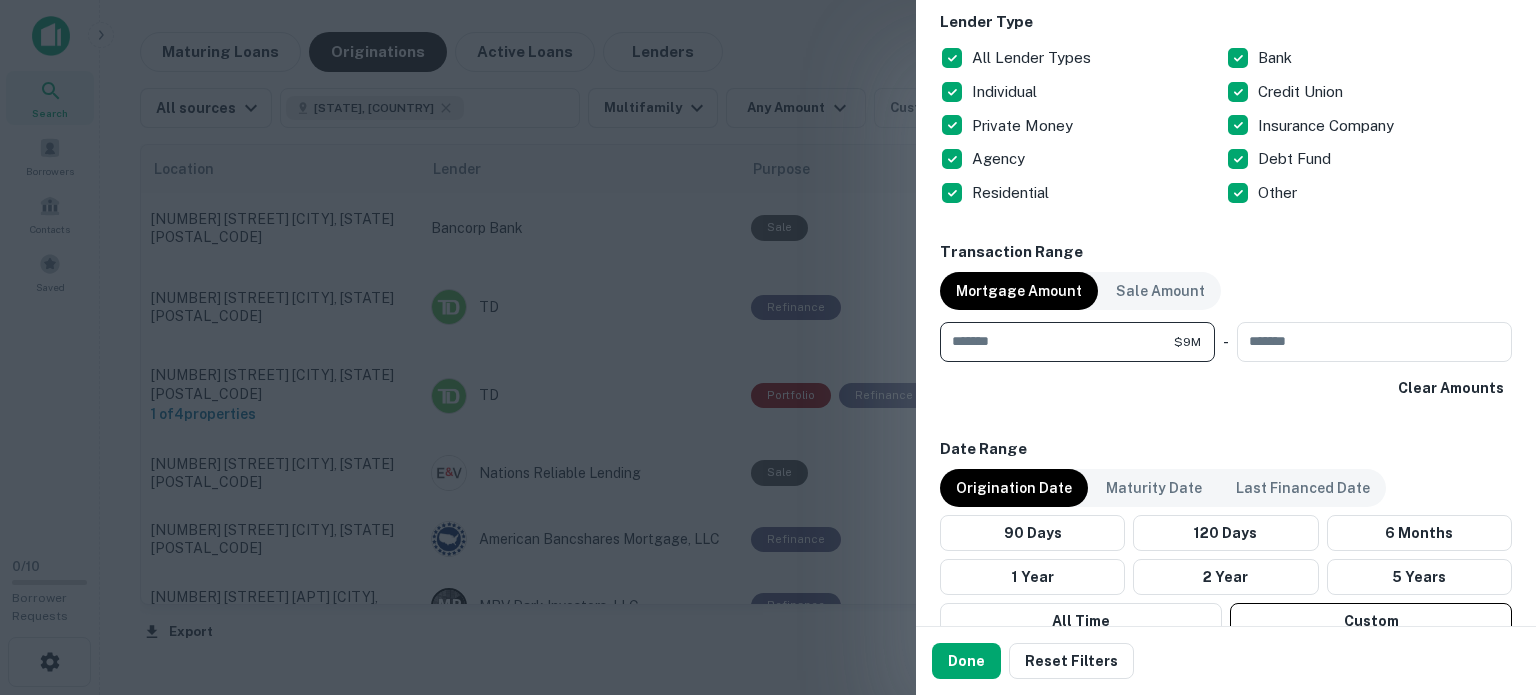 type on "*******" 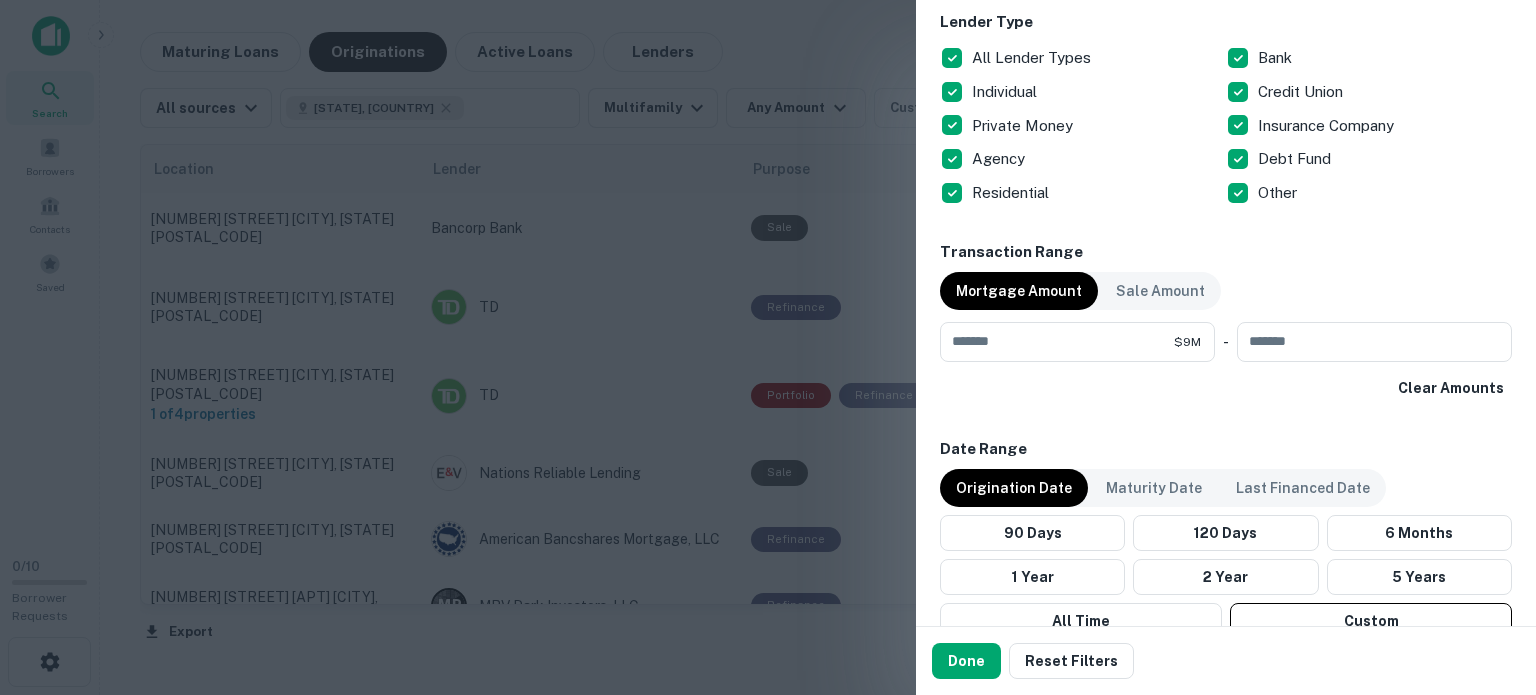 click on "Clear Amounts" at bounding box center (1226, 388) 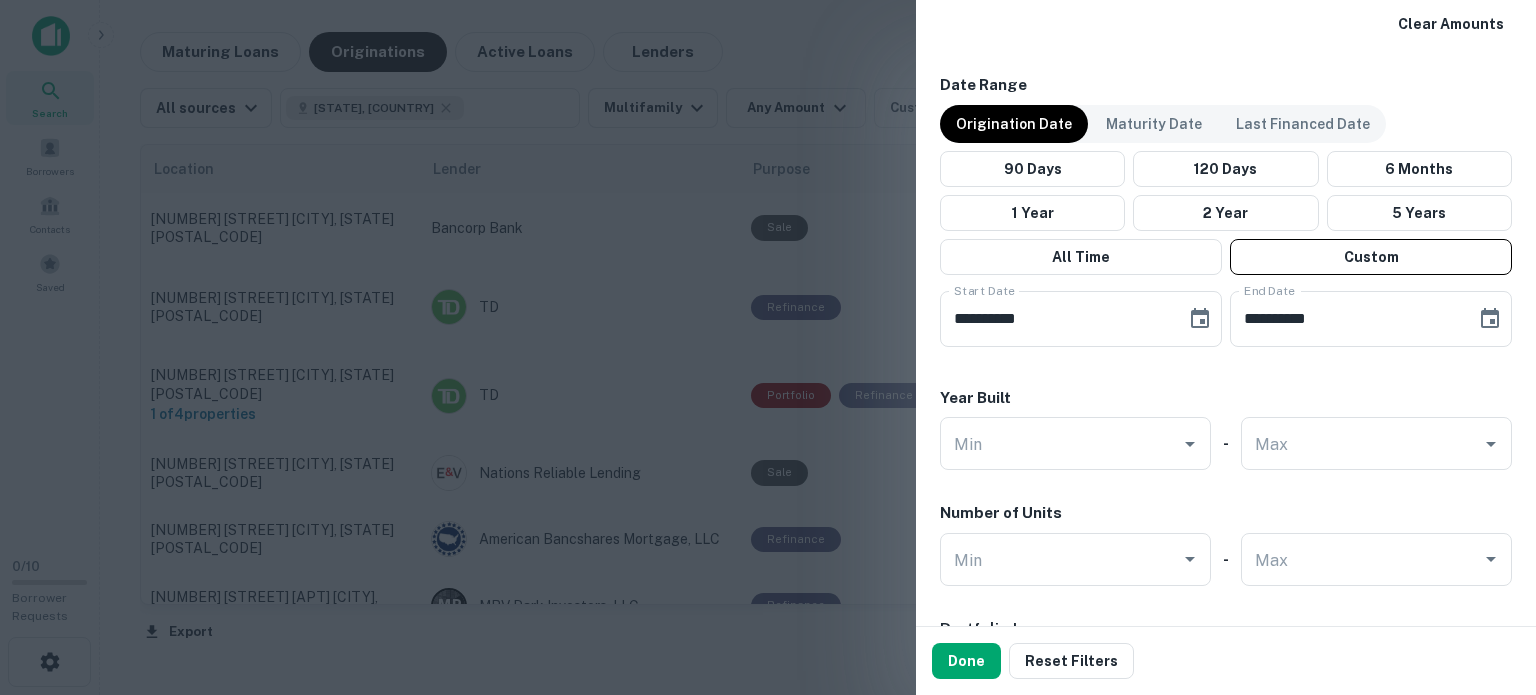 scroll, scrollTop: 1200, scrollLeft: 0, axis: vertical 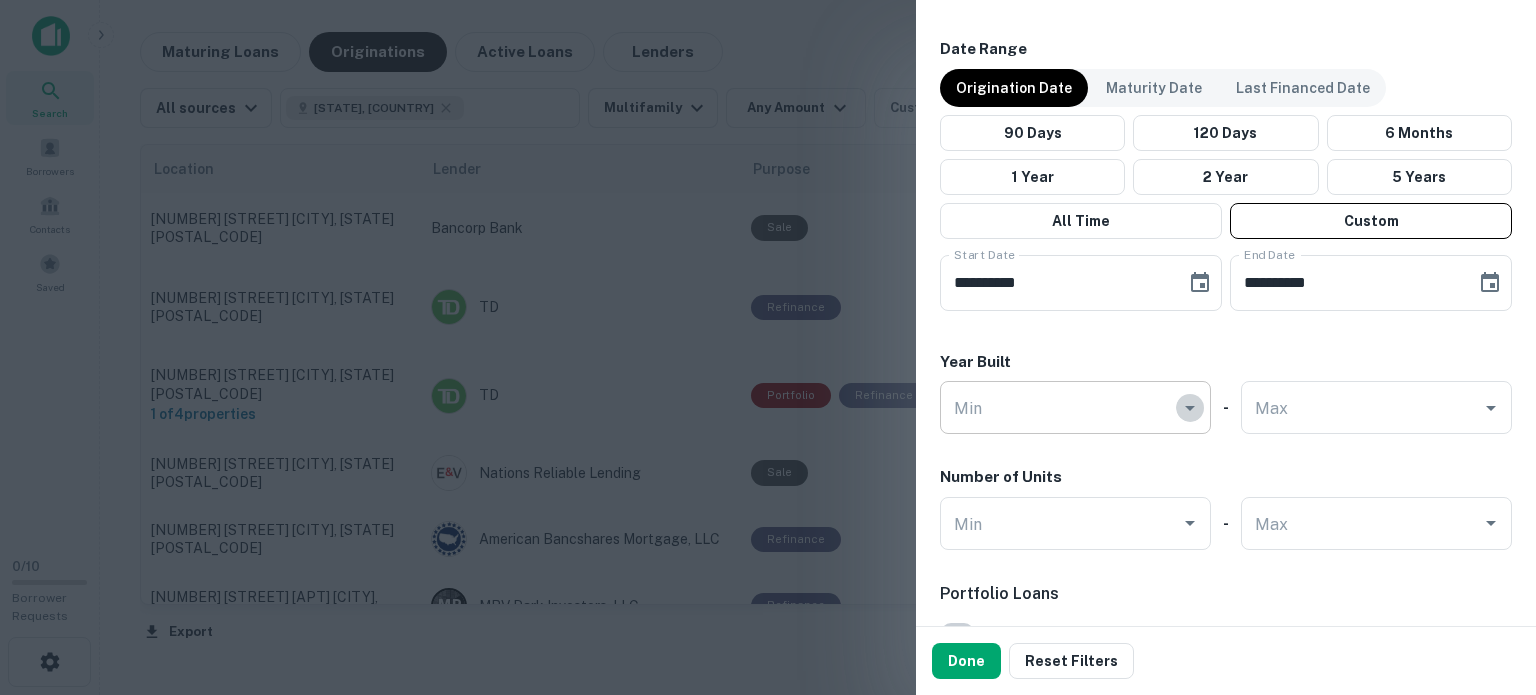 click 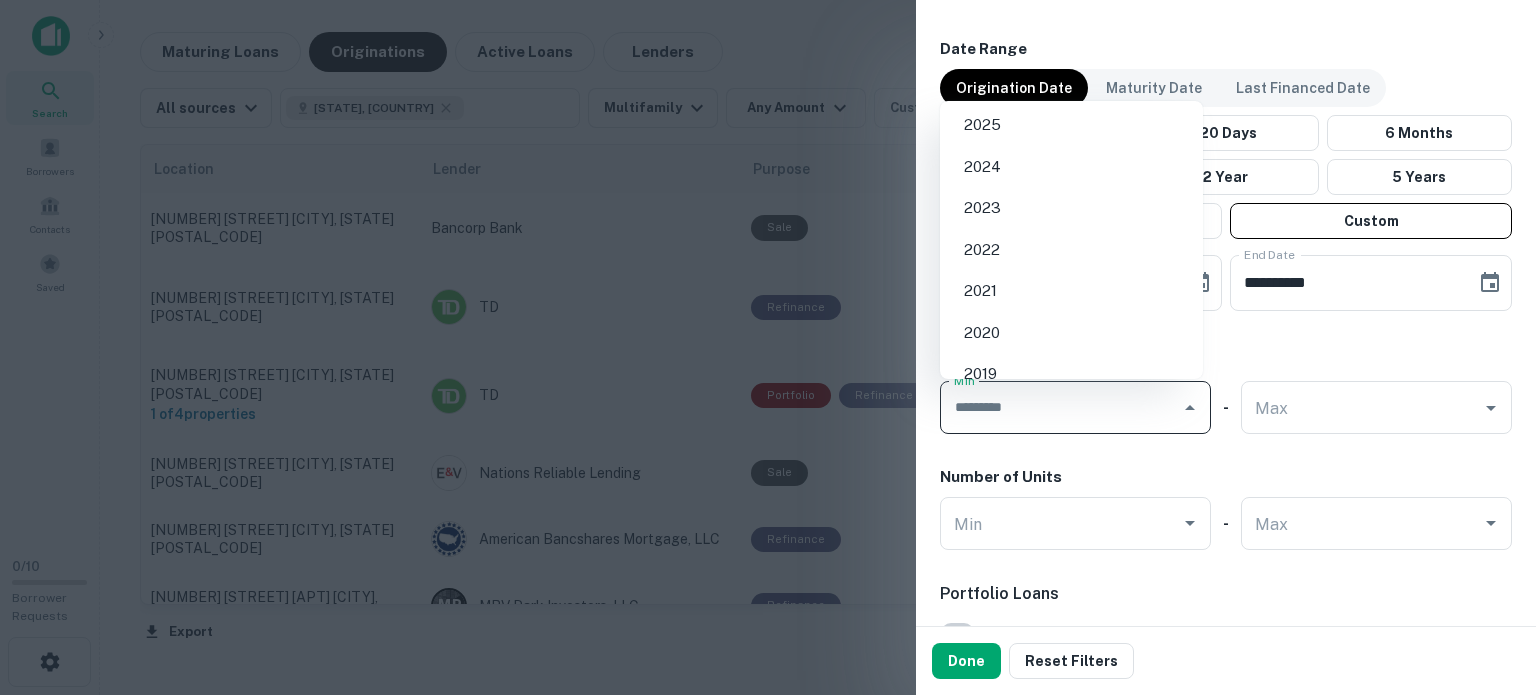 click on "Year Built" at bounding box center (1226, 362) 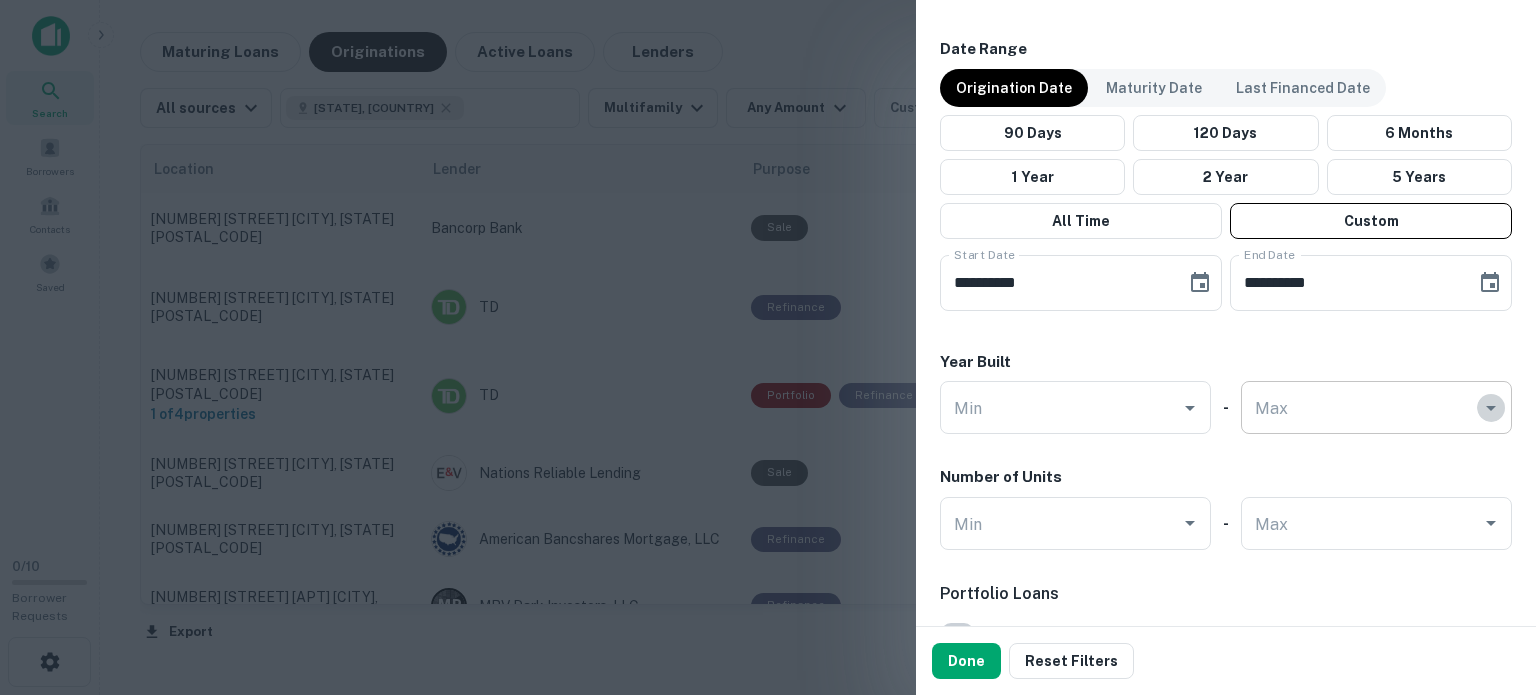 click 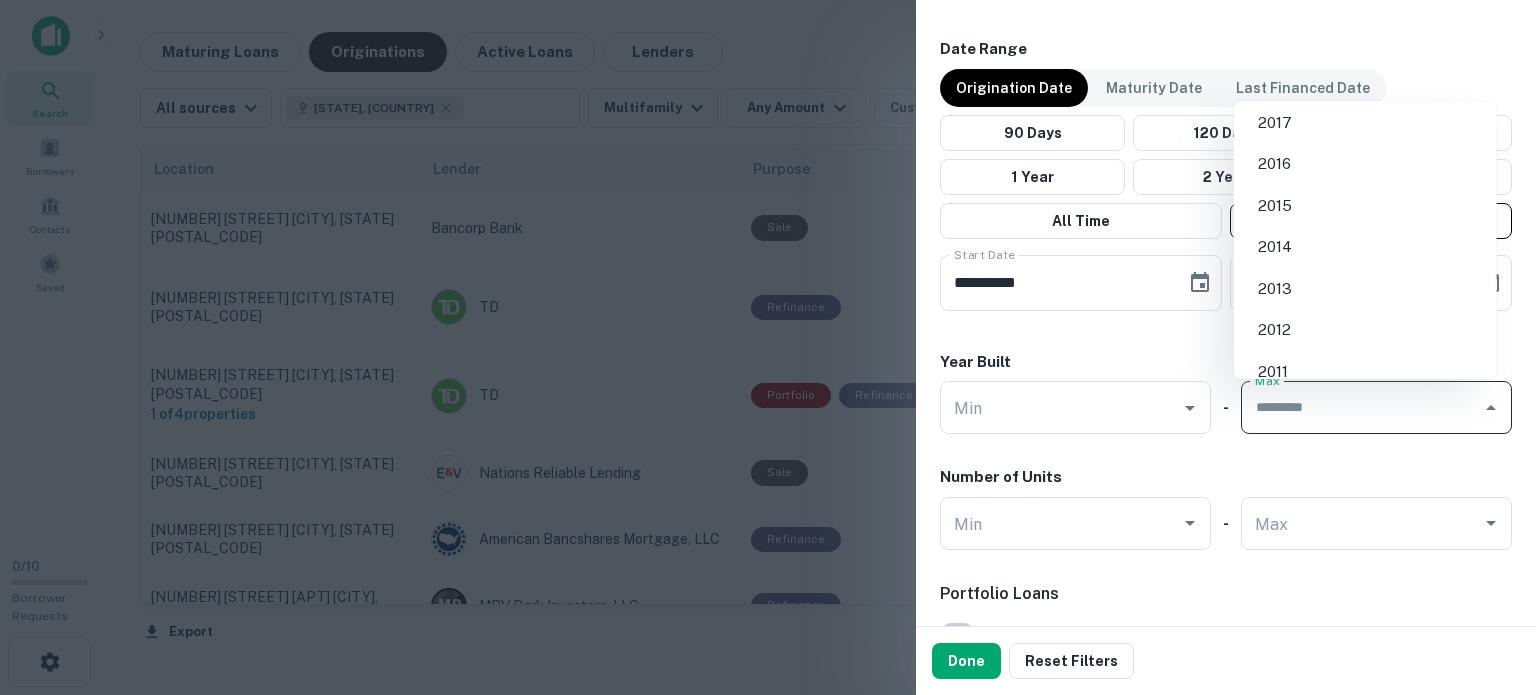 scroll, scrollTop: 300, scrollLeft: 0, axis: vertical 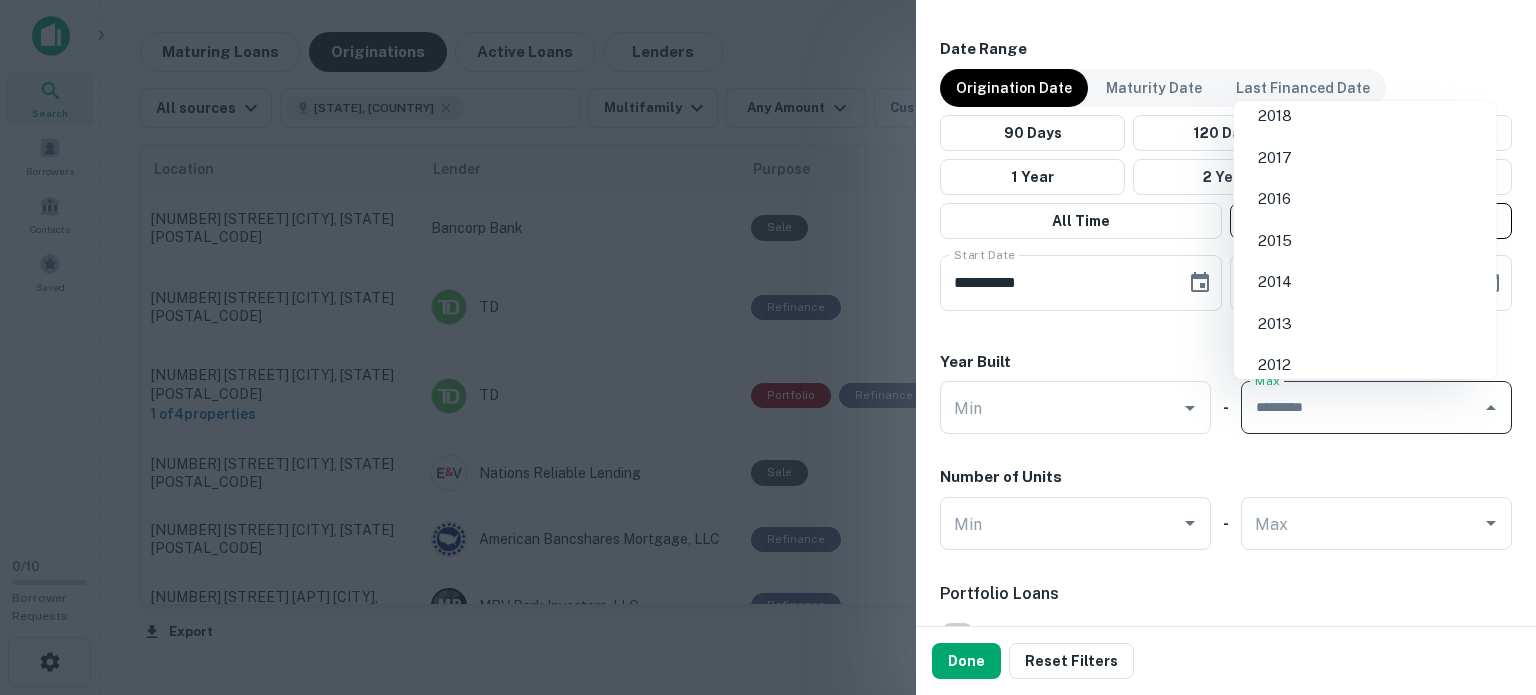 click on "2016" at bounding box center [1365, 199] 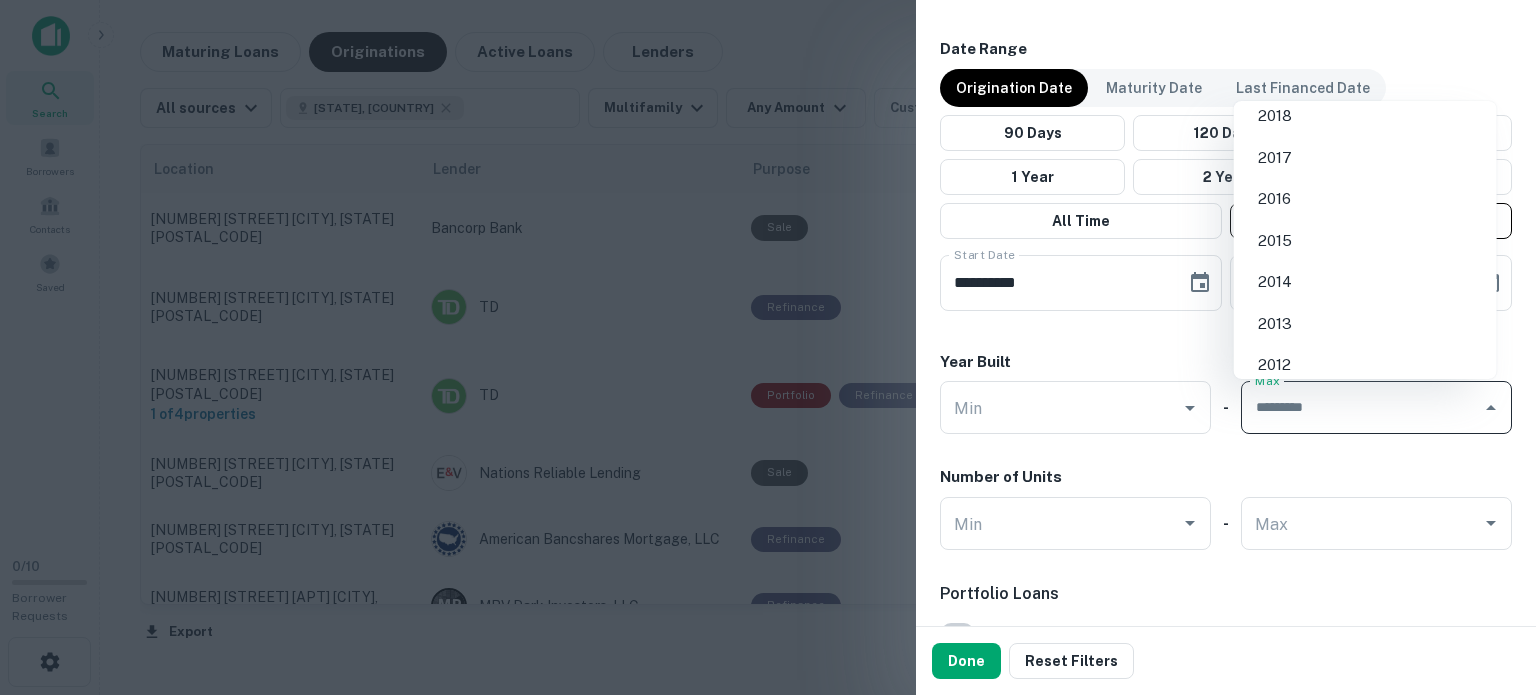 type on "****" 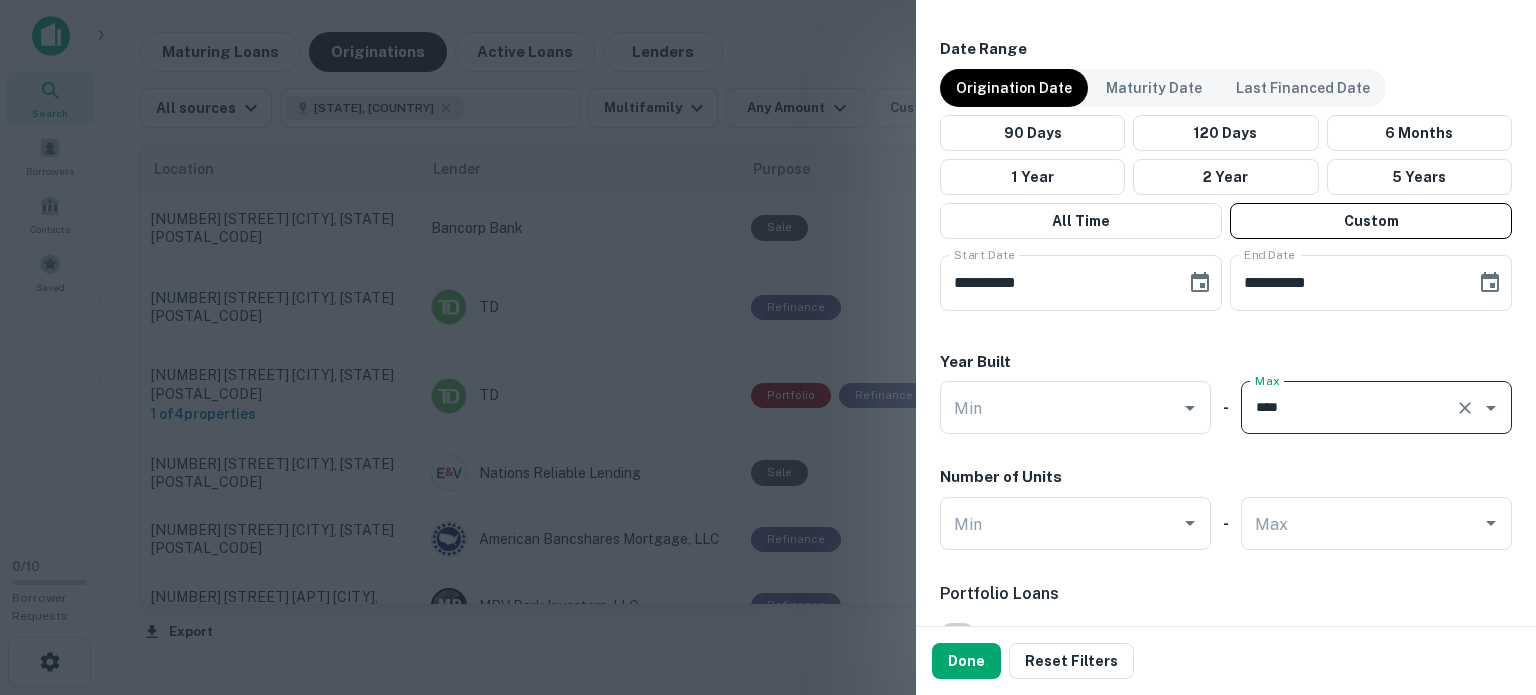 click on "Year Built" at bounding box center (1226, 362) 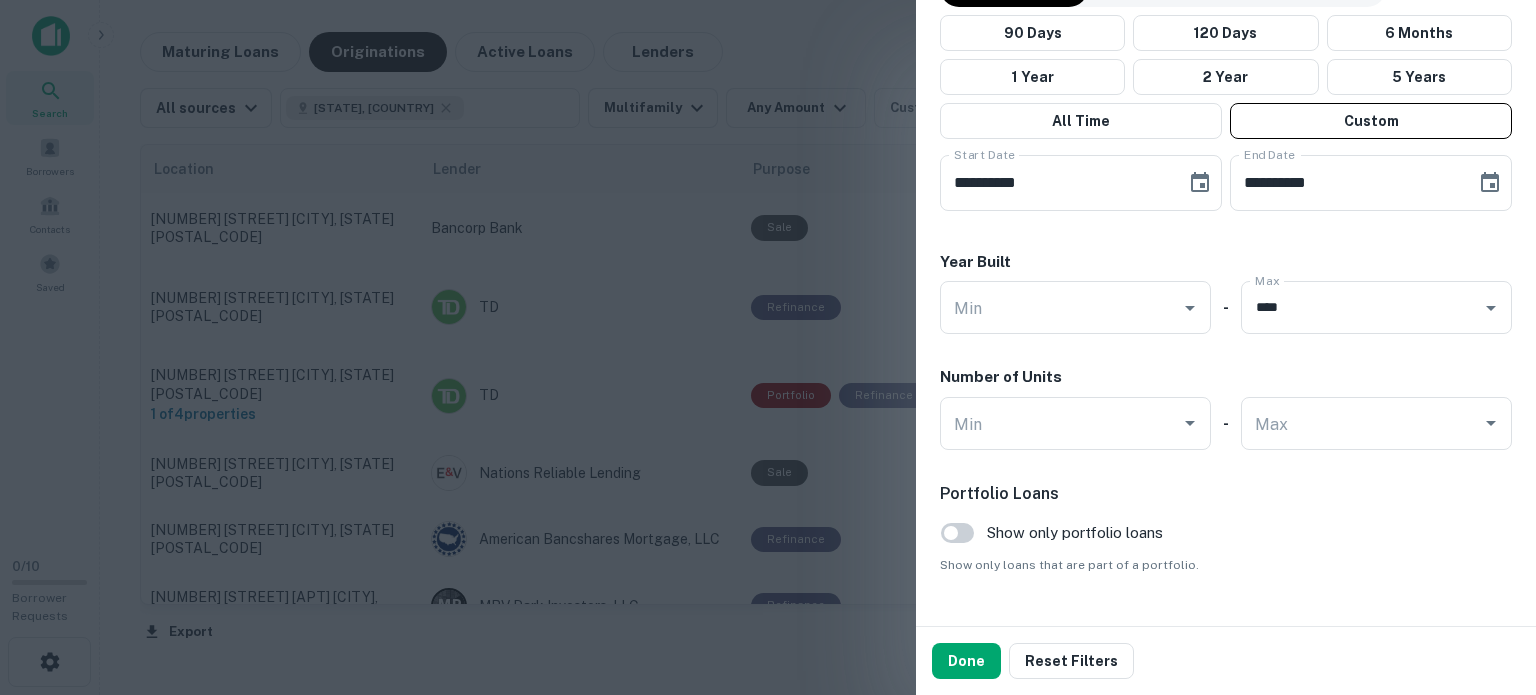 scroll, scrollTop: 1341, scrollLeft: 0, axis: vertical 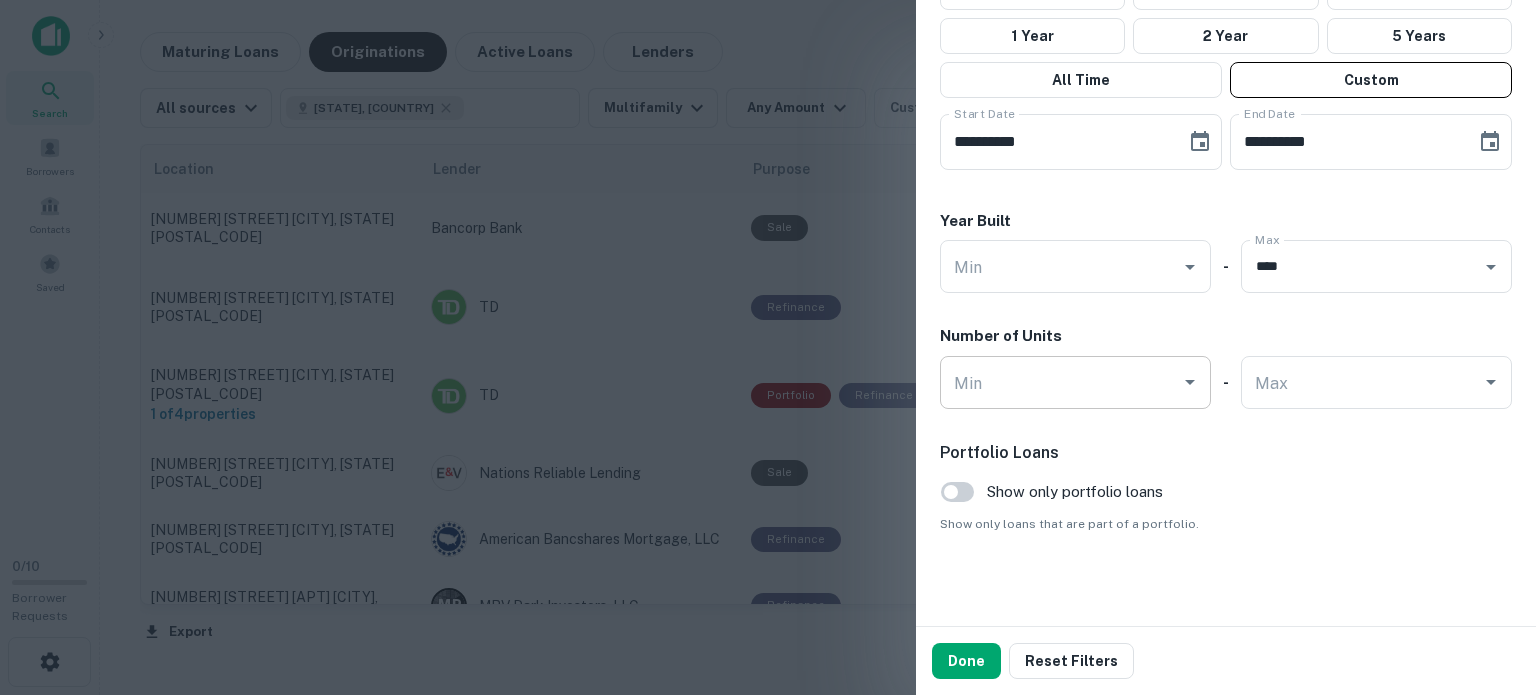 click 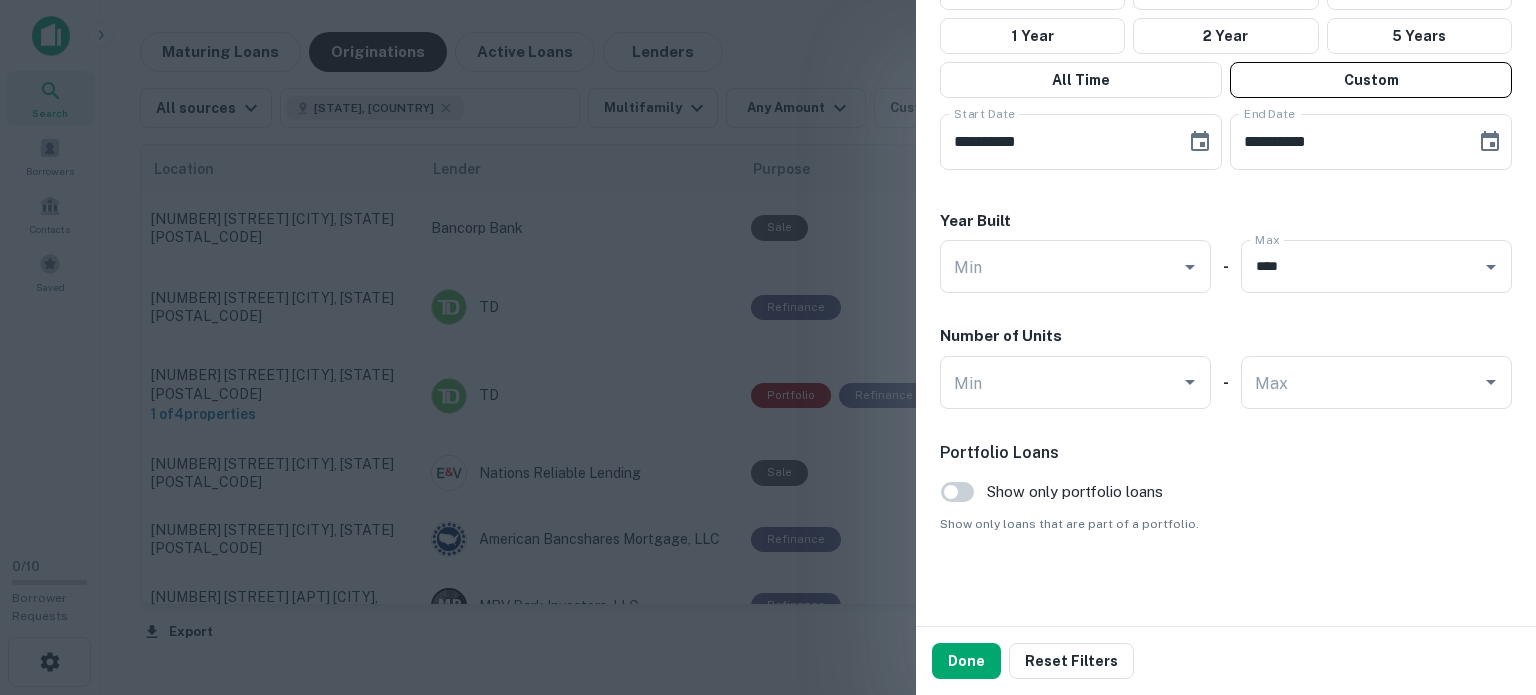 click on "**********" at bounding box center (1226, -339) 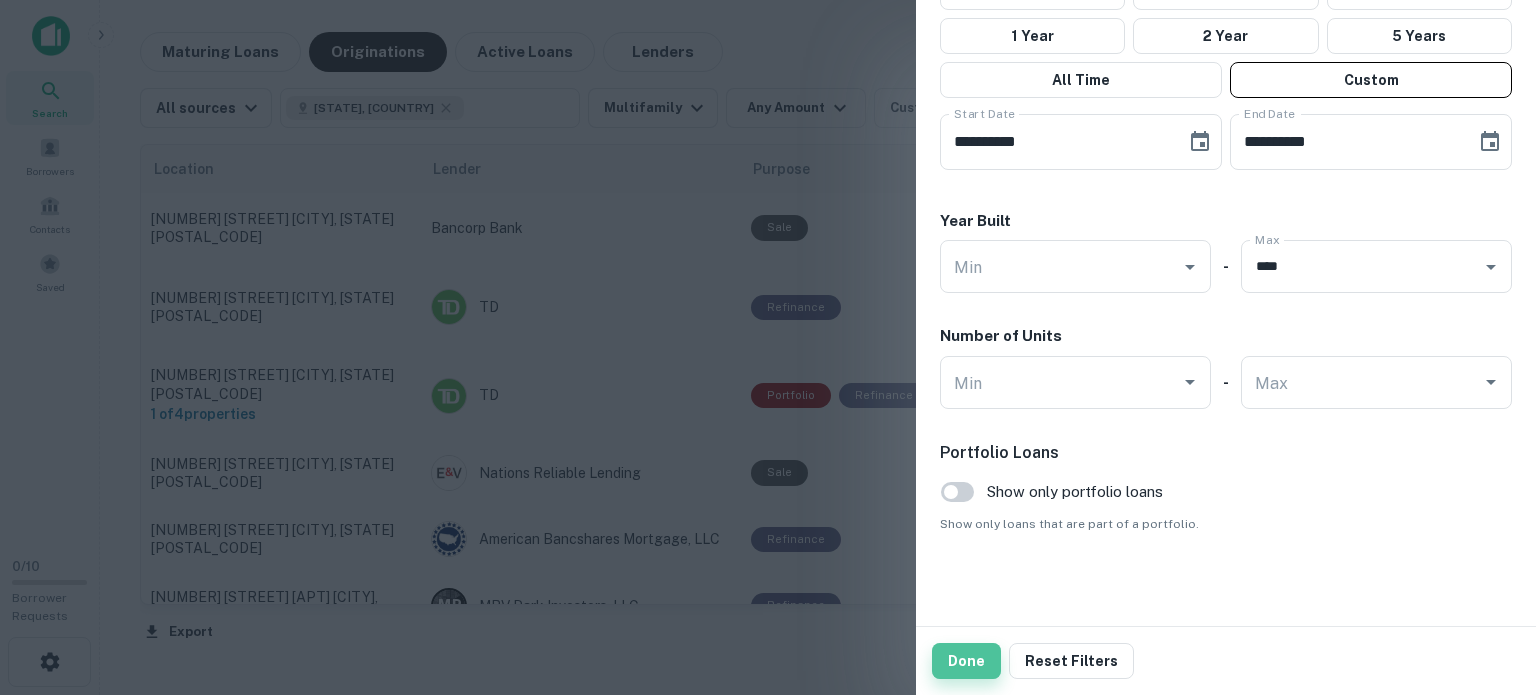 click on "Done" at bounding box center [966, 661] 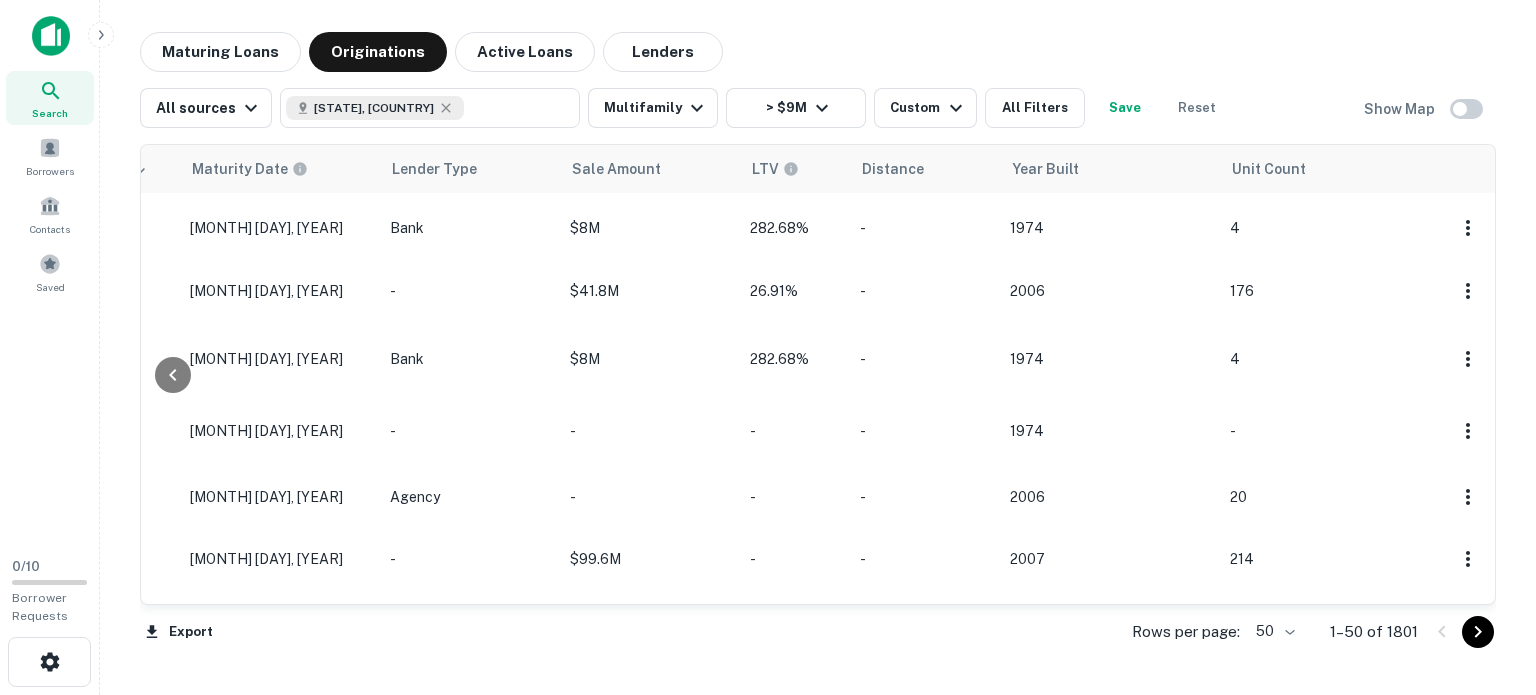 scroll, scrollTop: 0, scrollLeft: 1538, axis: horizontal 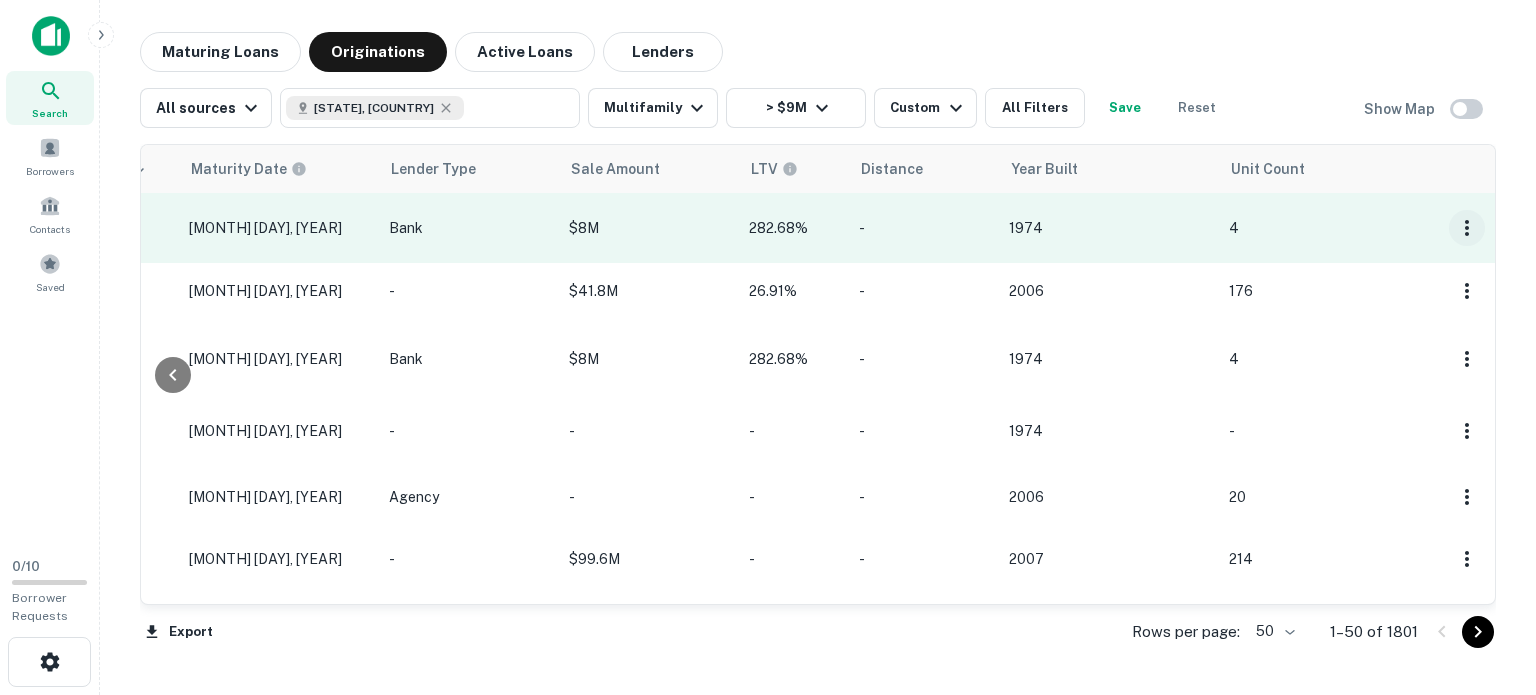 click 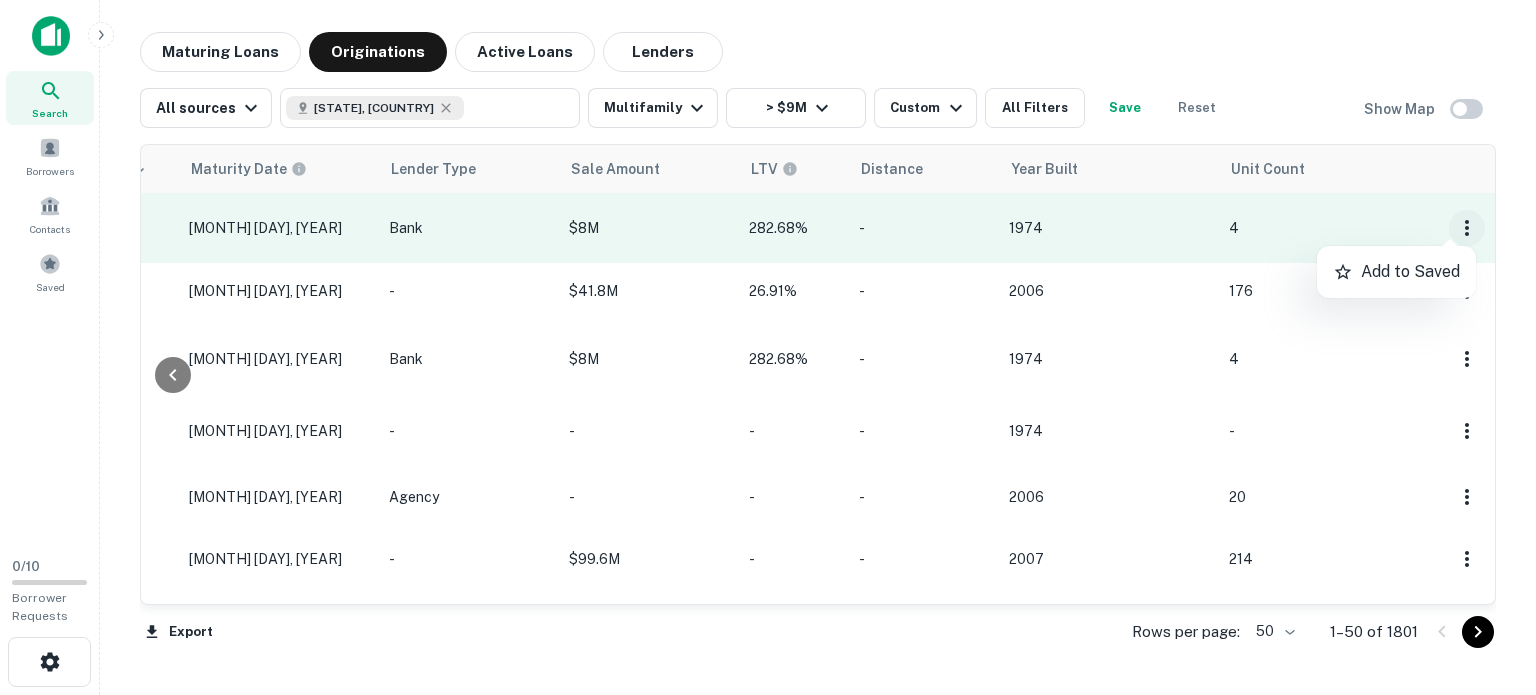 click at bounding box center (768, 347) 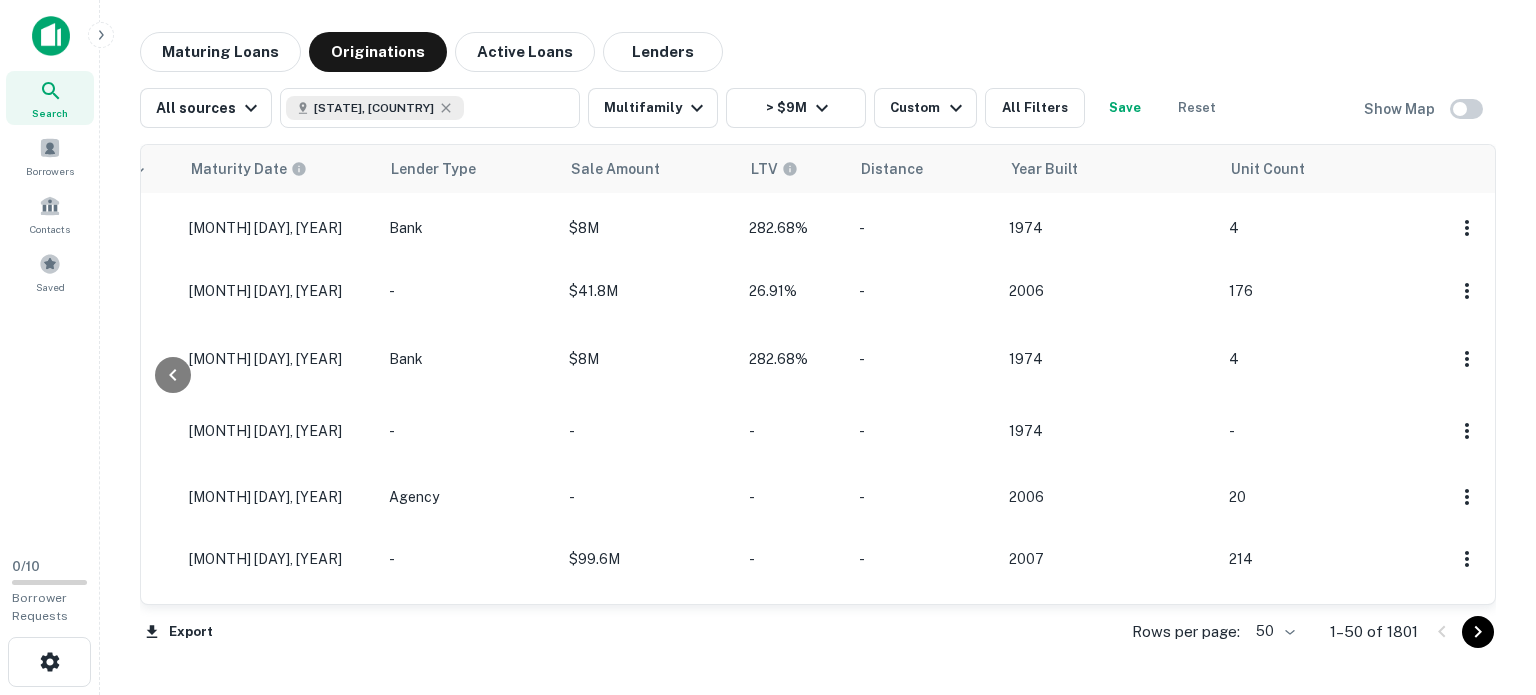 scroll, scrollTop: 0, scrollLeft: 1536, axis: horizontal 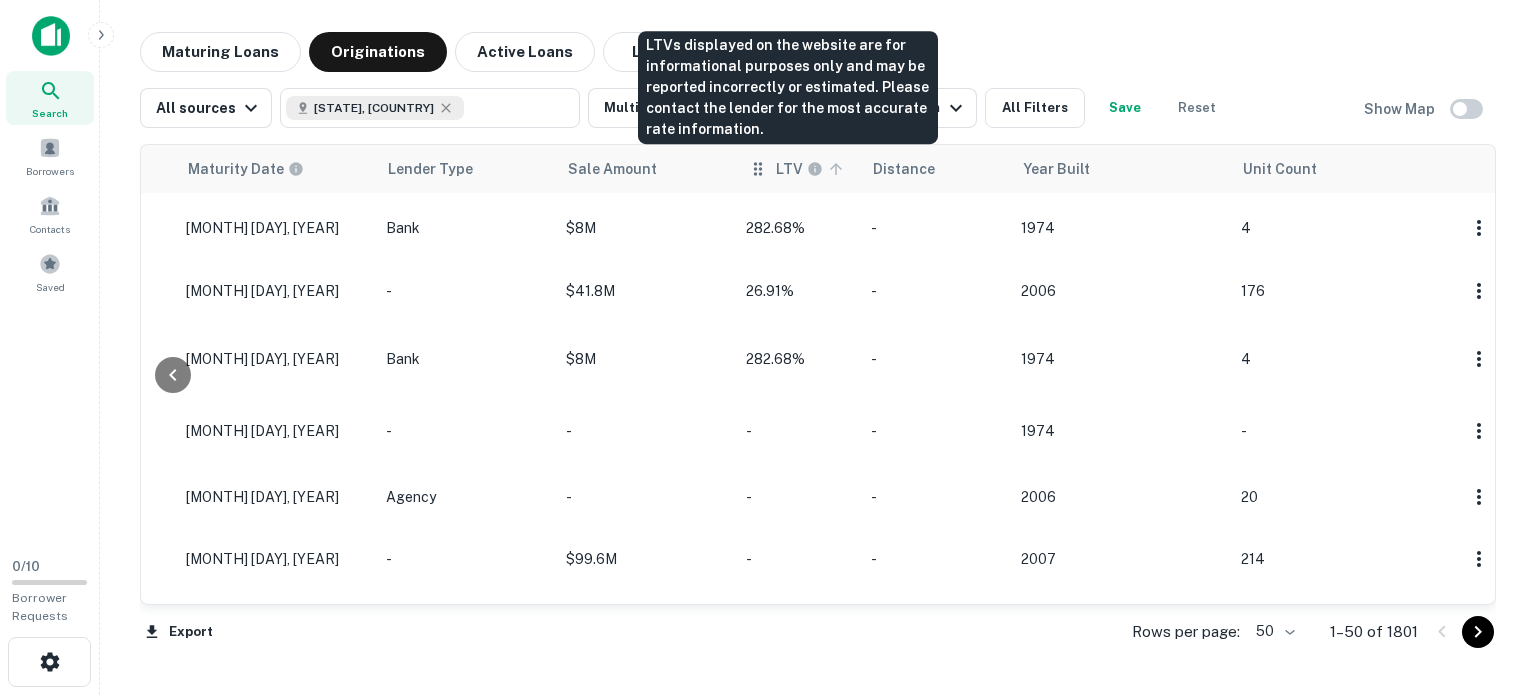 click on "LTV" at bounding box center [789, 169] 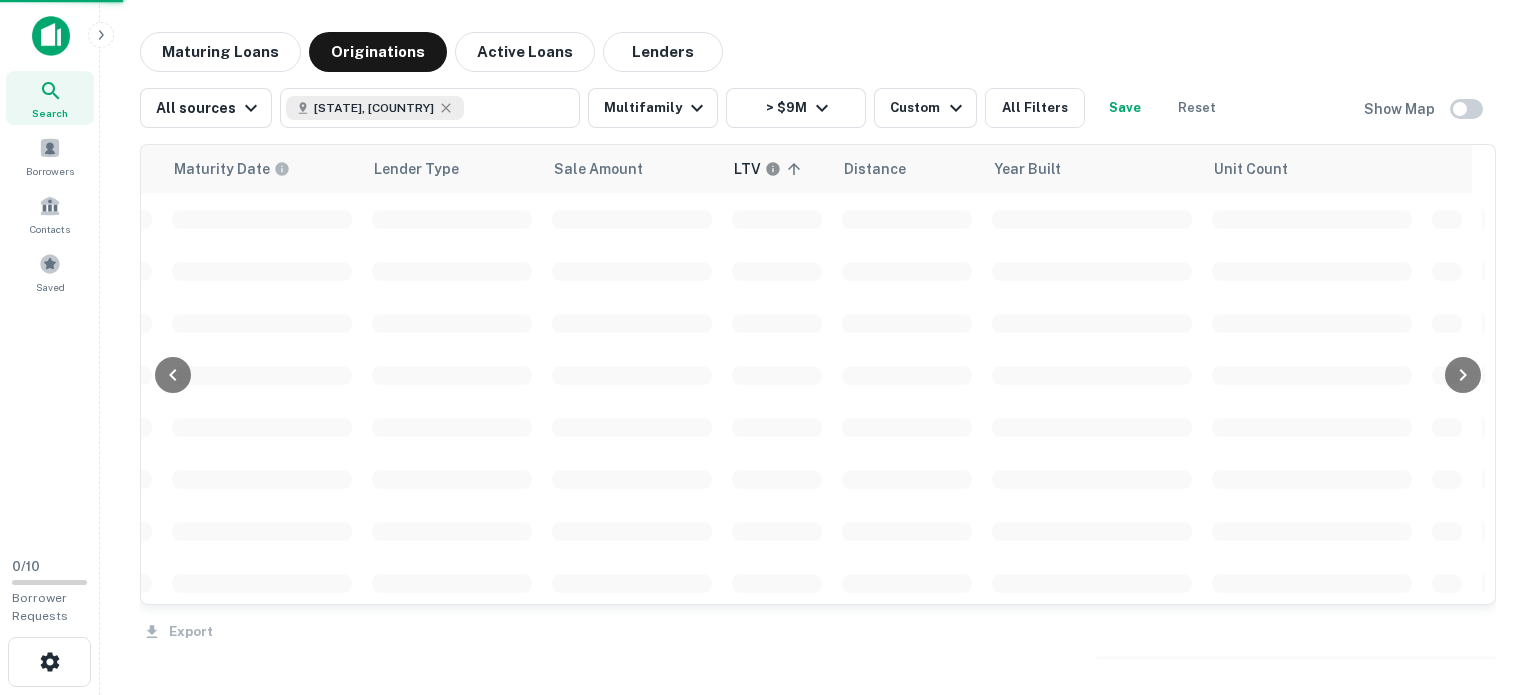 scroll, scrollTop: 0, scrollLeft: 1464, axis: horizontal 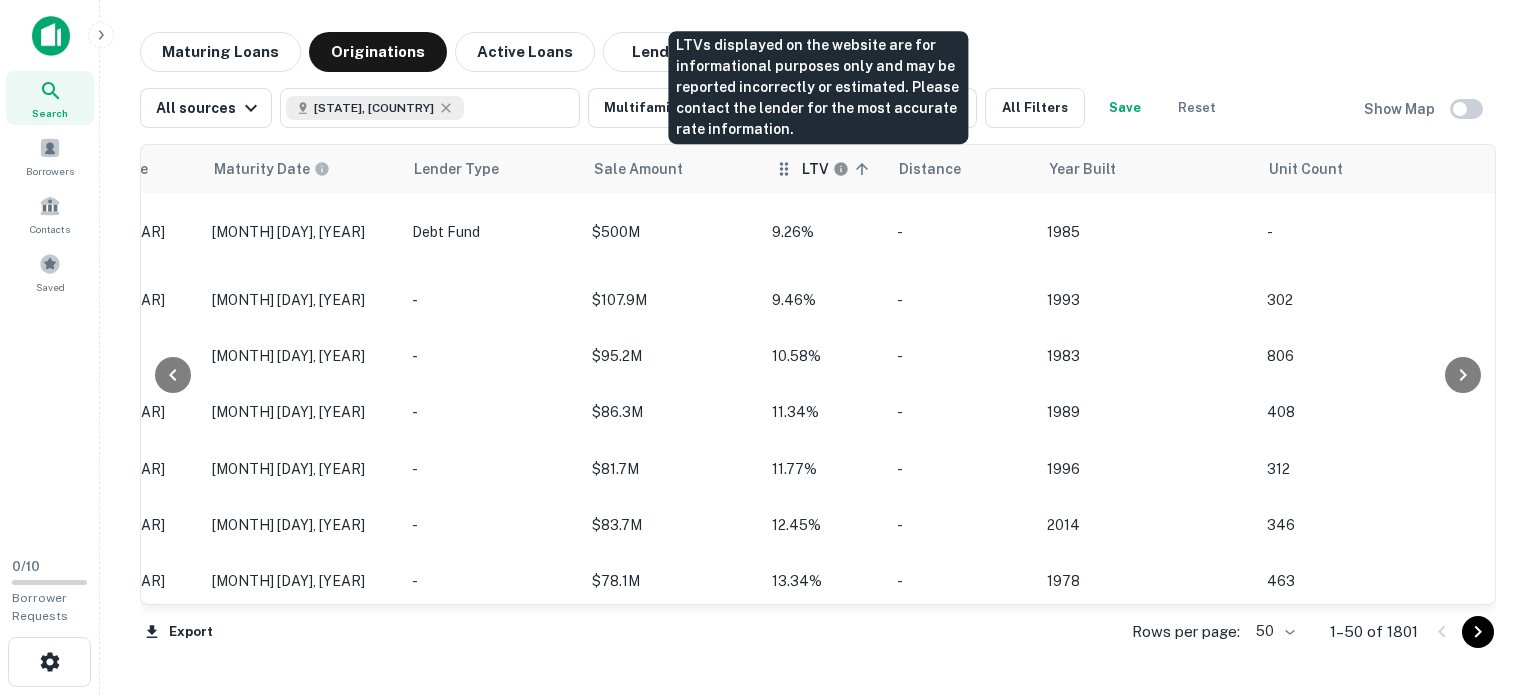 click on "LTV" at bounding box center [815, 169] 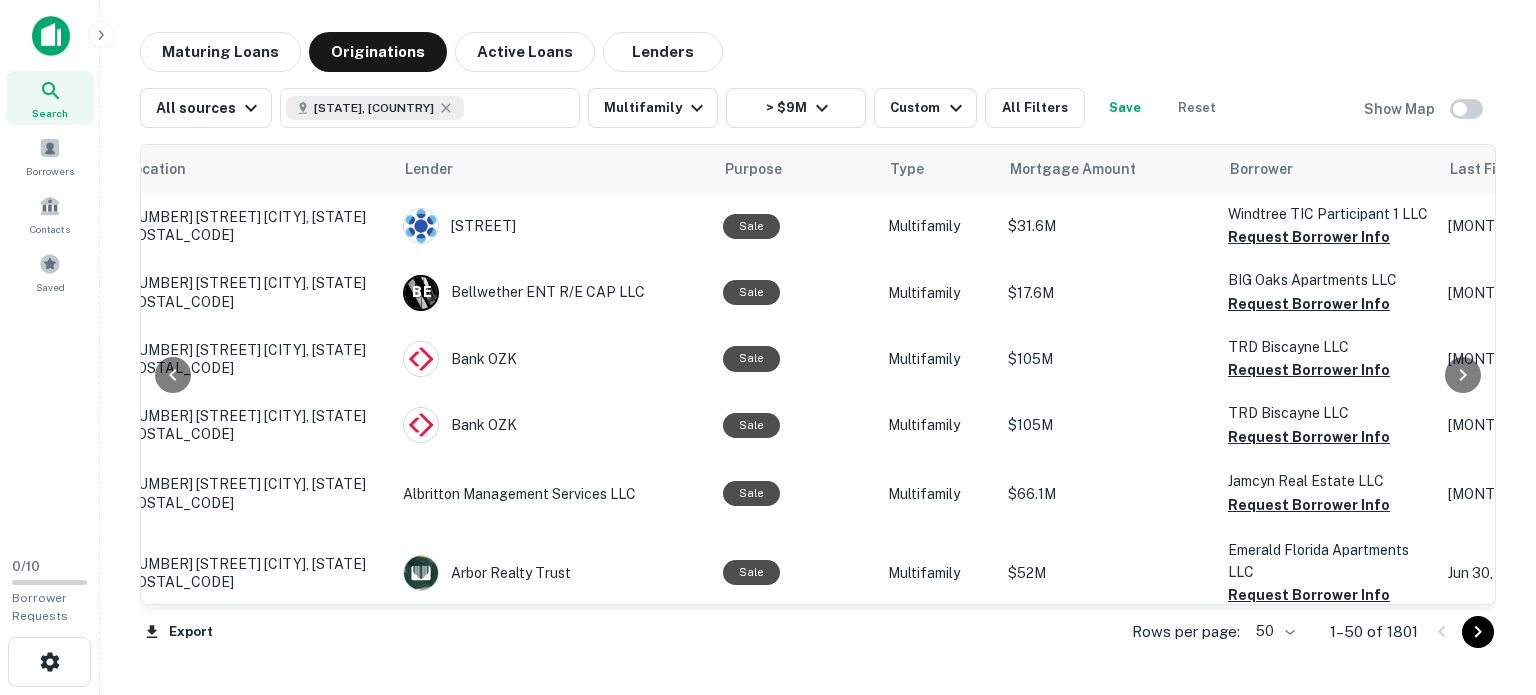 scroll, scrollTop: 0, scrollLeft: 0, axis: both 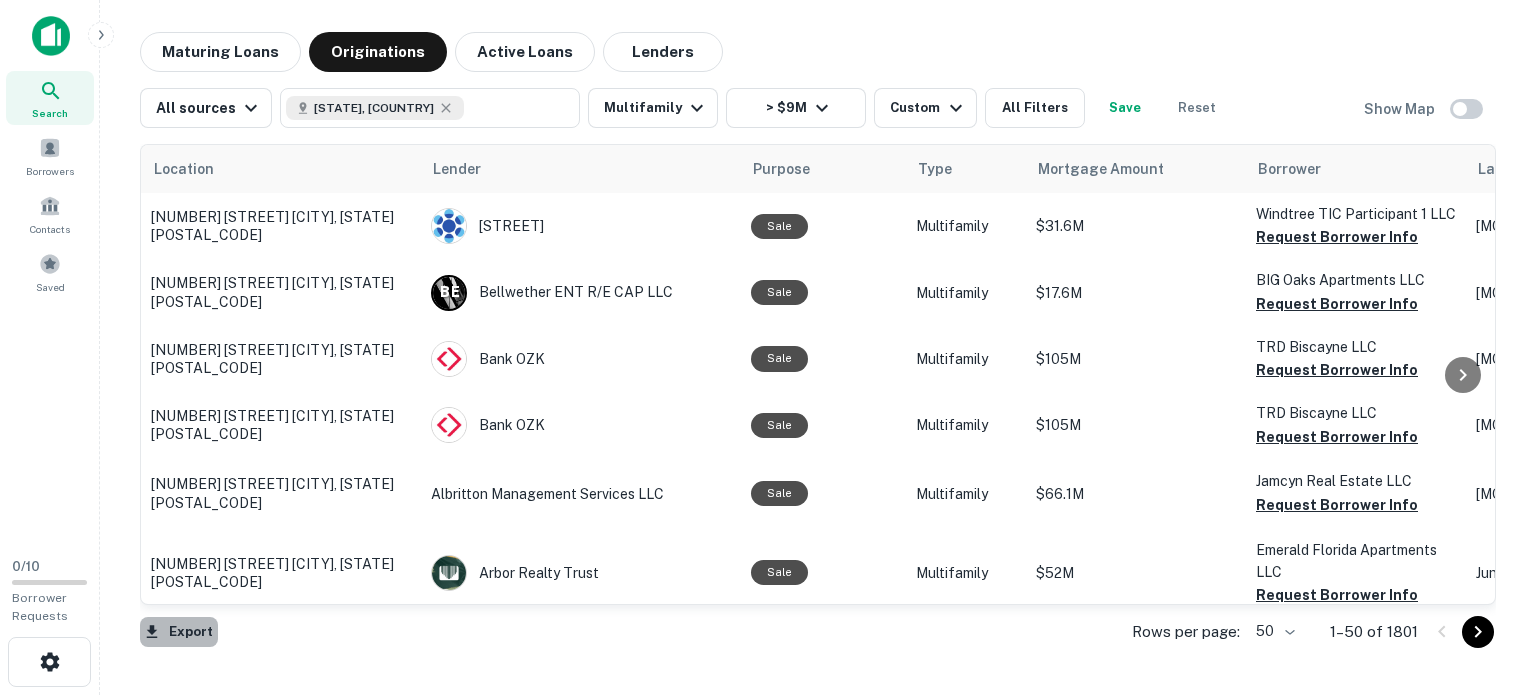 click on "Export" at bounding box center [179, 632] 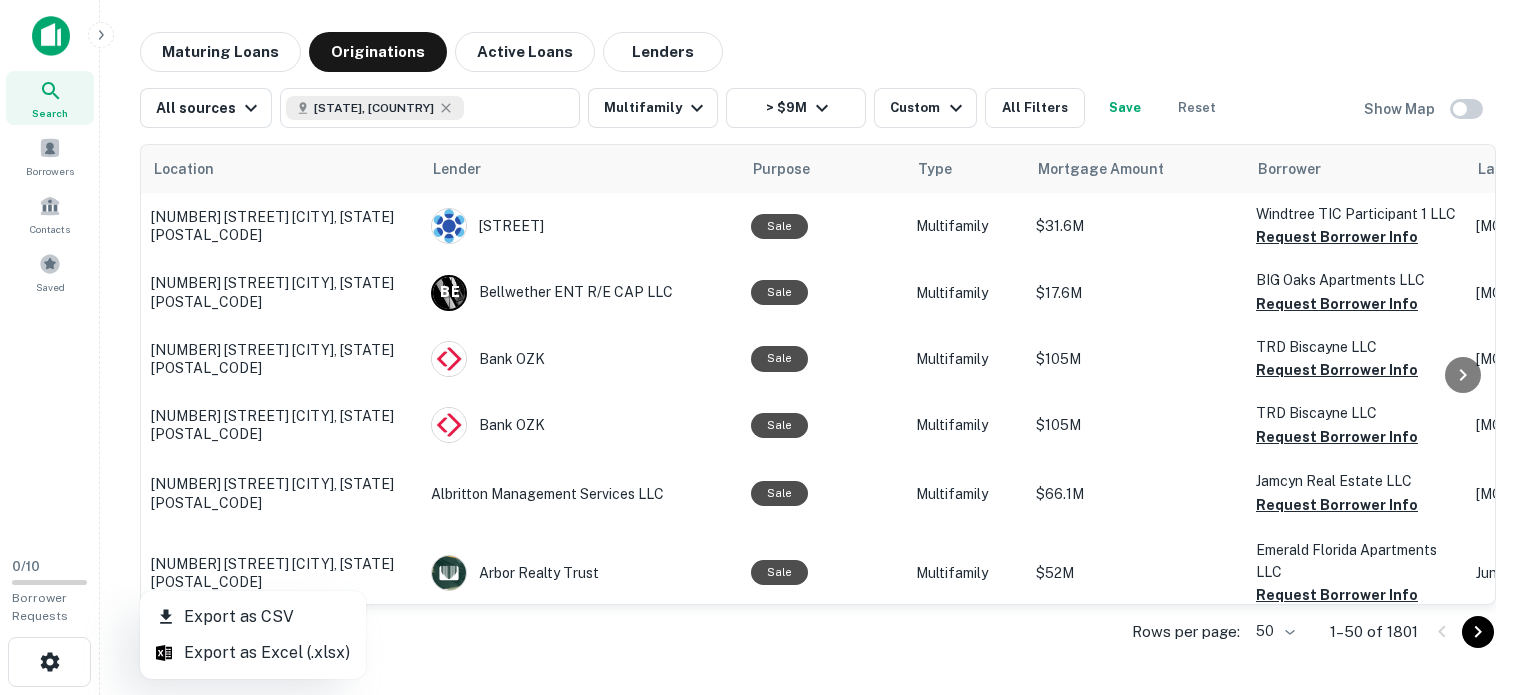 click on "Export as Excel (.xlsx)" at bounding box center [253, 653] 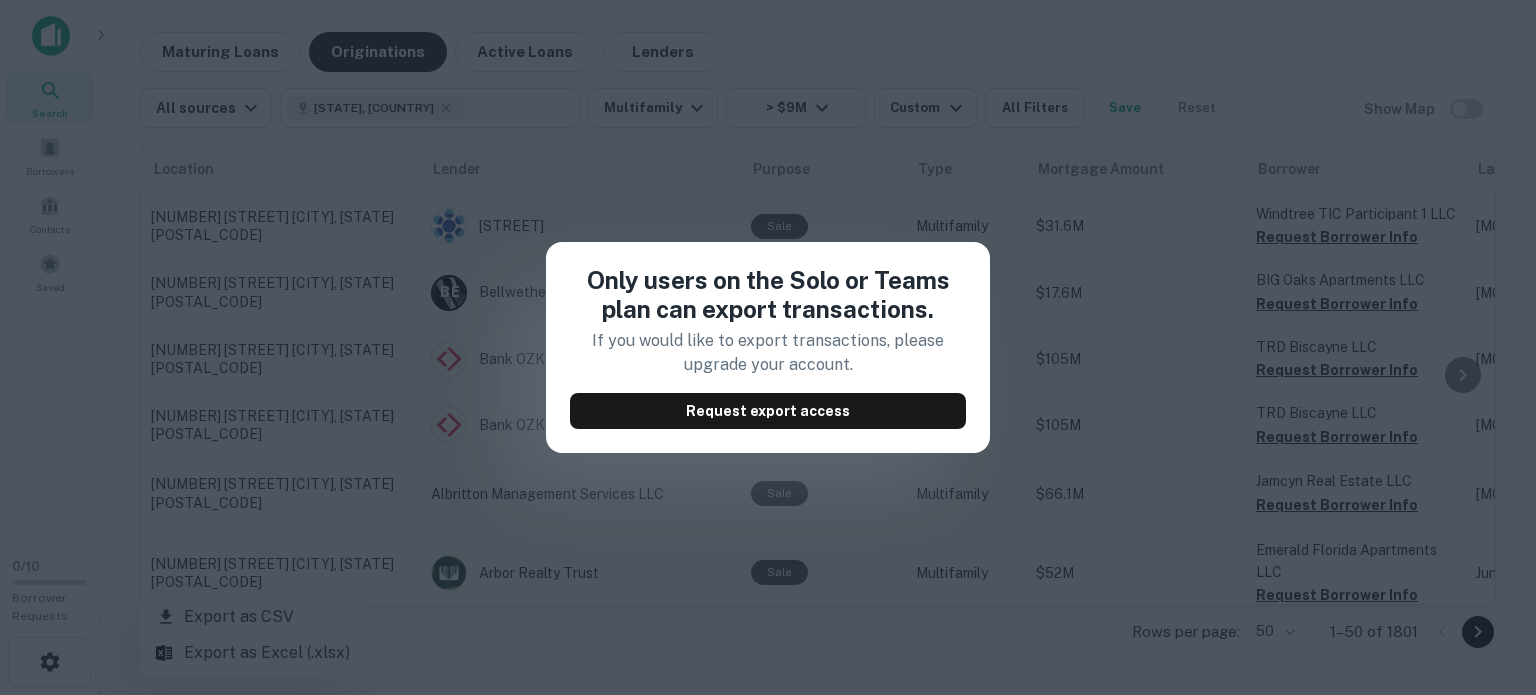 click on "Only users on the Solo or Teams plan can export transactions. If you would like to export transactions, please upgrade your account. Request export access" at bounding box center [768, 347] 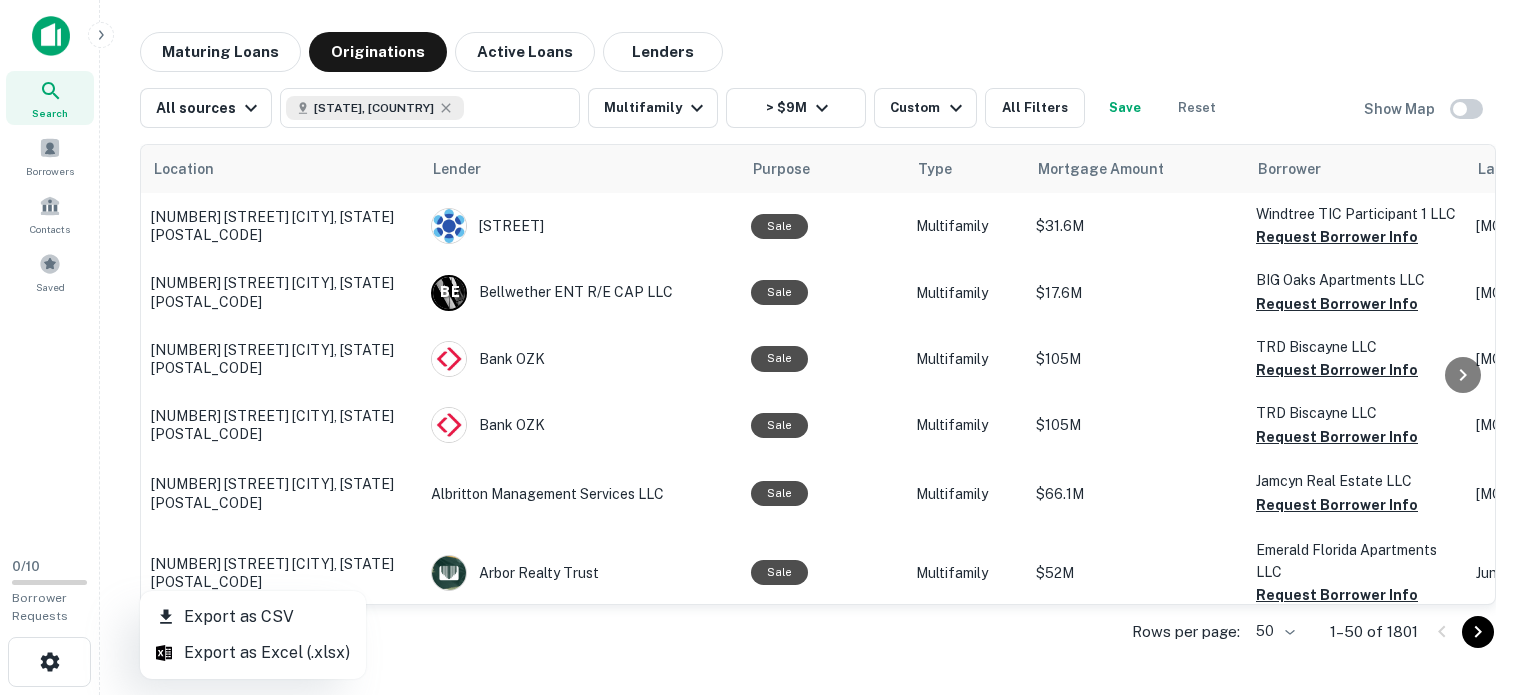 click at bounding box center [768, 347] 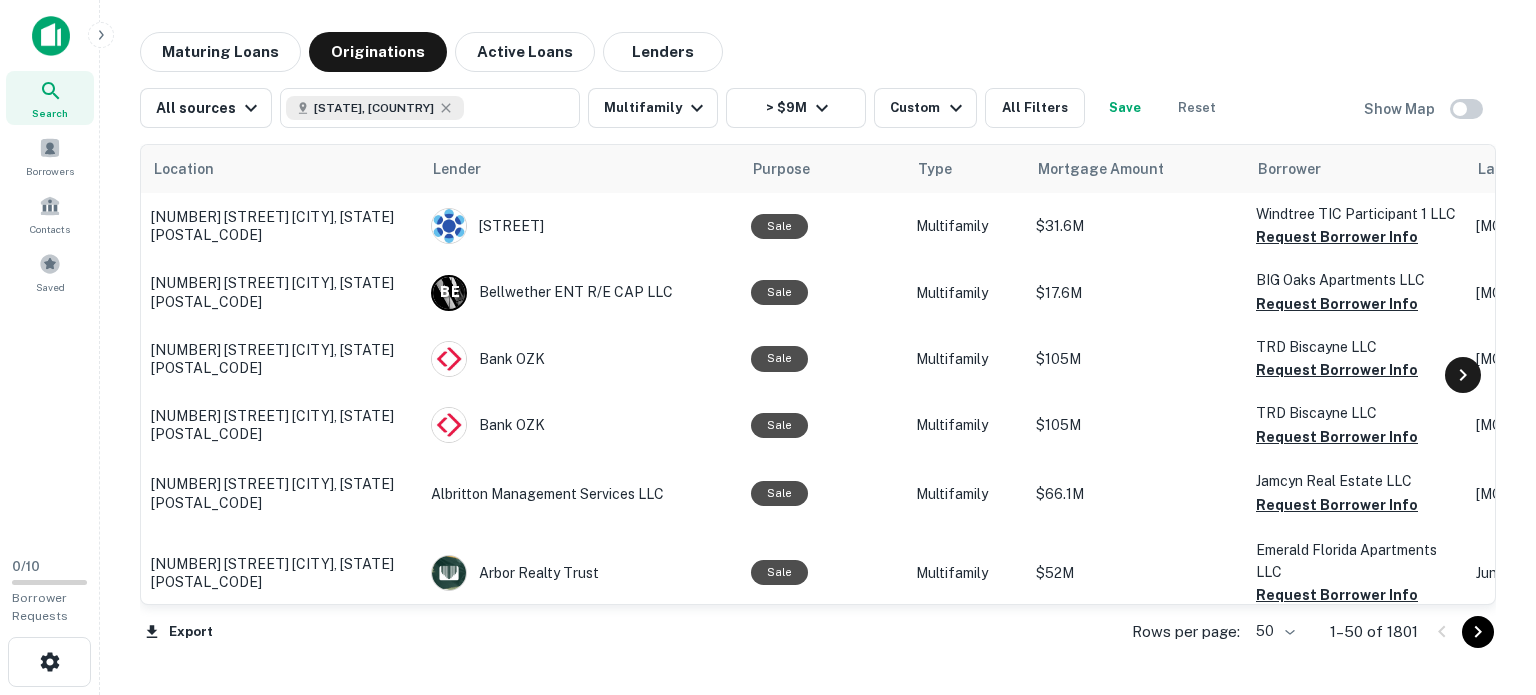 click 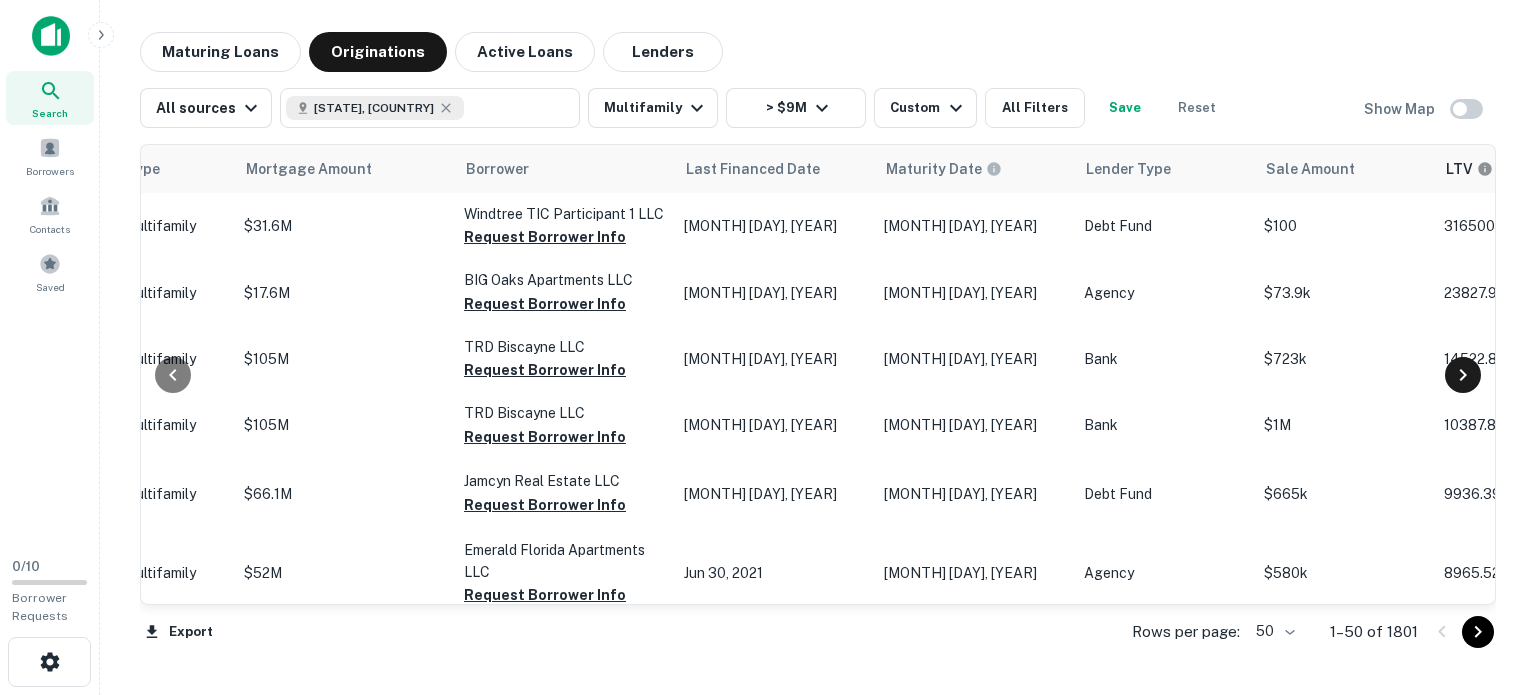 scroll, scrollTop: 0, scrollLeft: 840, axis: horizontal 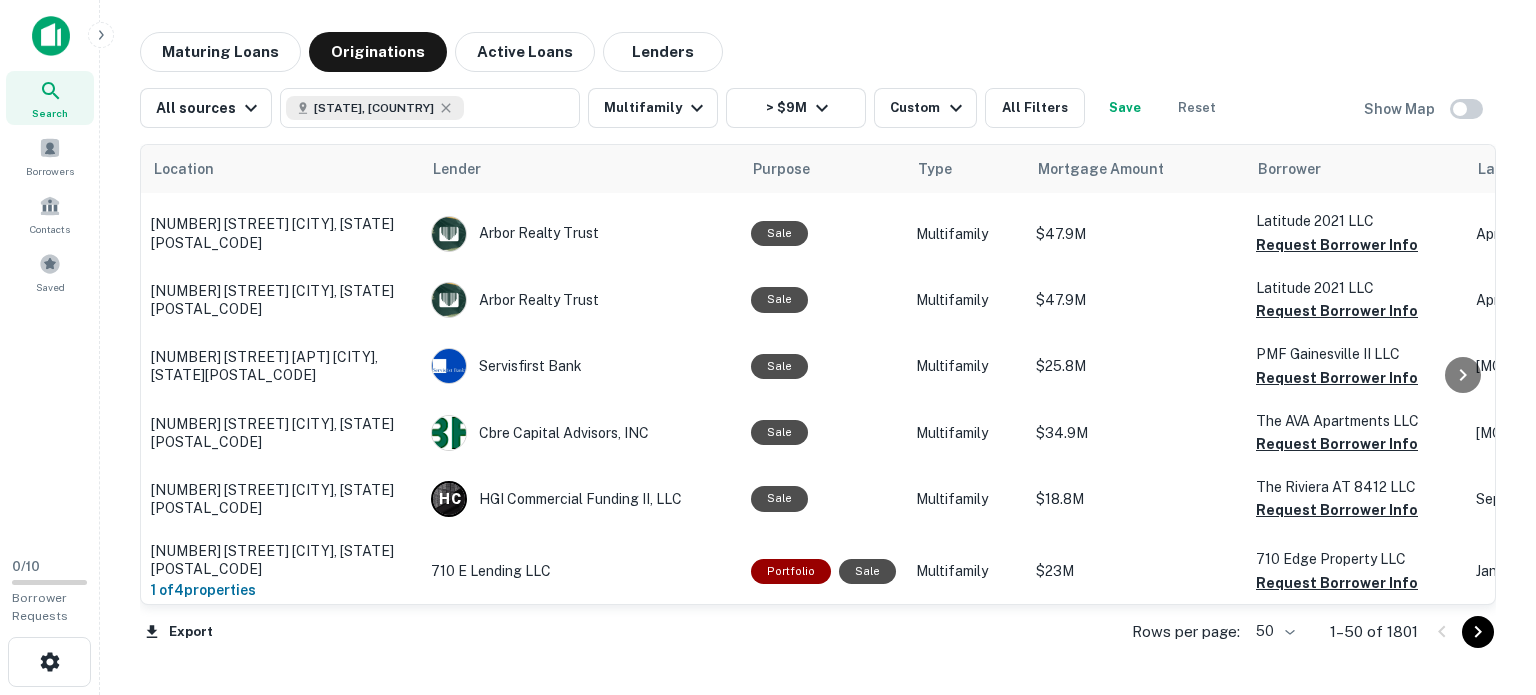 click 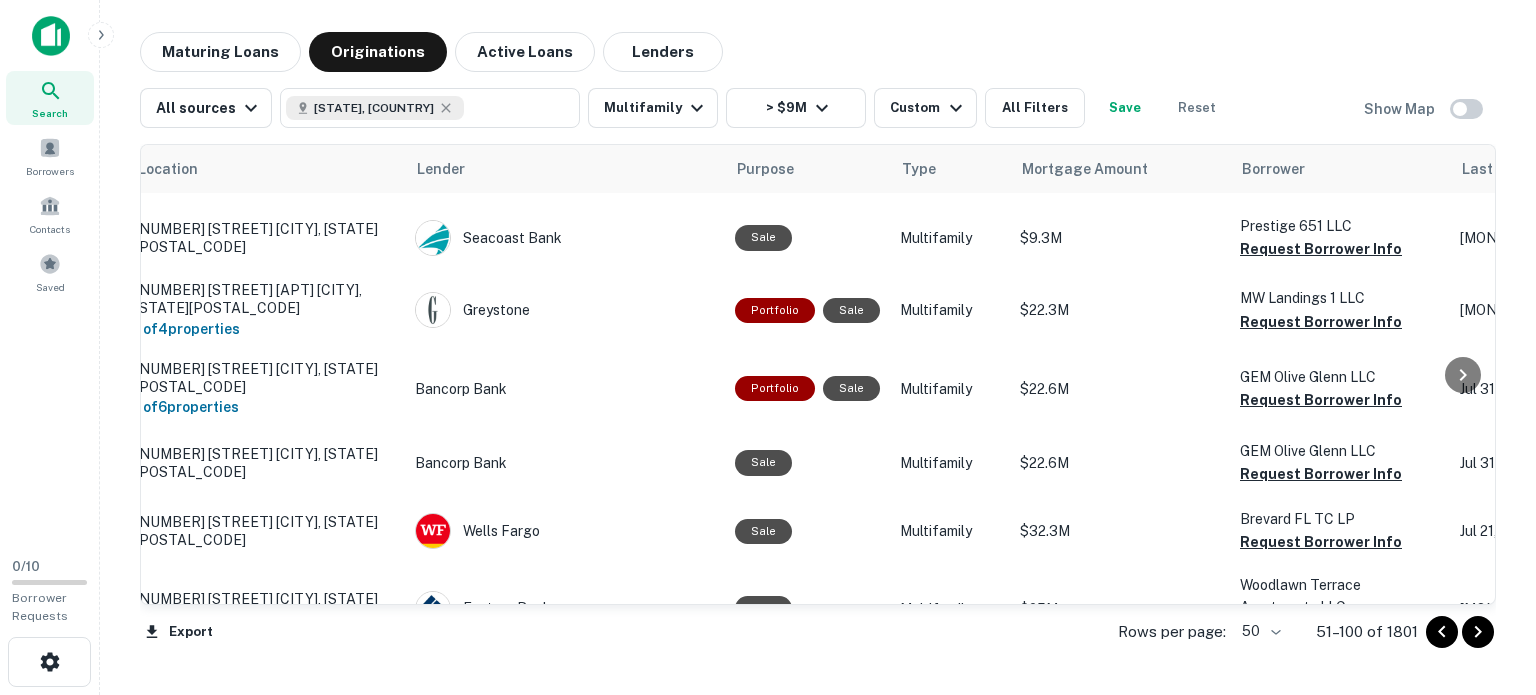 scroll, scrollTop: 3080, scrollLeft: 0, axis: vertical 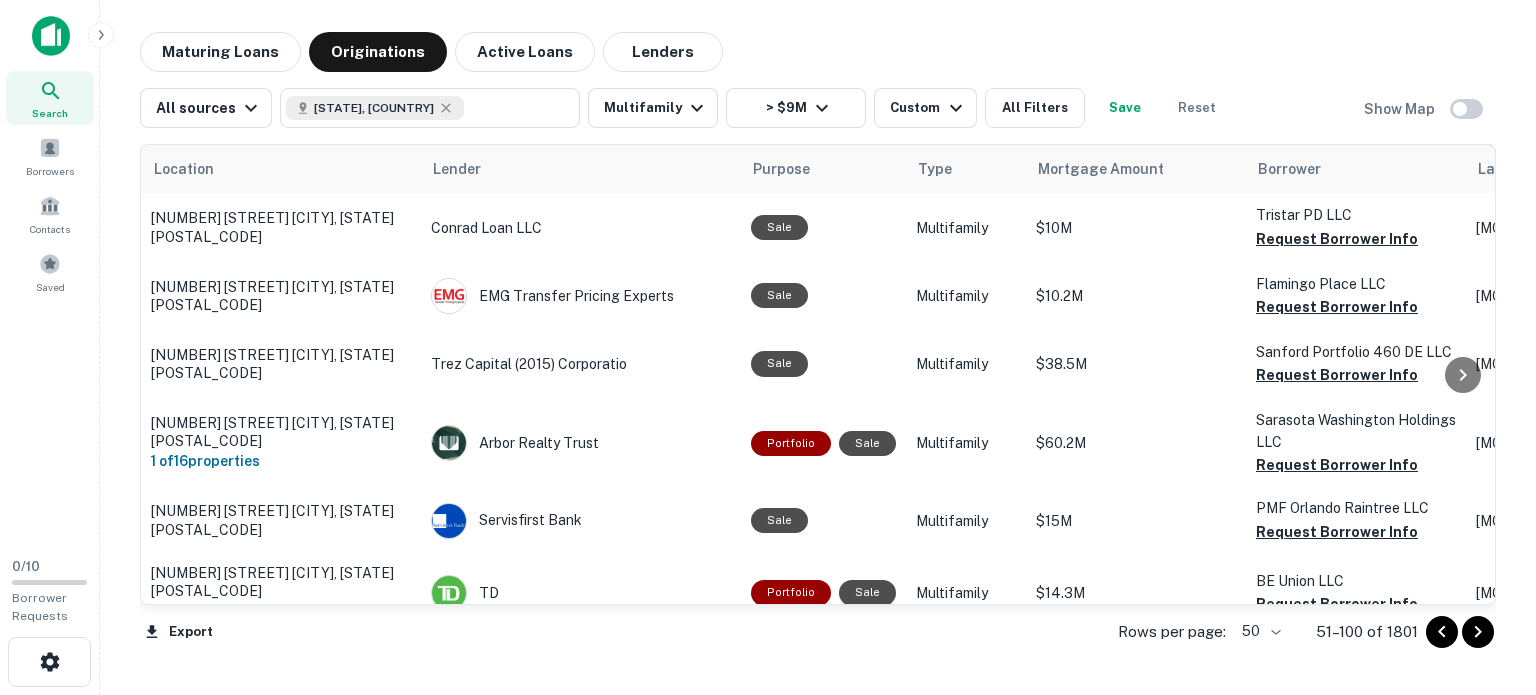 drag, startPoint x: 1482, startPoint y: 639, endPoint x: 1450, endPoint y: 631, distance: 32.984844 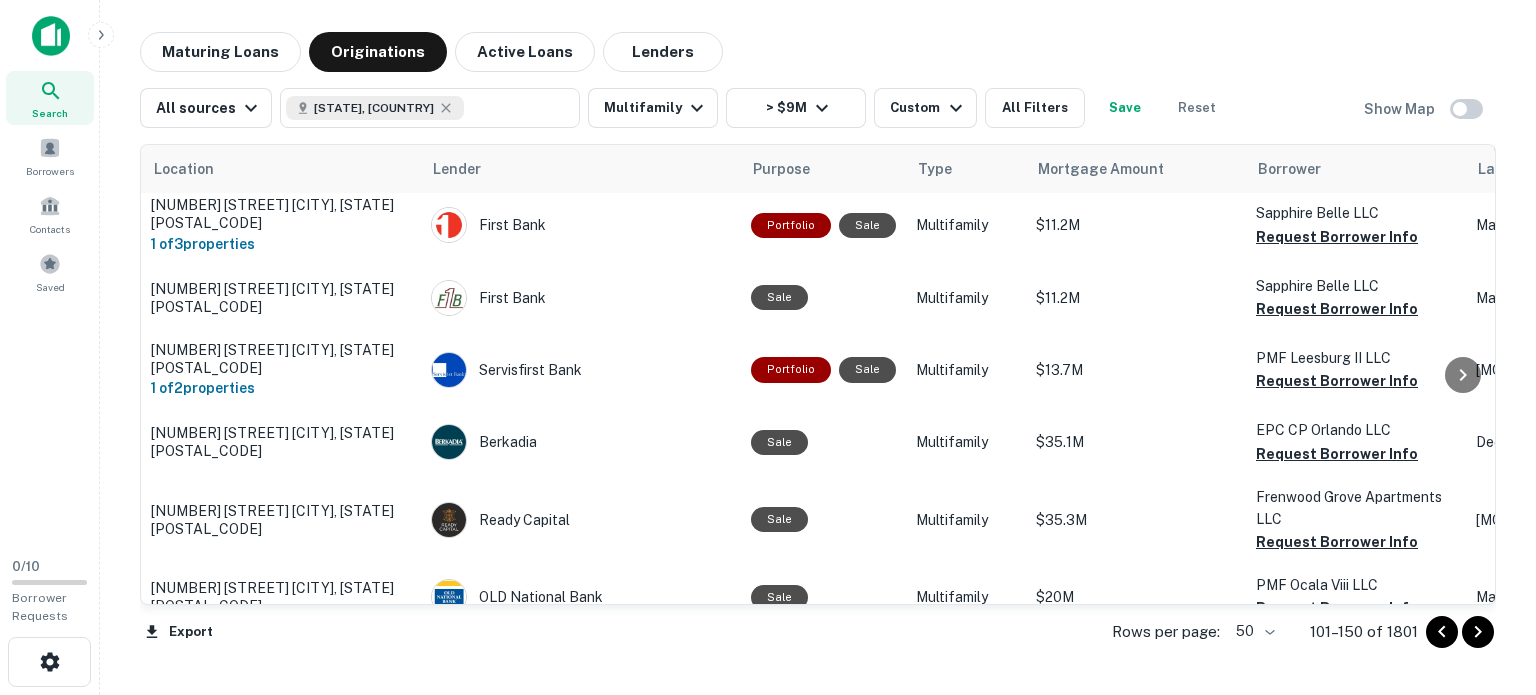 scroll, scrollTop: 0, scrollLeft: 0, axis: both 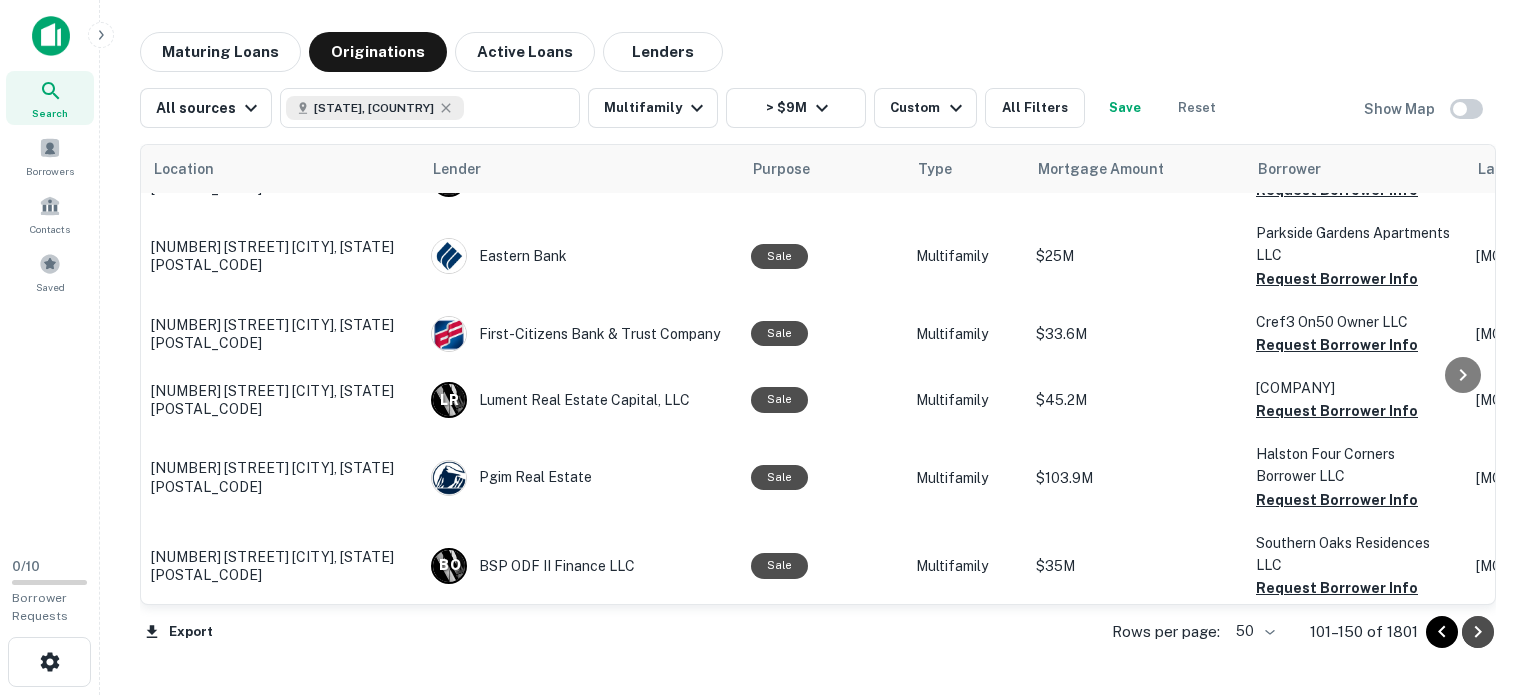 click 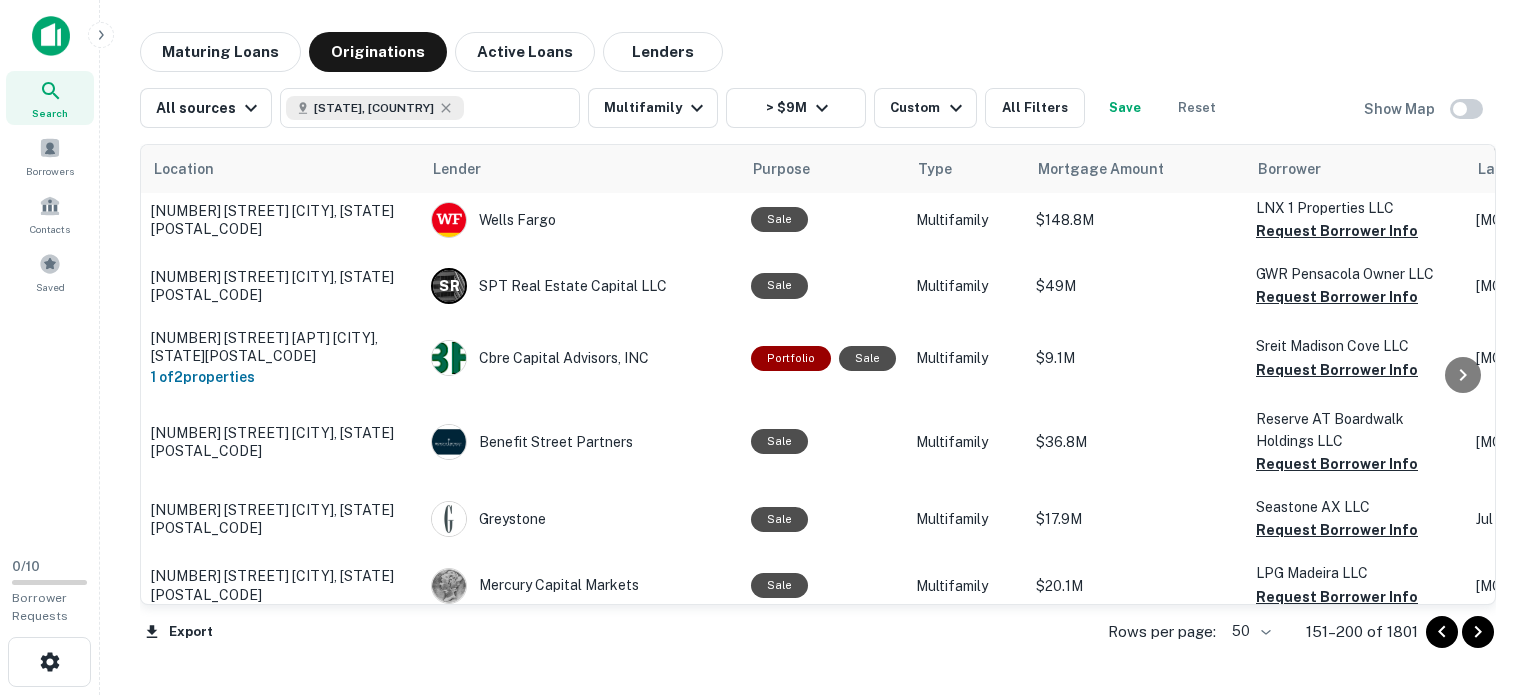 scroll, scrollTop: 2292, scrollLeft: 0, axis: vertical 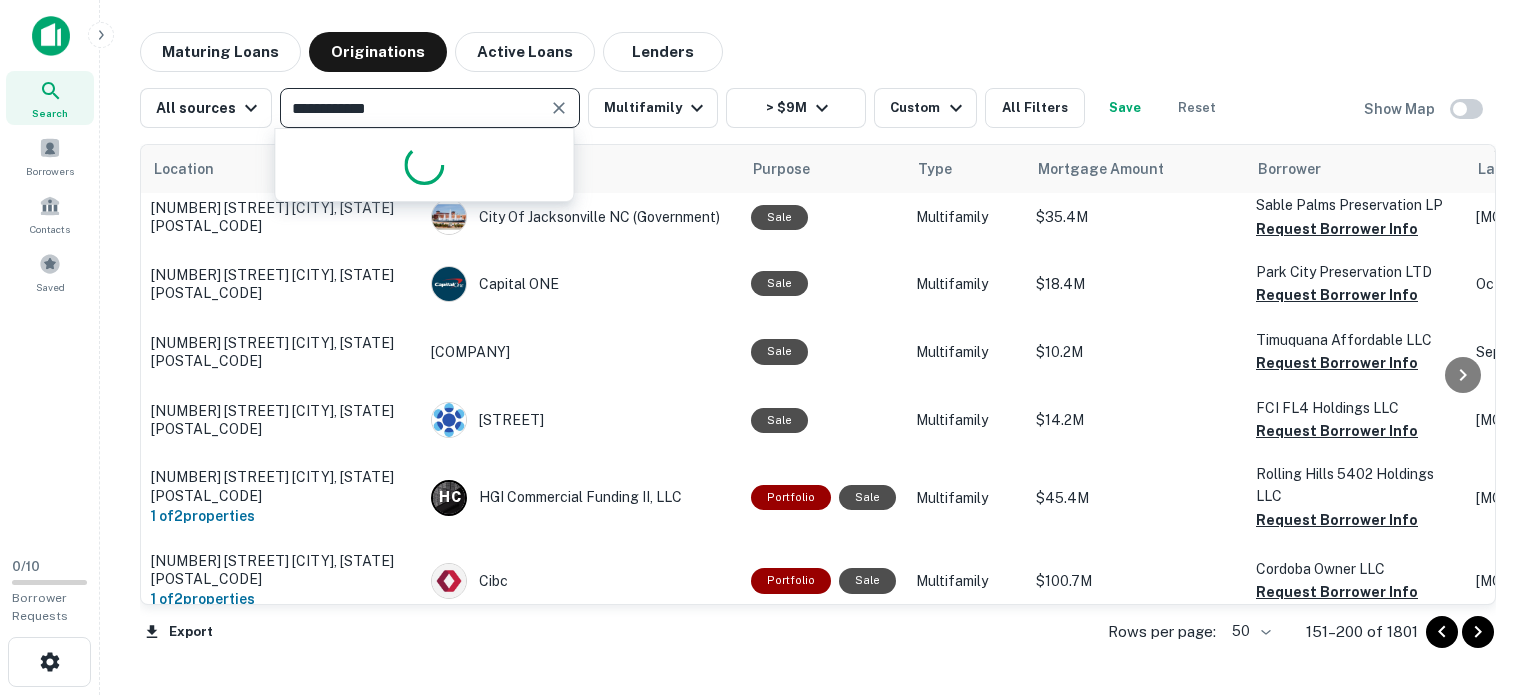 click on "**********" at bounding box center [413, 108] 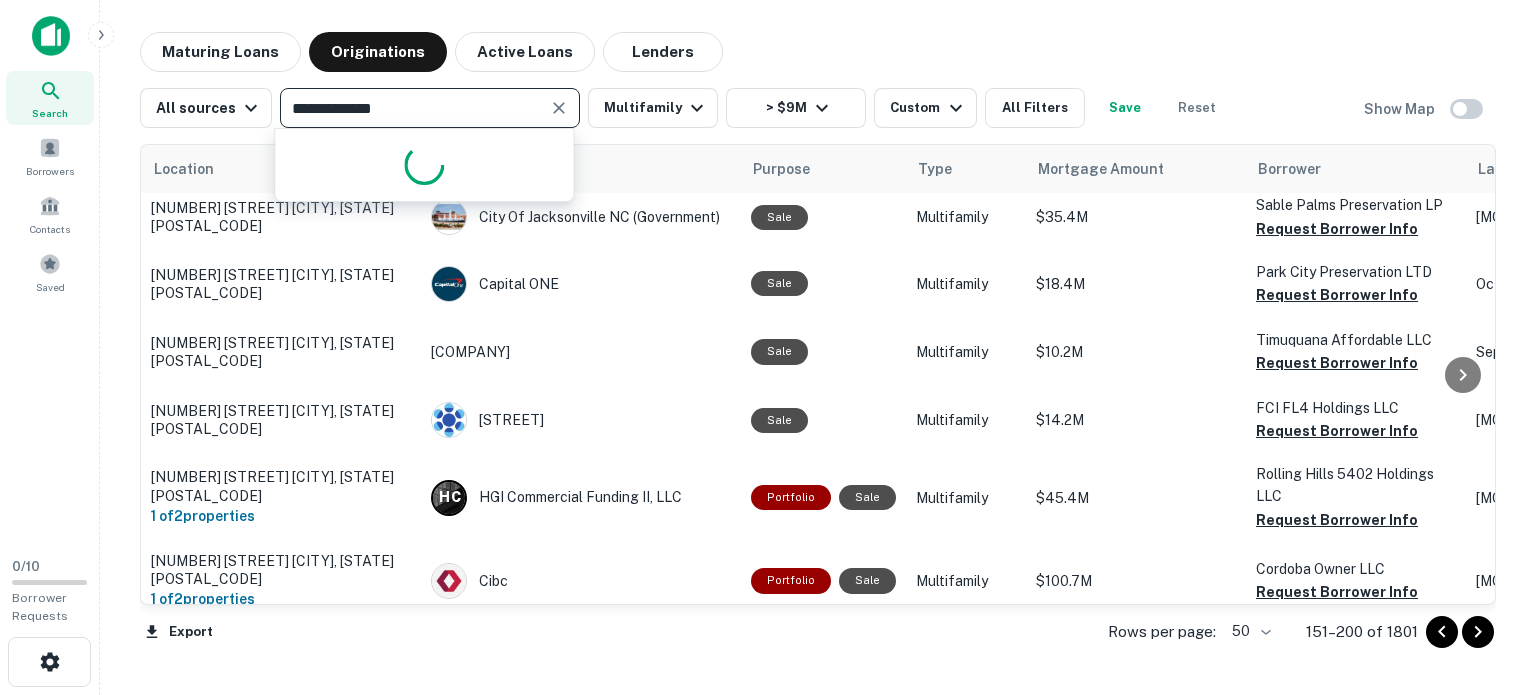 type on "**********" 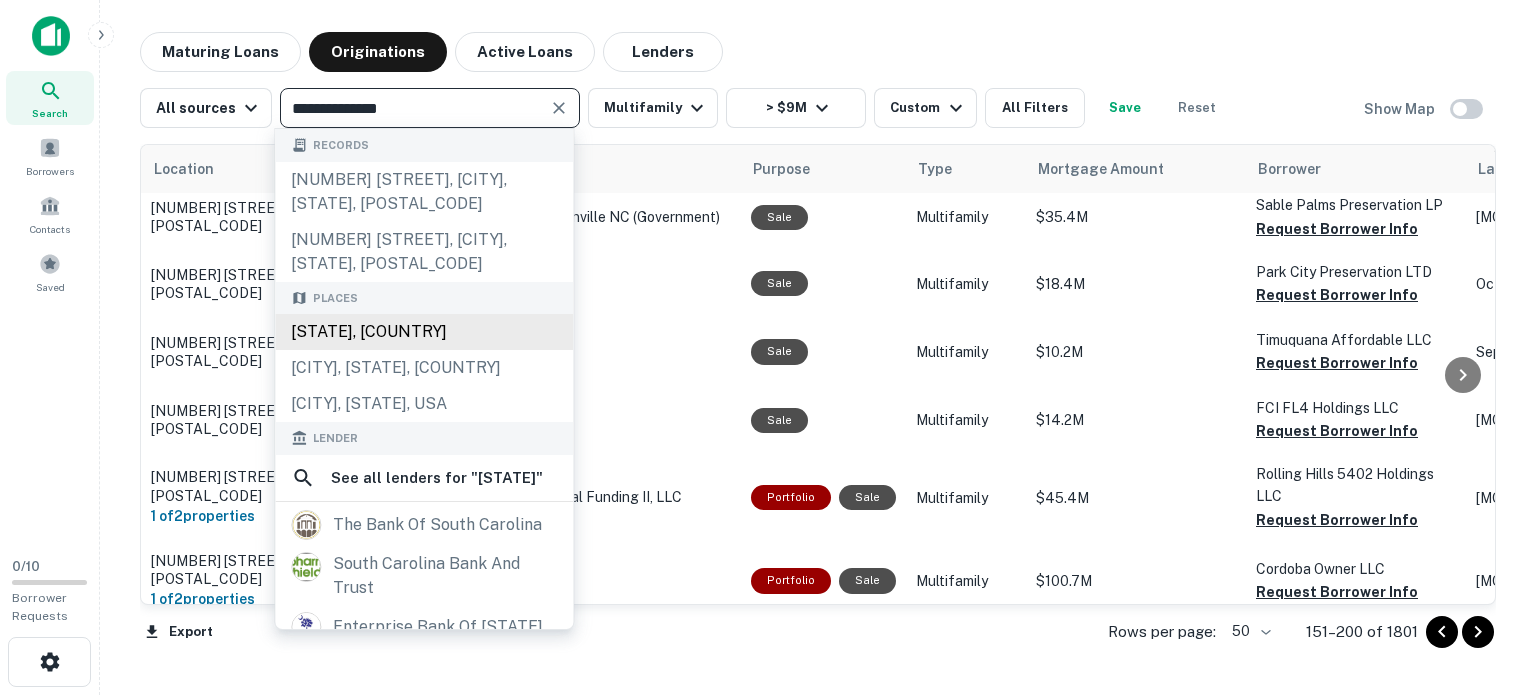 click on "[STATE], [COUNTRY]" at bounding box center (424, 332) 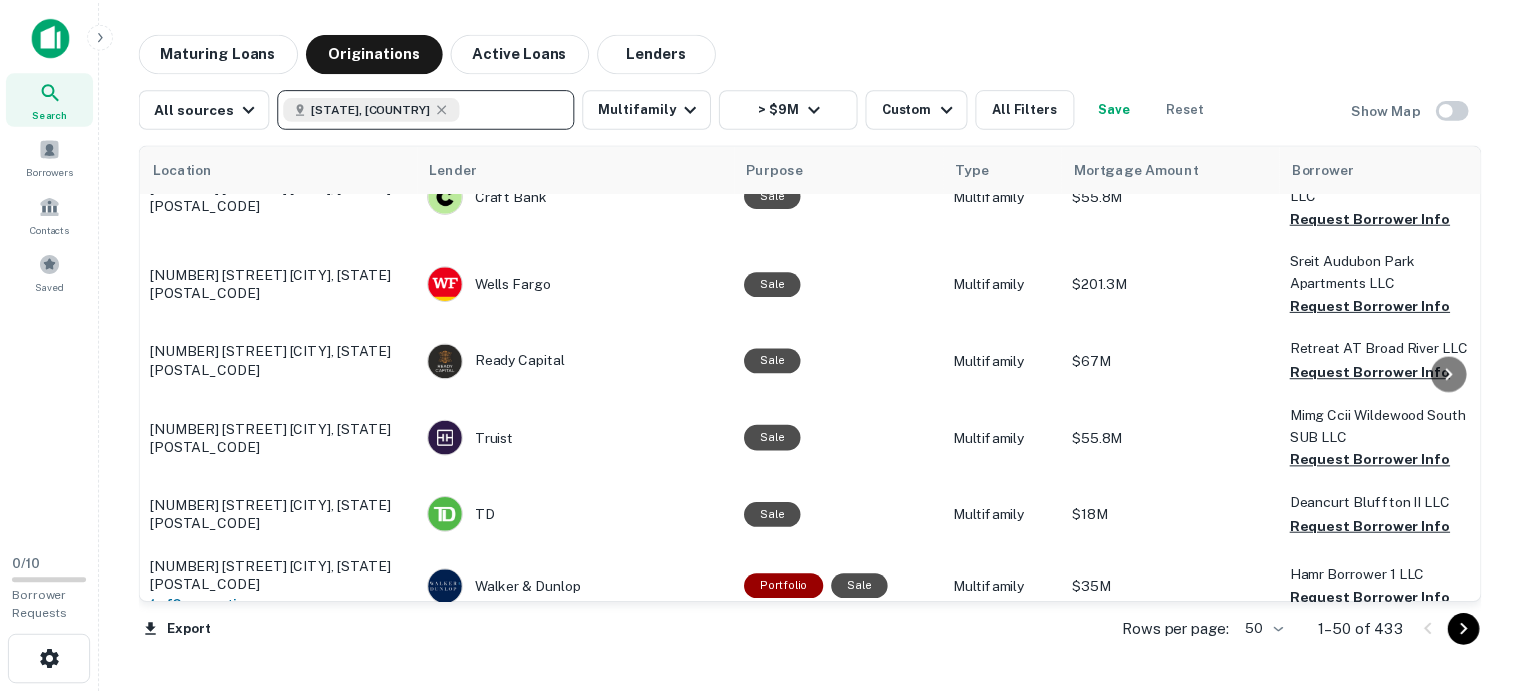 scroll, scrollTop: 0, scrollLeft: 0, axis: both 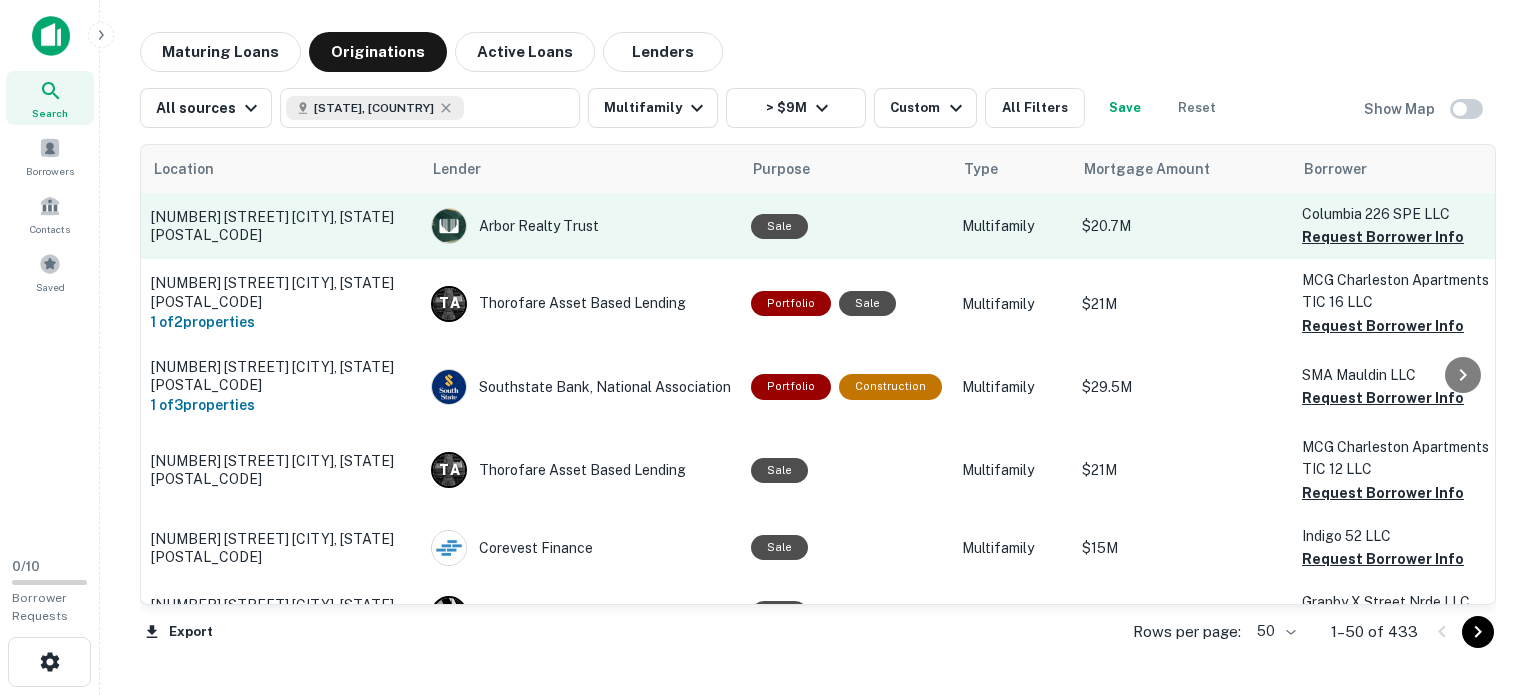 type 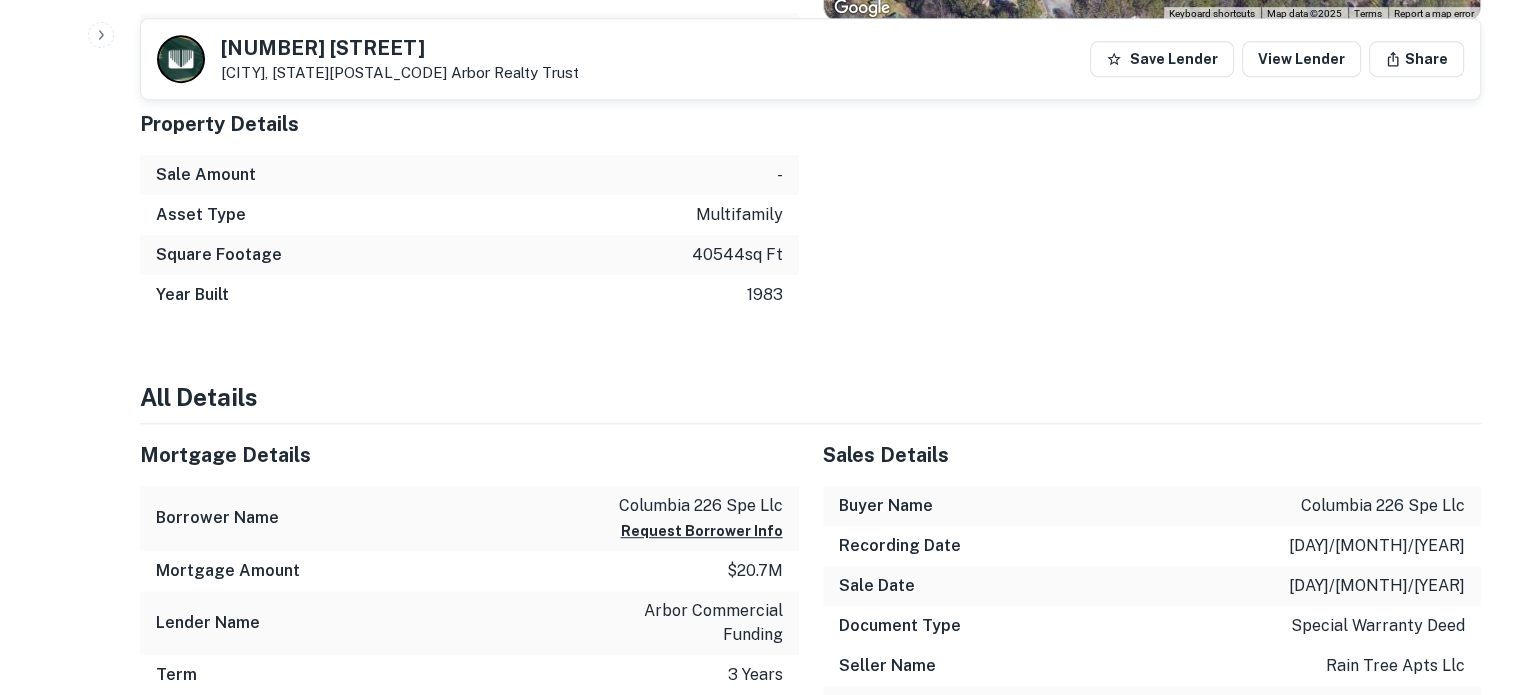 scroll, scrollTop: 700, scrollLeft: 0, axis: vertical 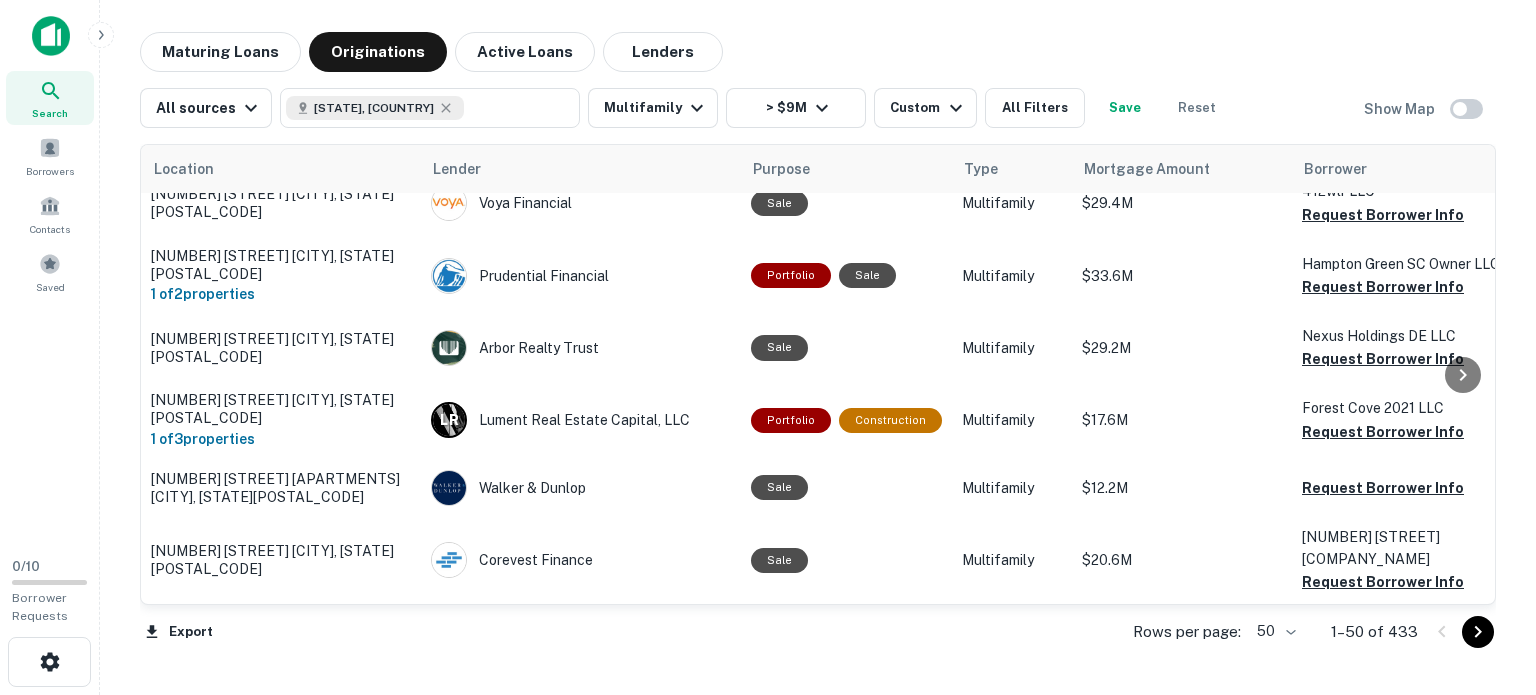 click 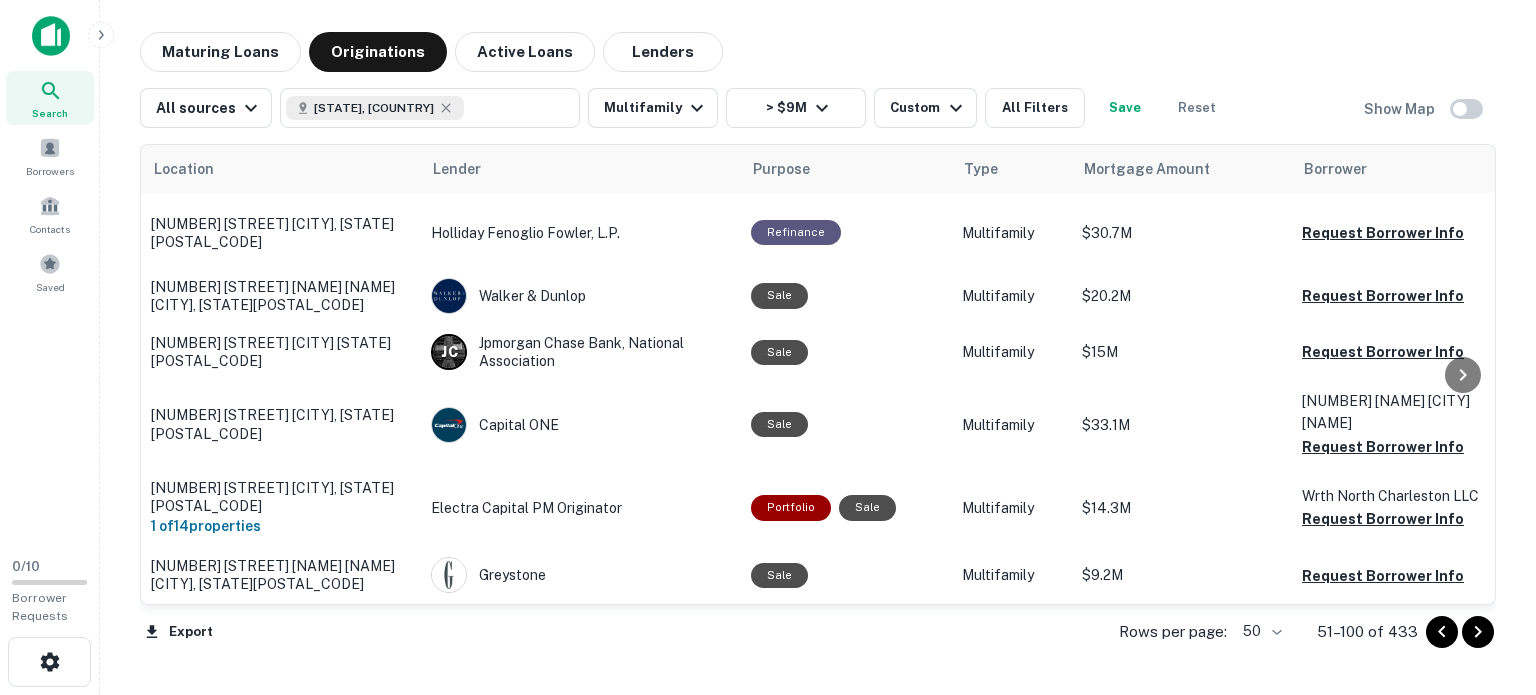 scroll, scrollTop: 2926, scrollLeft: 0, axis: vertical 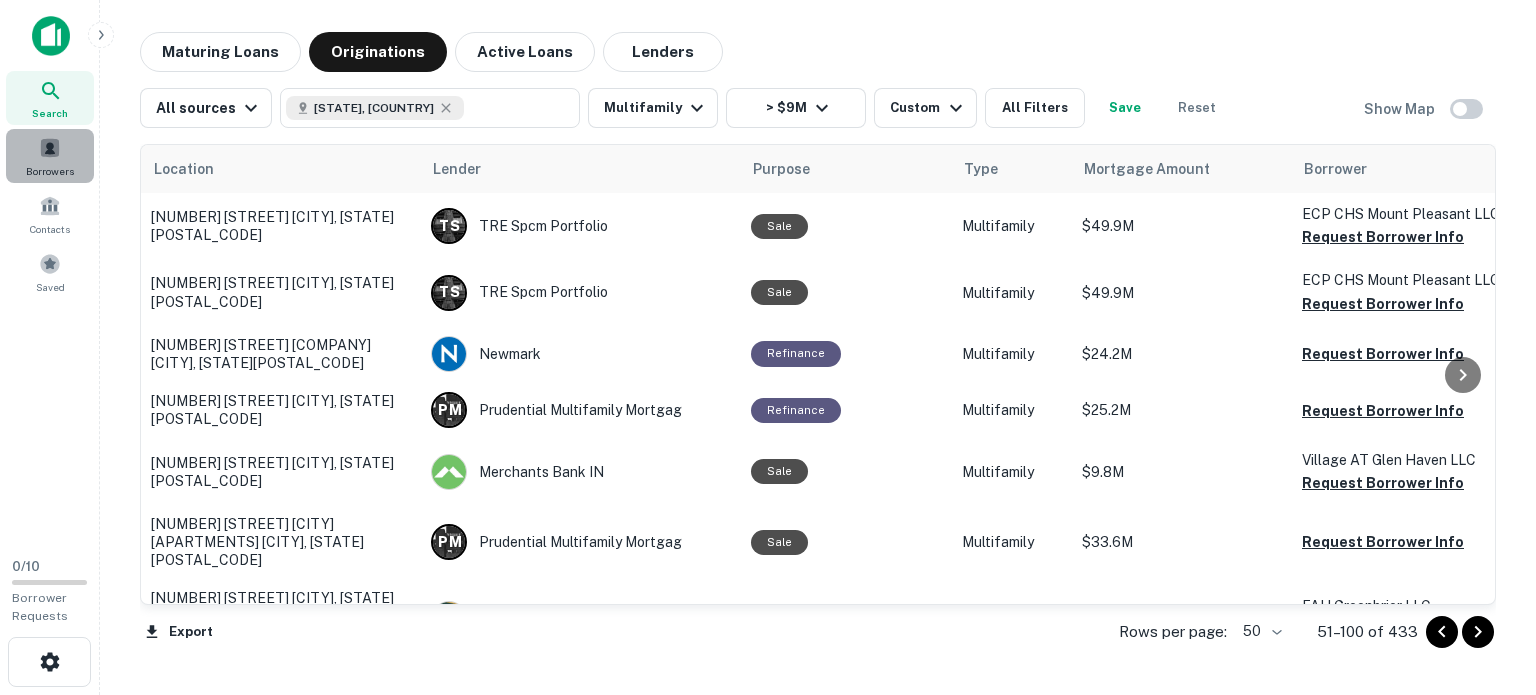 click on "Borrowers" at bounding box center [50, 171] 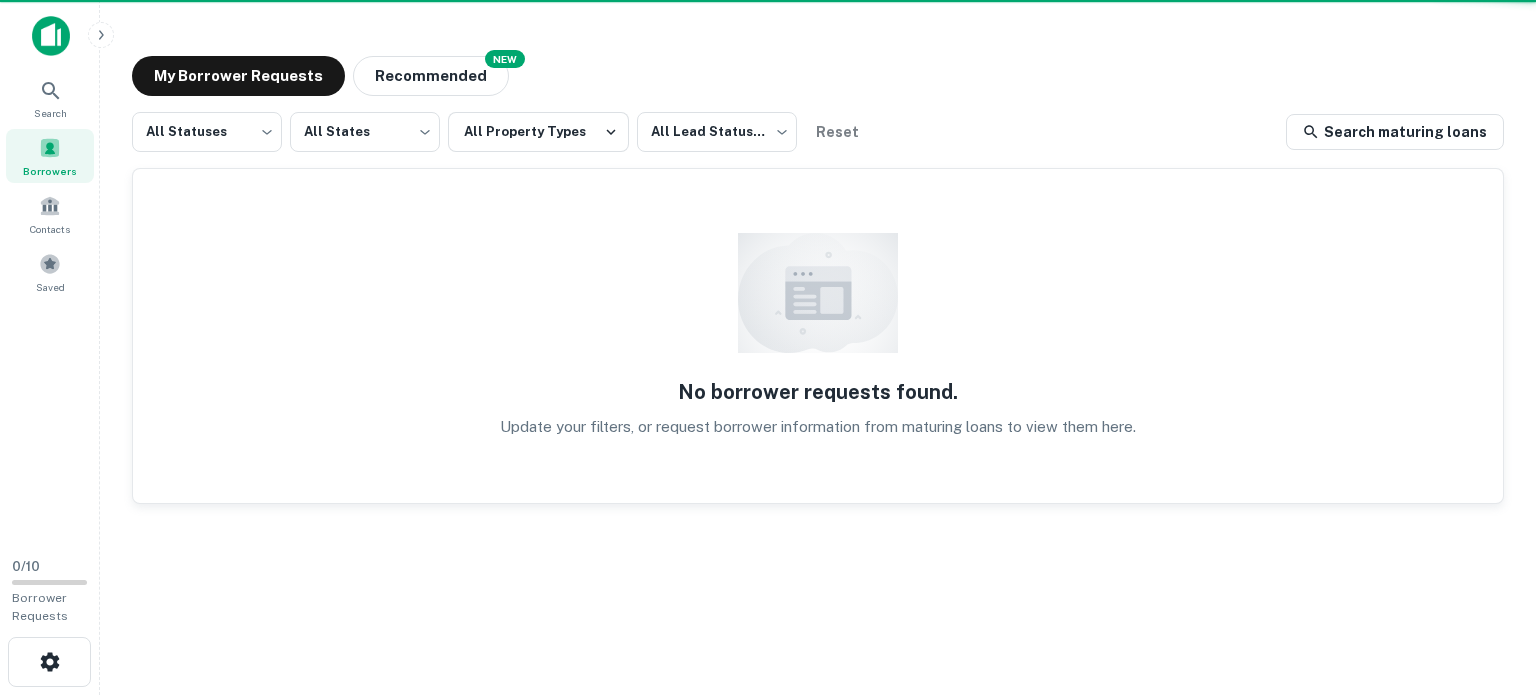 scroll, scrollTop: 0, scrollLeft: 0, axis: both 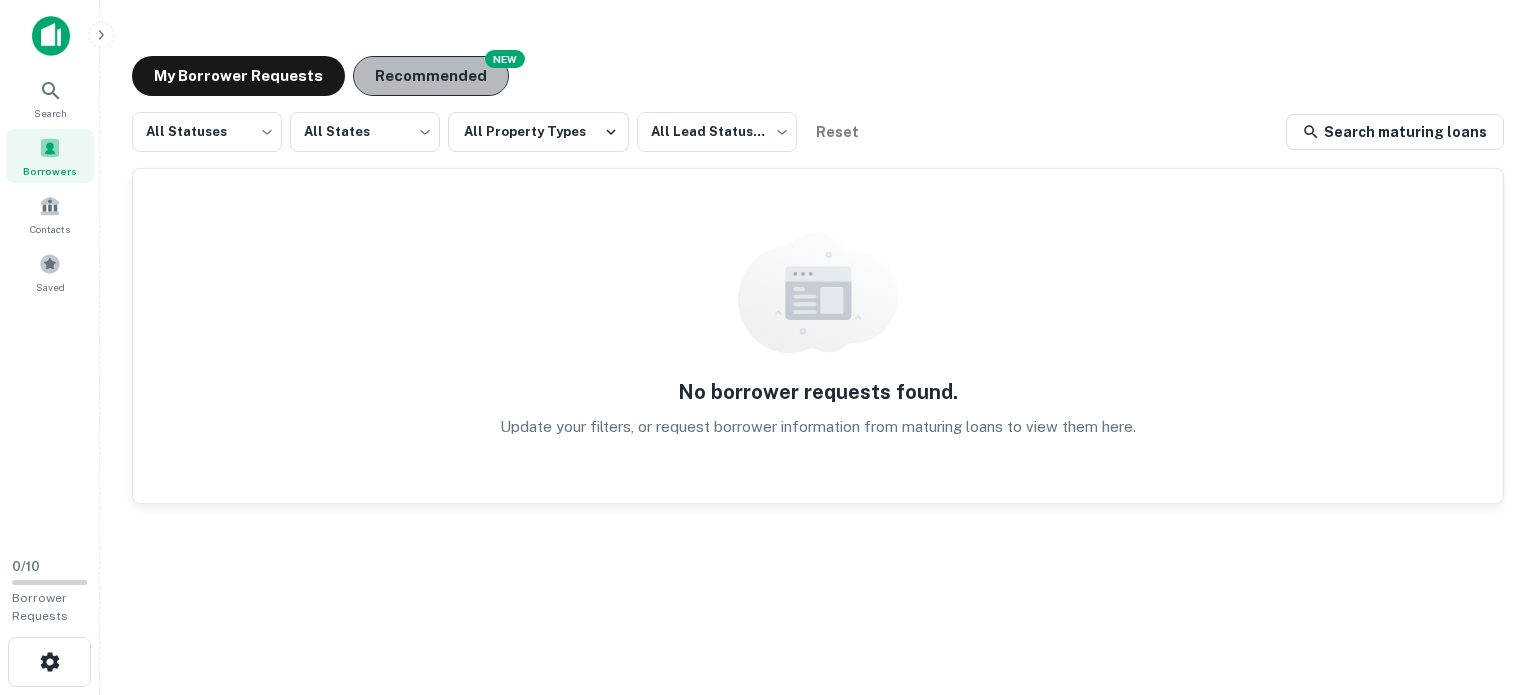 click on "Recommended" at bounding box center (431, 76) 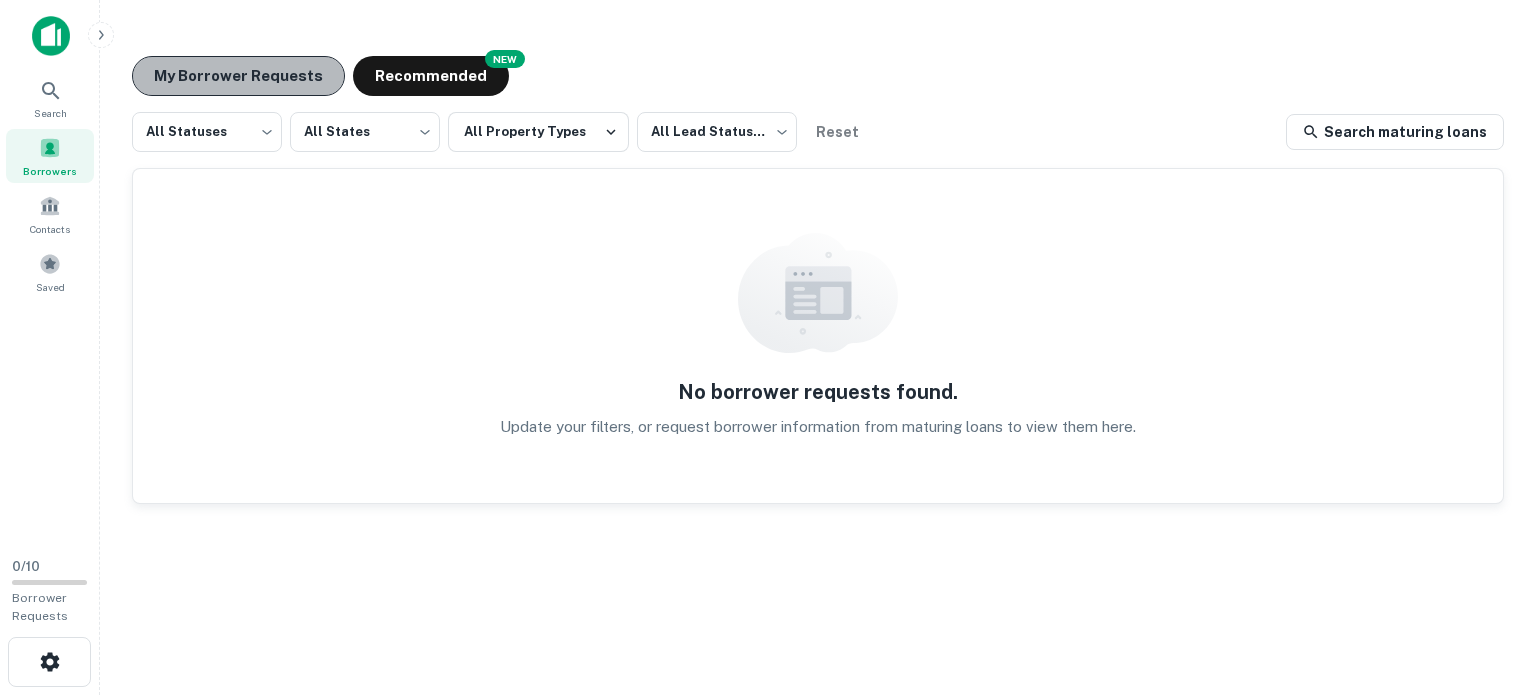 click on "My Borrower Requests" at bounding box center [238, 76] 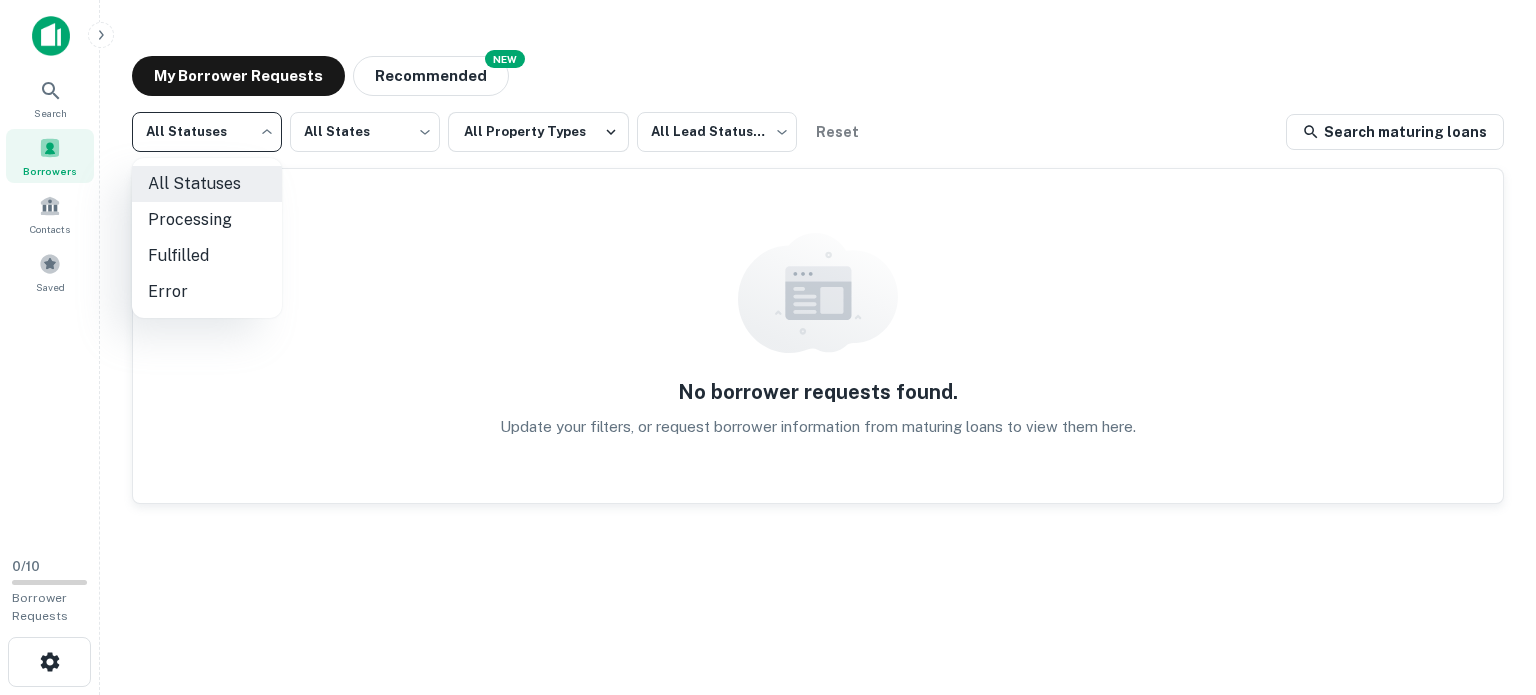 click on "Search         Borrowers         Contacts         Saved     0  /  10   Borrower Requests My Borrower Requests NEW Recommended All Statuses *** ​ All States *** ​ All Property Types All Lead Statuses *** ​ Reset Search maturing loans No borrower requests found. Update your filters, or request borrower information from maturing loans to view them here.         Contacts
All Statuses Processing Fulfilled Error" at bounding box center [768, 347] 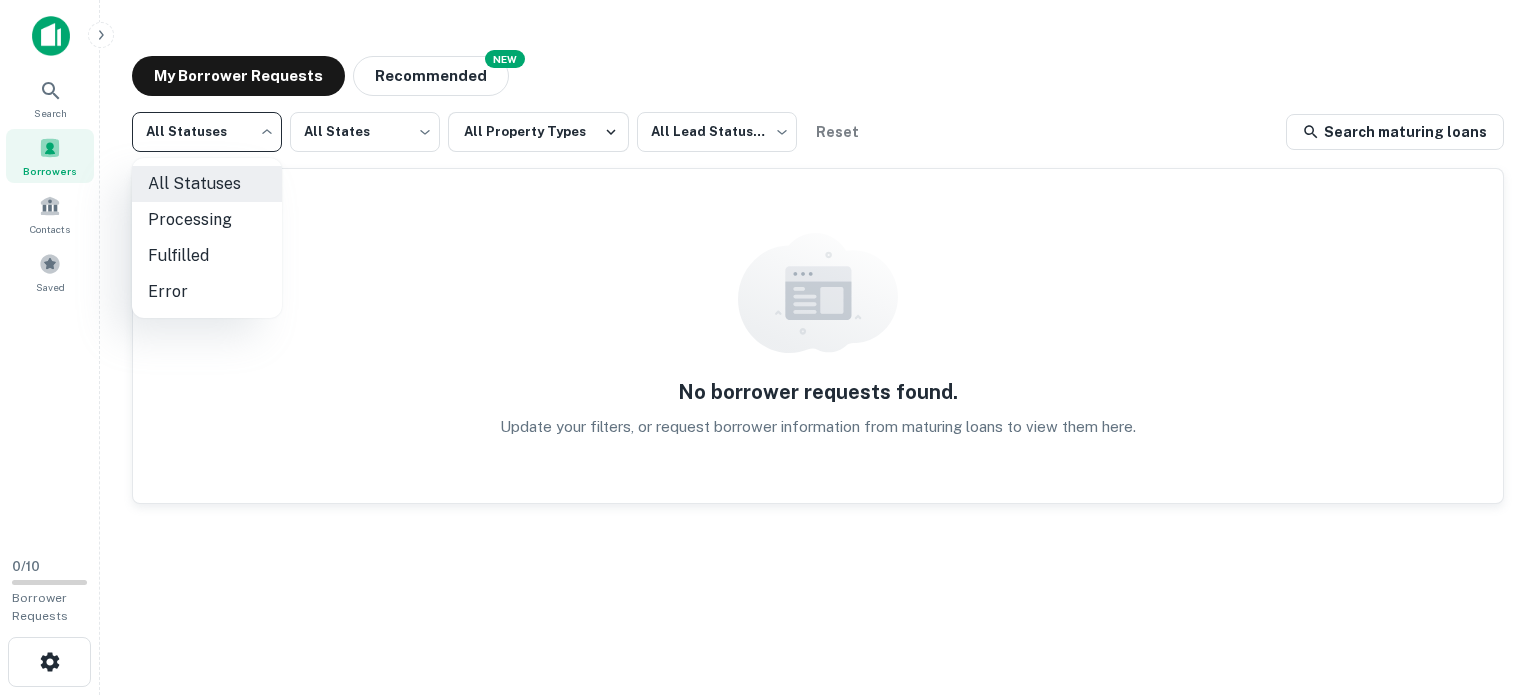 click at bounding box center [768, 347] 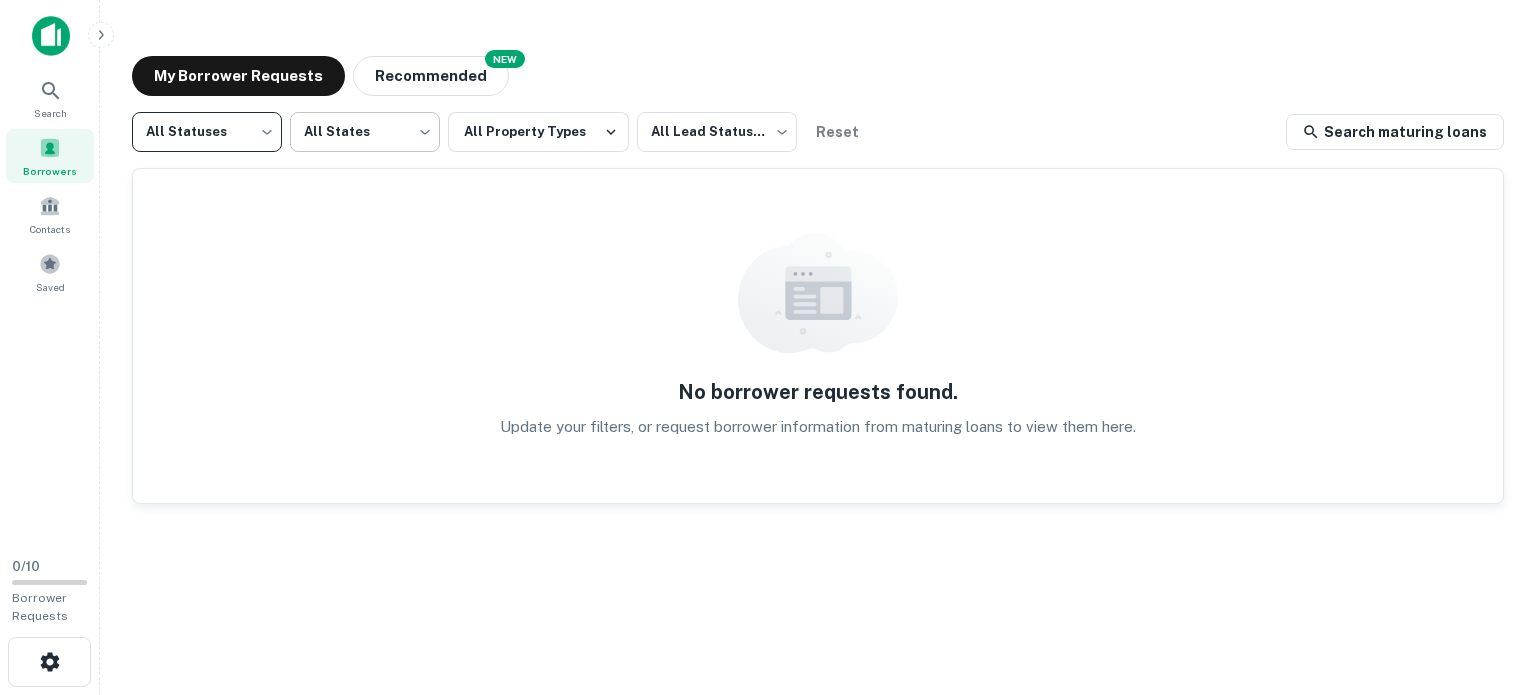 click on "Search         Borrowers         Contacts         Saved     0  /  10   Borrower Requests My Borrower Requests NEW Recommended All Statuses *** ​ All States *** ​ All Property Types All Lead Statuses *** ​ Reset Search maturing loans No borrower requests found. Update your filters, or request borrower information from maturing loans to view them here.         Contacts" at bounding box center (768, 347) 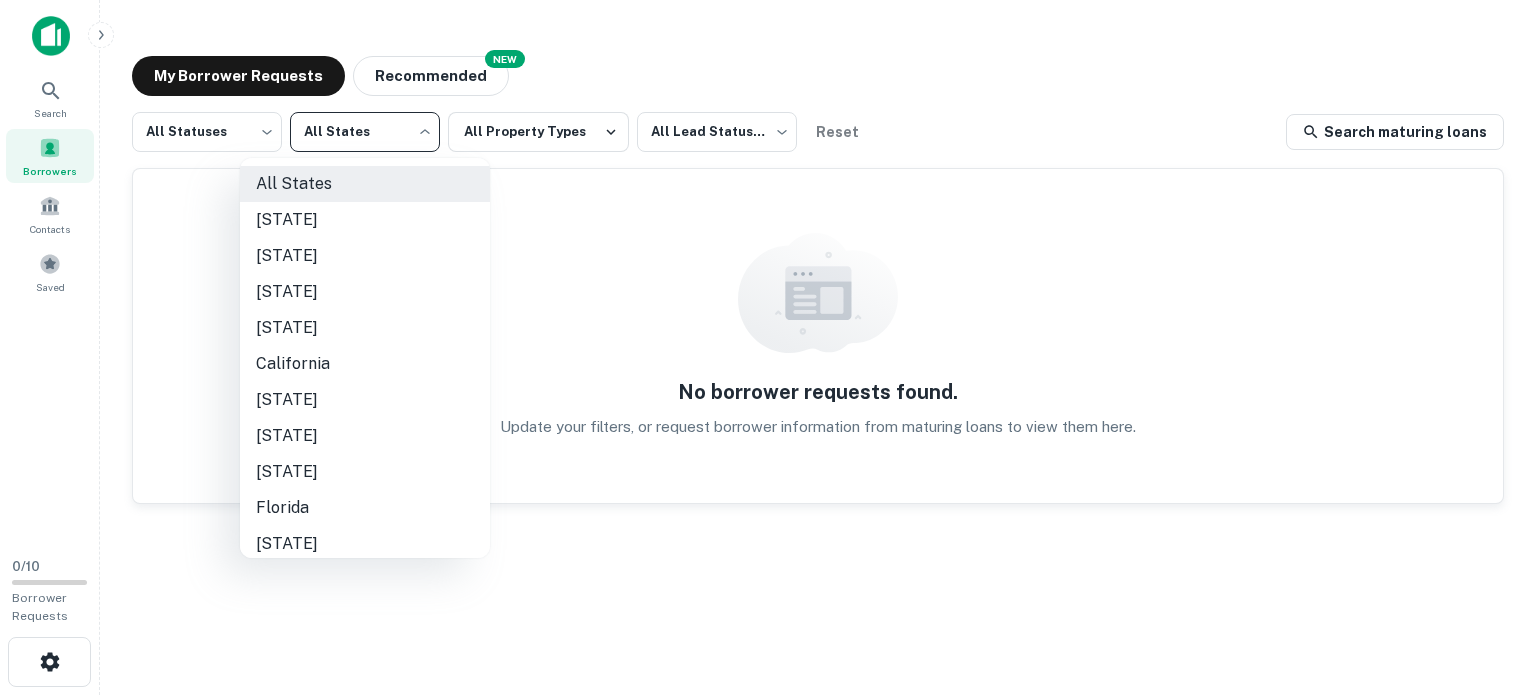 click at bounding box center [768, 347] 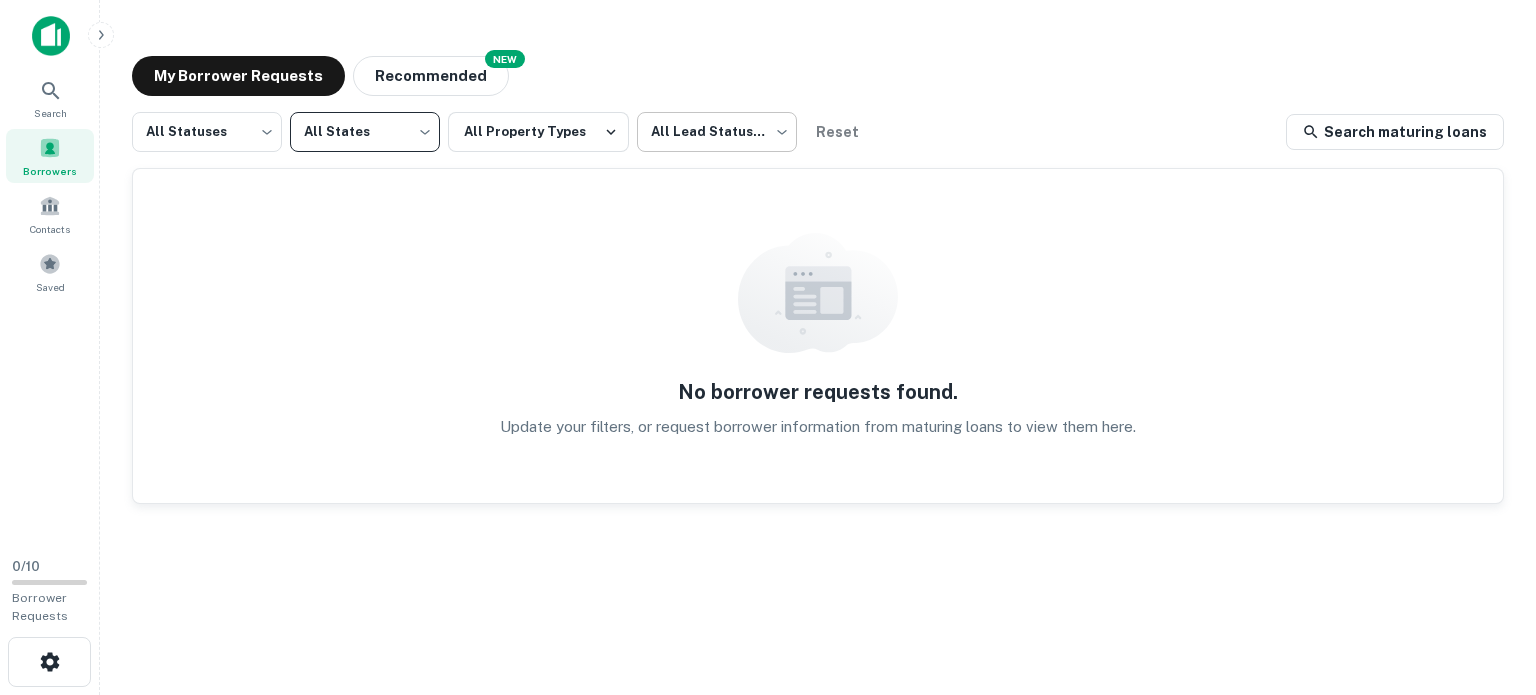 click on "Search         Borrowers         Contacts         Saved     0  /  10   Borrower Requests My Borrower Requests NEW Recommended All Statuses *** ​ All States *** ​ All Property Types All Lead Statuses *** ​ Reset Search maturing loans No borrower requests found. Update your filters, or request borrower information from maturing loans to view them here.         Contacts
All States Alabama Alaska Arizona Arkansas California Colorado Connecticut Delaware Florida Georgia Hawaii Idaho Illinois Indiana Iowa Kansas Kentucky Louisiana Maine Maryland Massachusetts Michigan Minnesota Mississippi Missouri Montana Nebraska Nevada New Hampshire New Jersey New Mexico New York North Carolina North Dakota Ohio Oklahoma Oregon Pennsylvania Rhode Island South Carolina South Dakota Tennessee Texas Utah Vermont Virginia Washington West Virginia Wisconsin Wyoming" at bounding box center (768, 347) 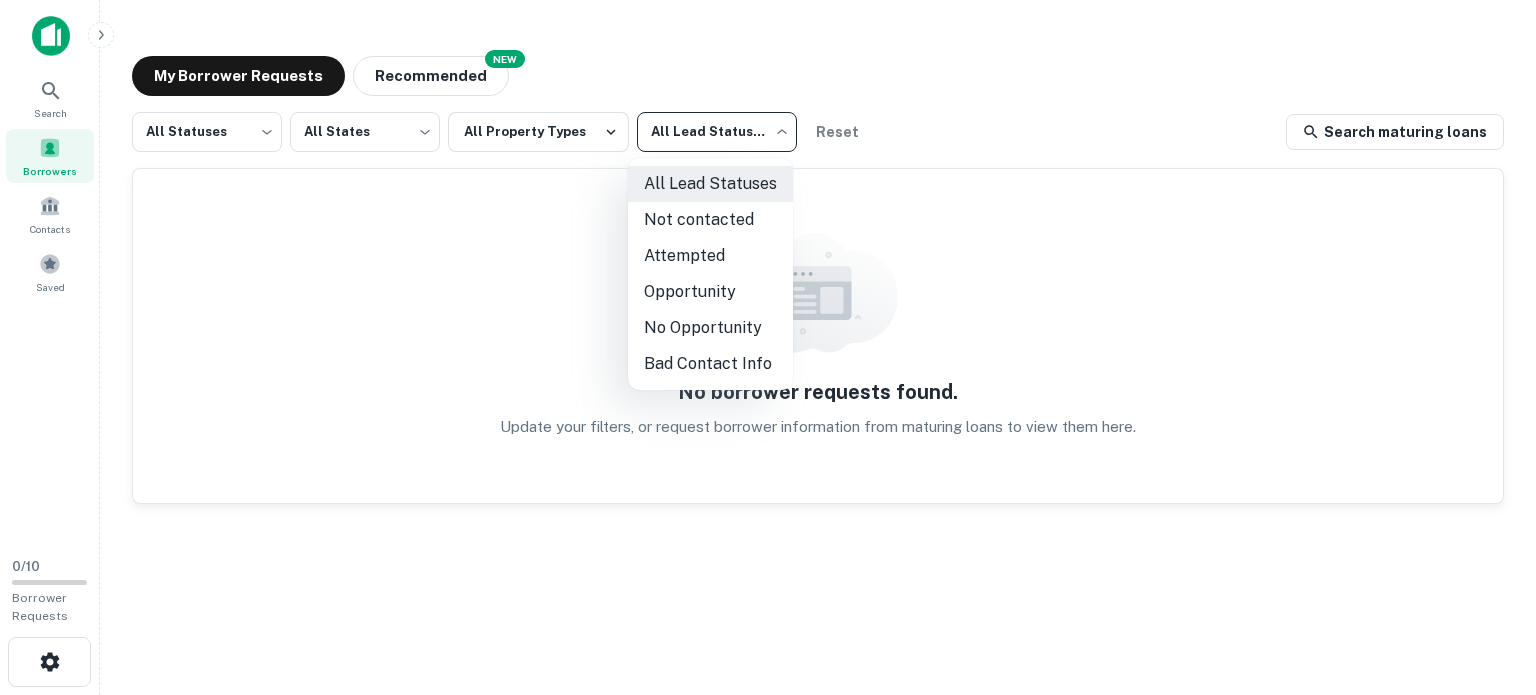 click at bounding box center [768, 347] 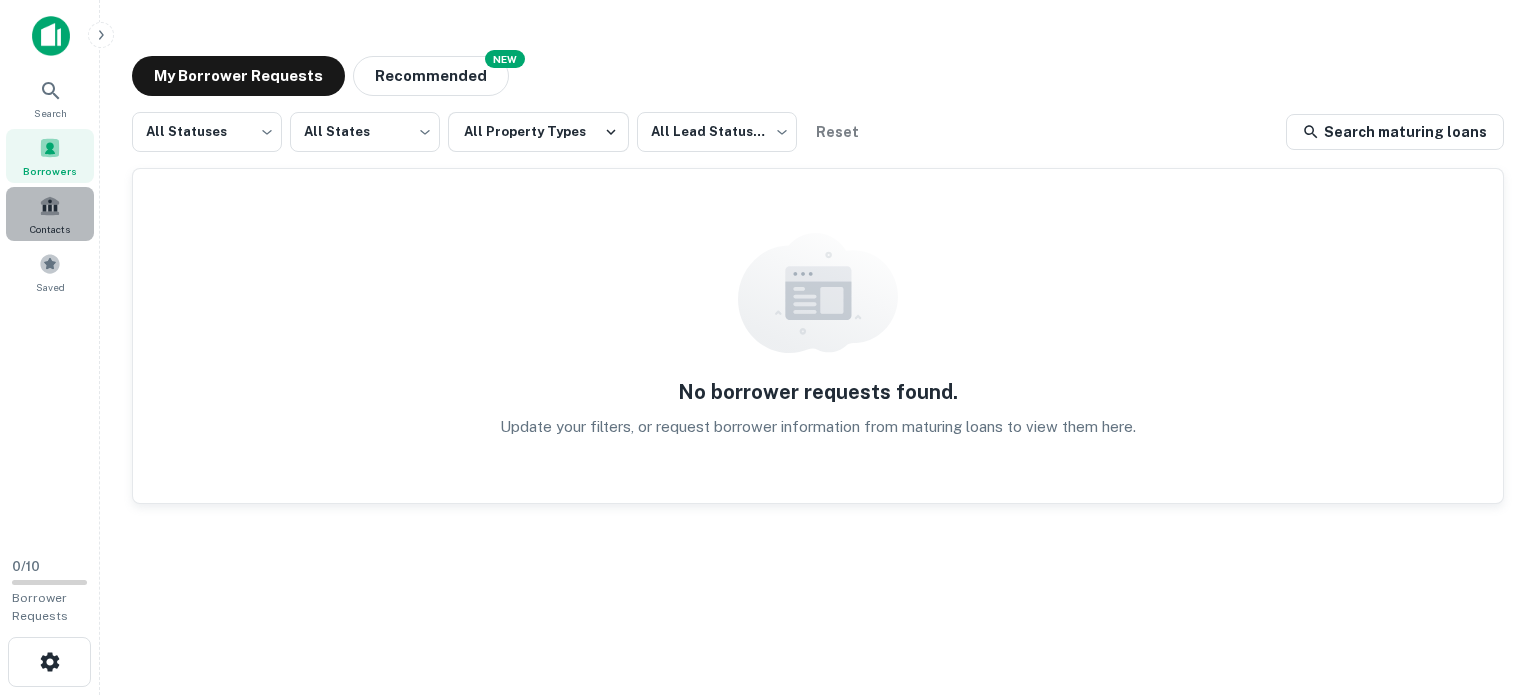 click on "Contacts" at bounding box center (50, 214) 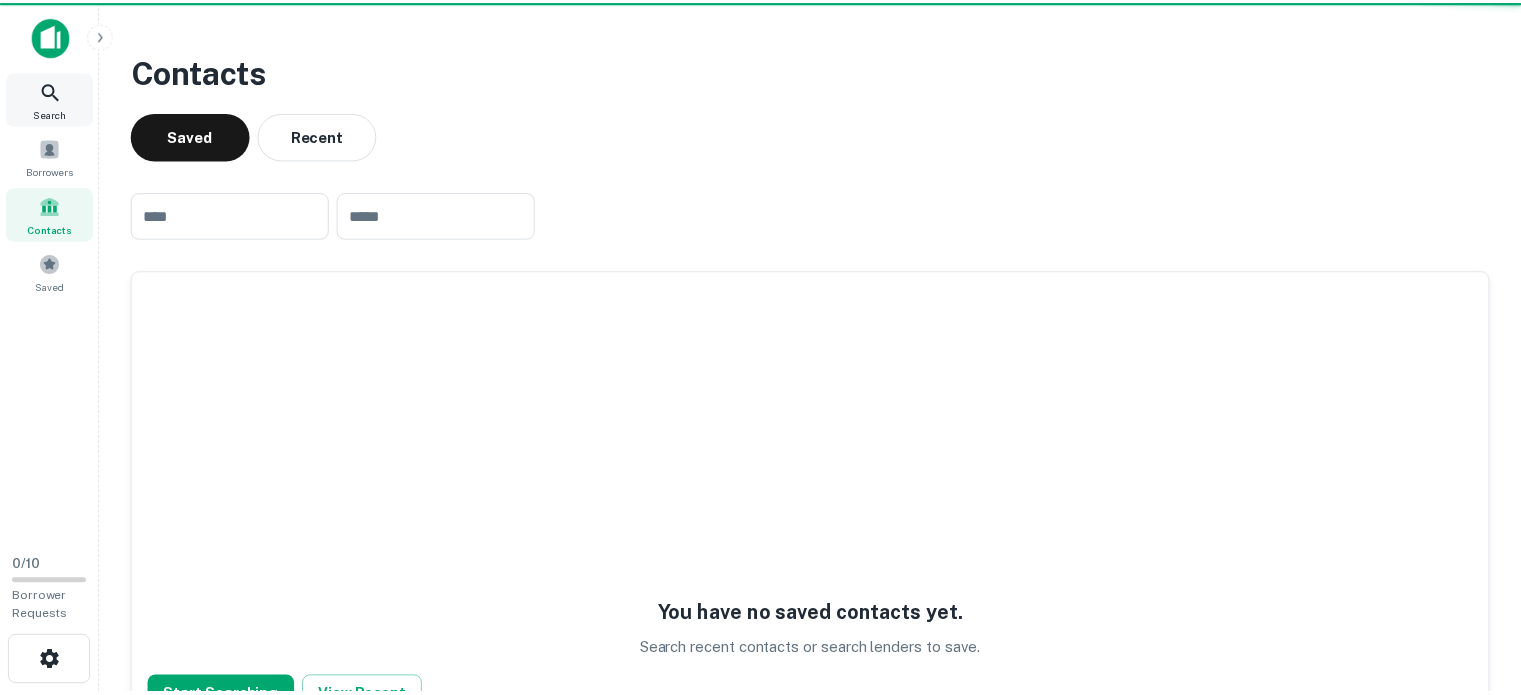 scroll, scrollTop: 0, scrollLeft: 0, axis: both 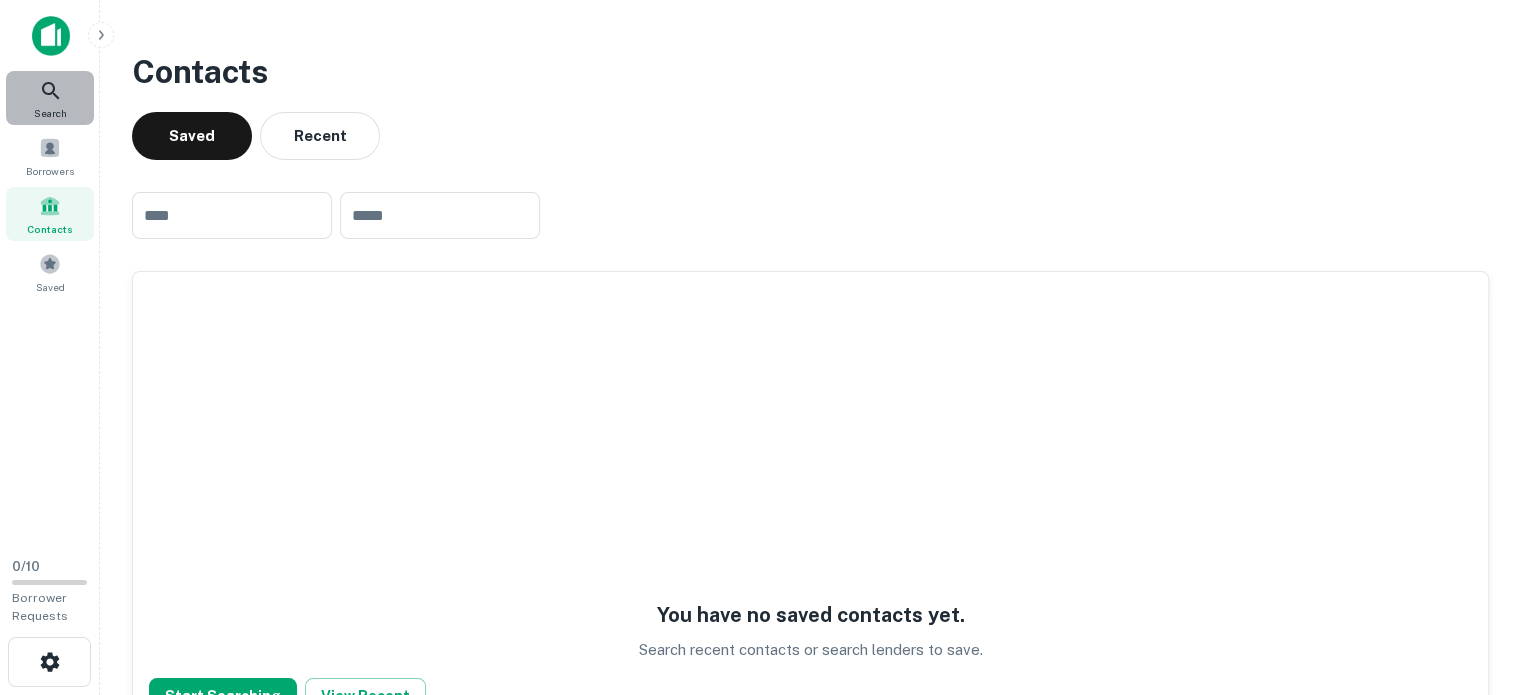click 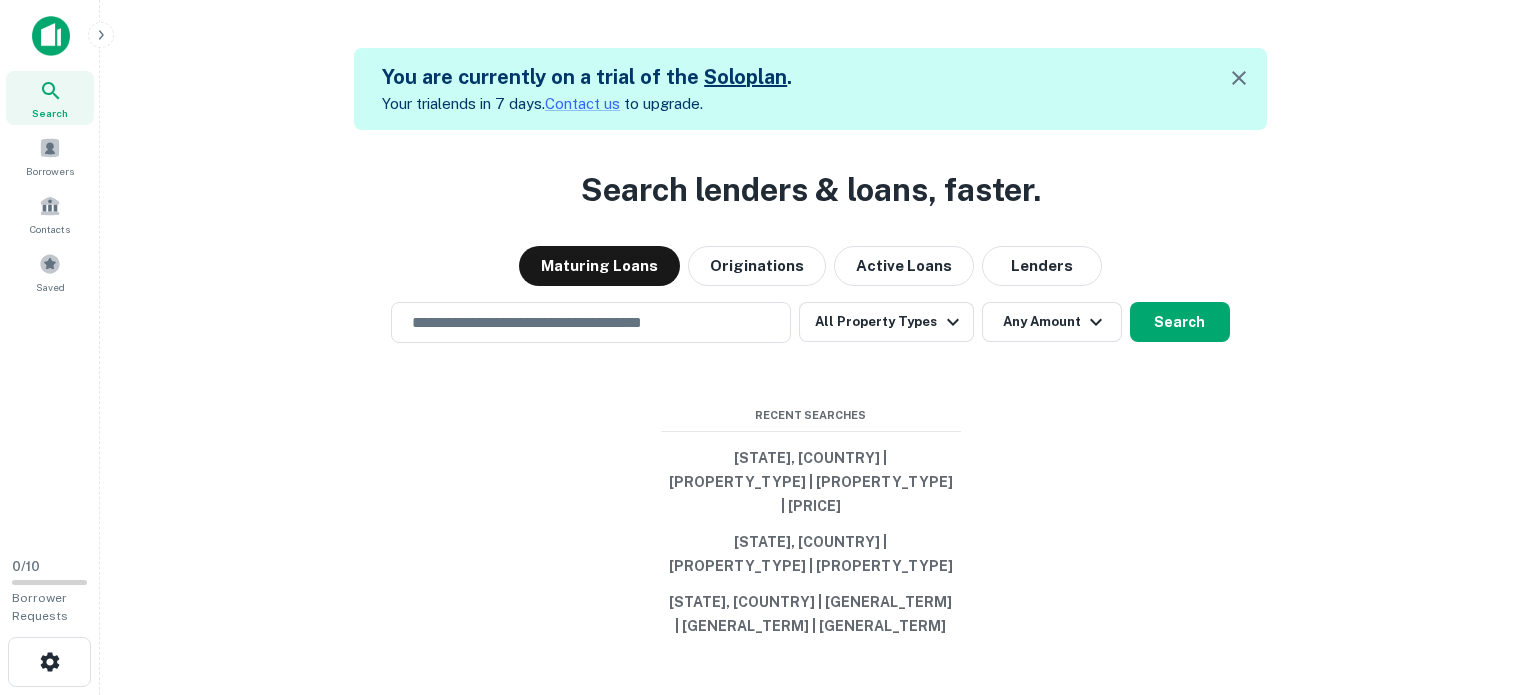 scroll, scrollTop: 0, scrollLeft: 0, axis: both 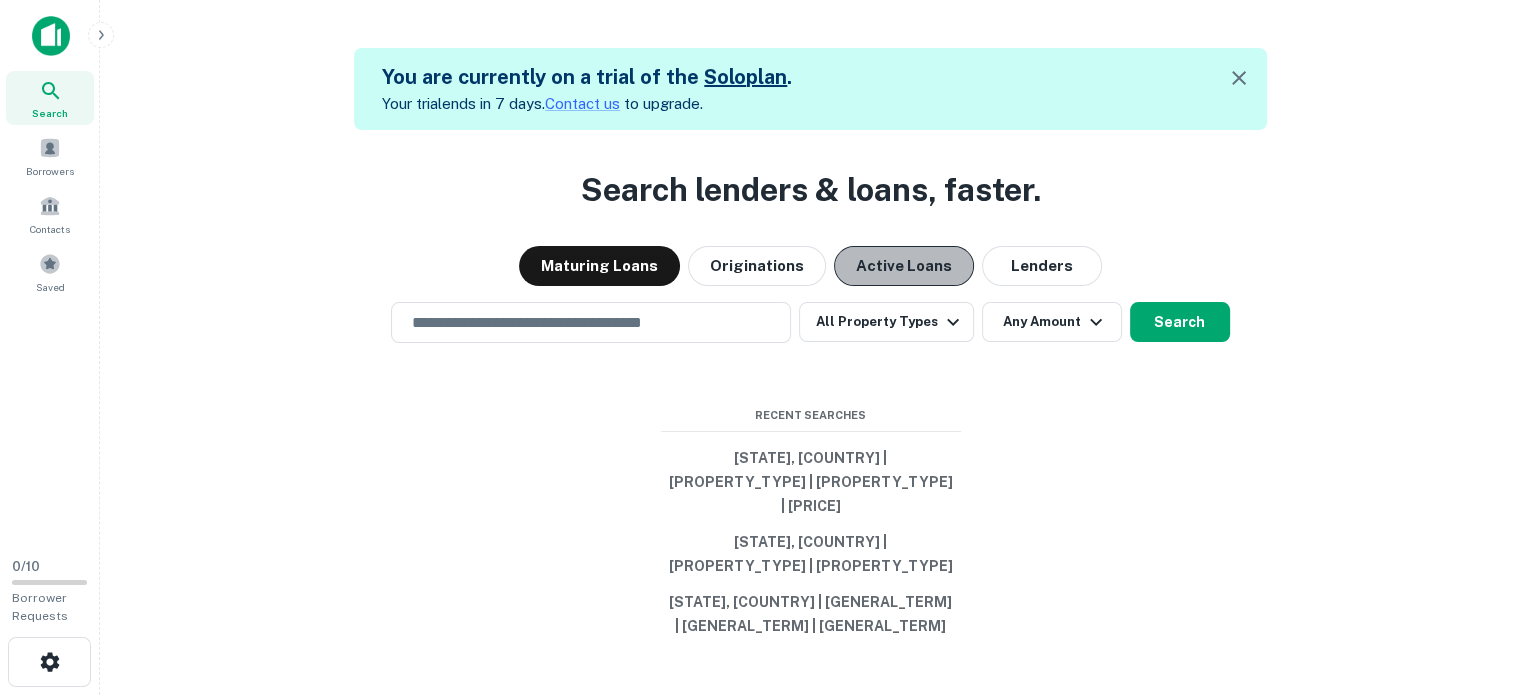 click on "Active Loans" at bounding box center [904, 266] 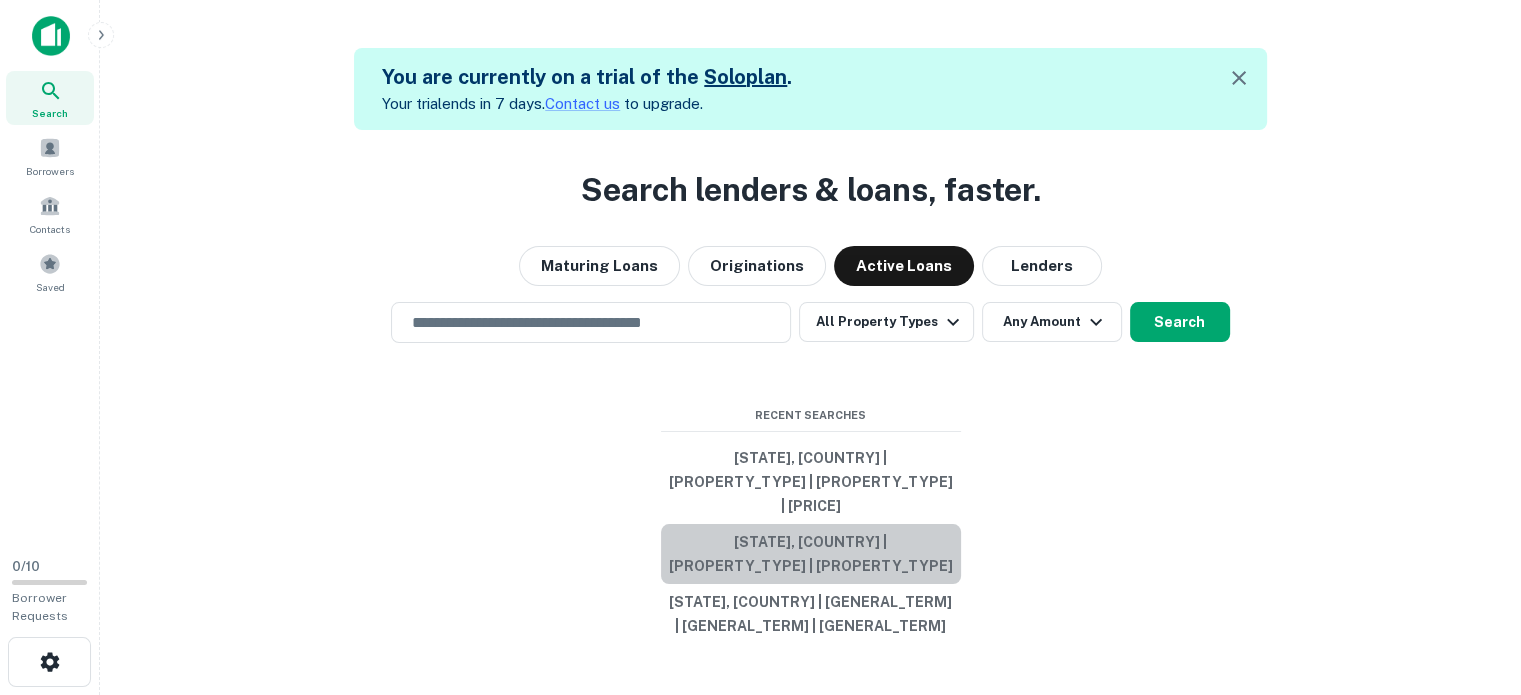 click on "[STATE], [COUNTRY] | [PROPERTY_TYPE] | [PROPERTY_TYPE]" at bounding box center (811, 554) 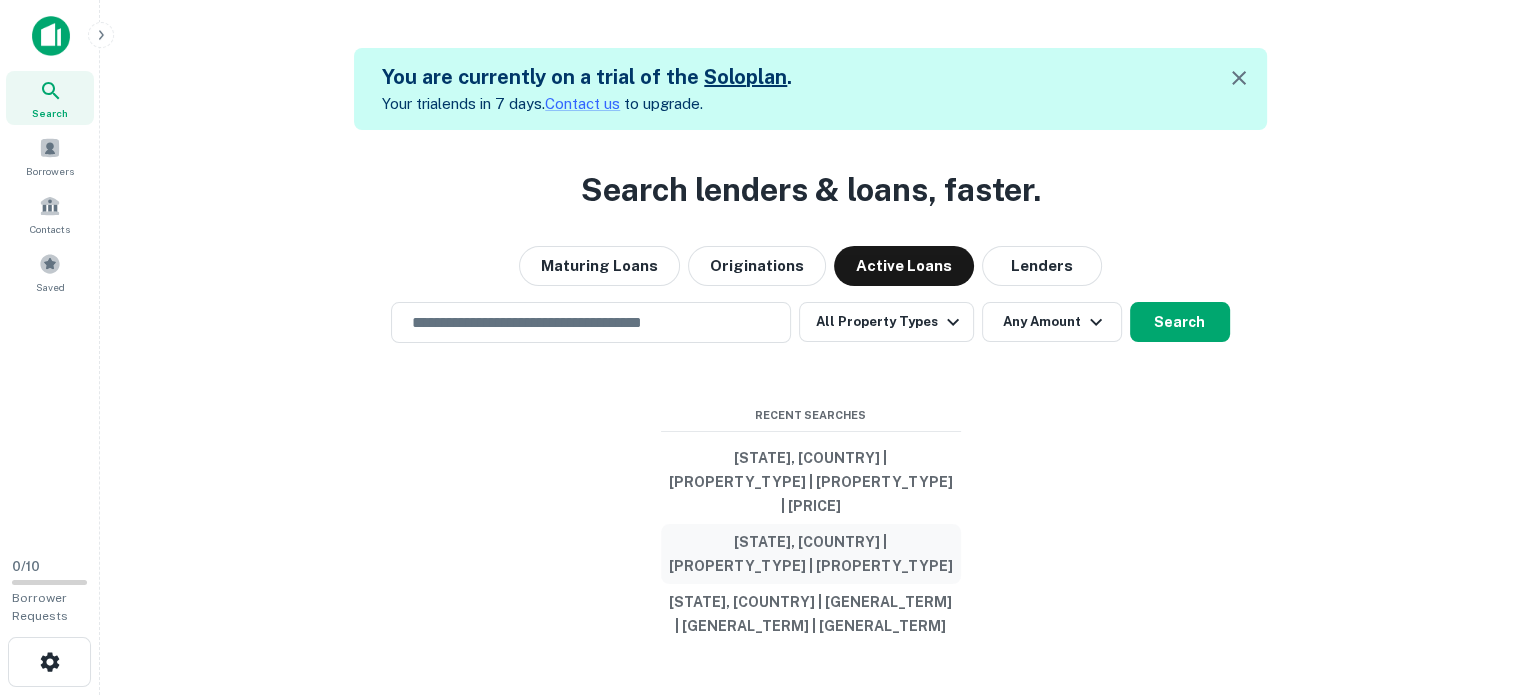 type on "**********" 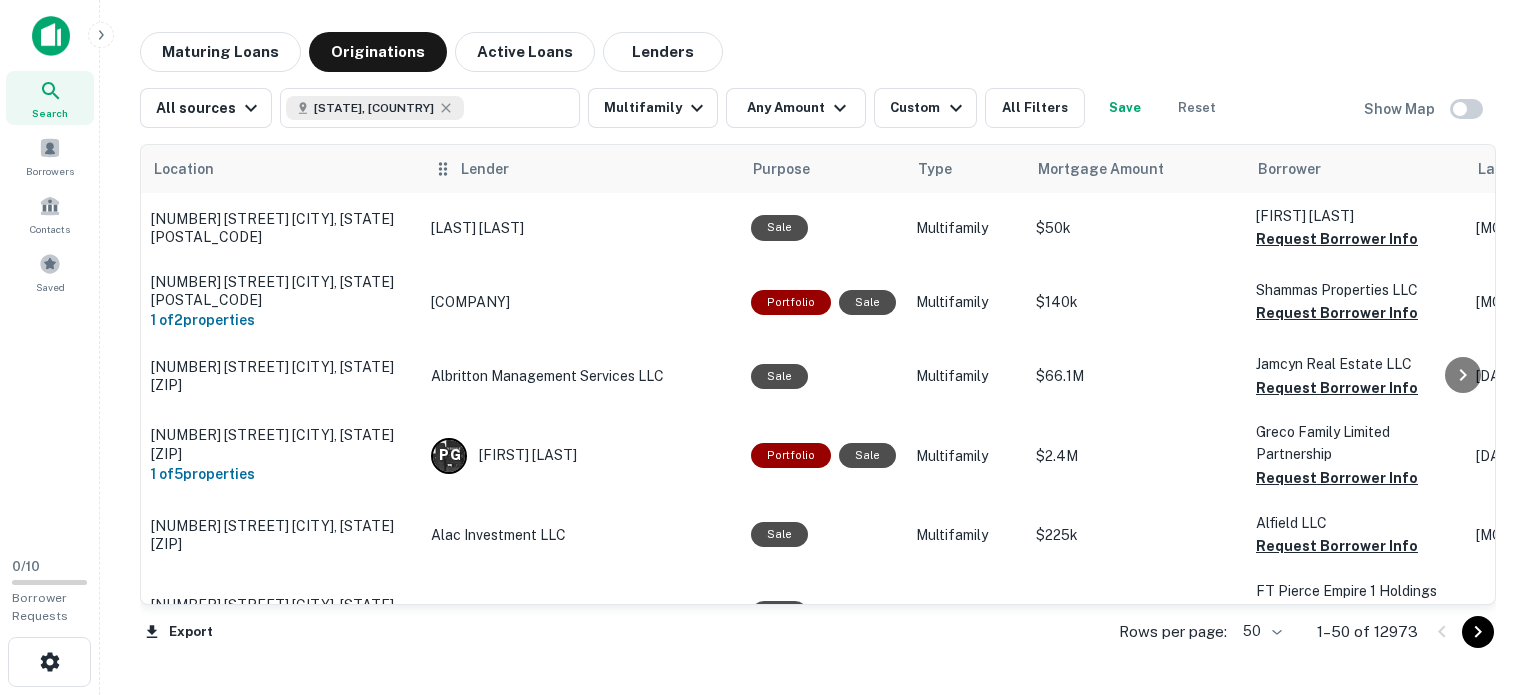 click on "Lender" at bounding box center [485, 169] 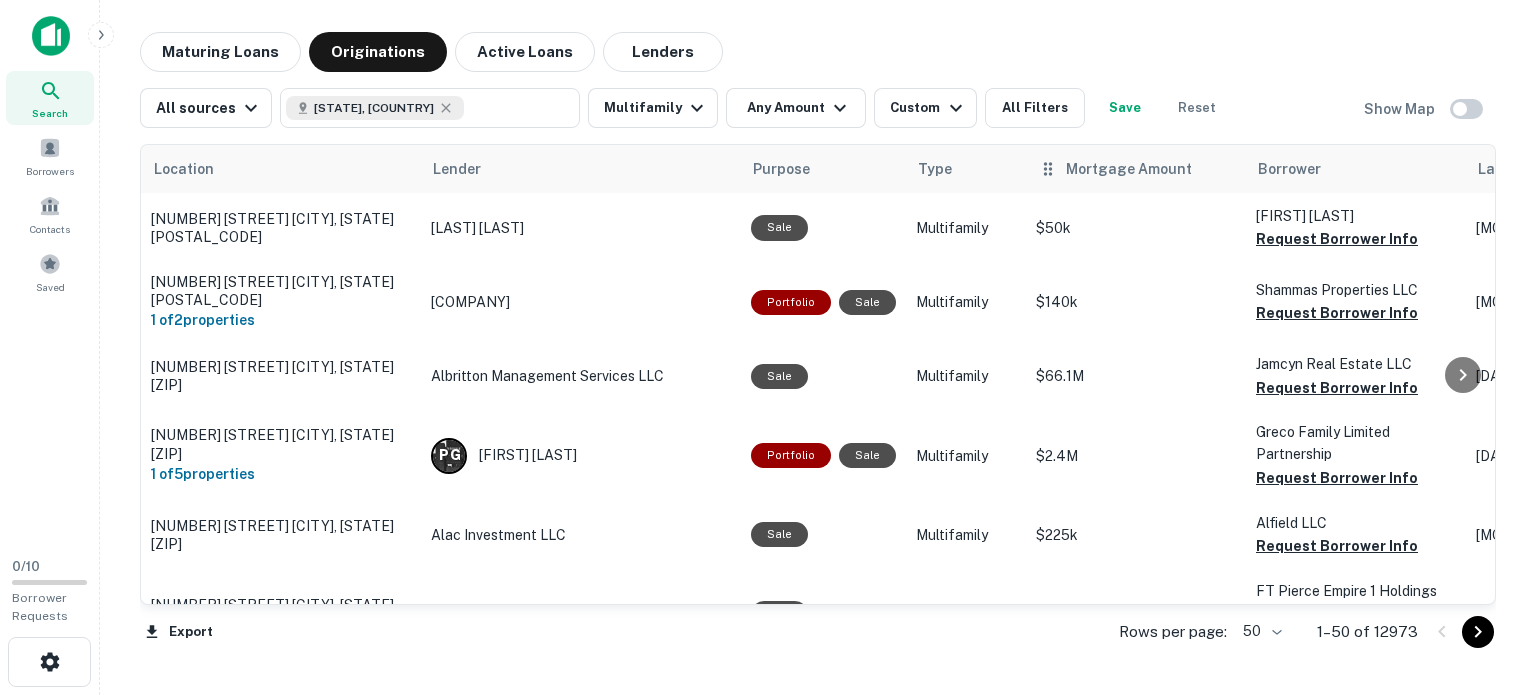 click 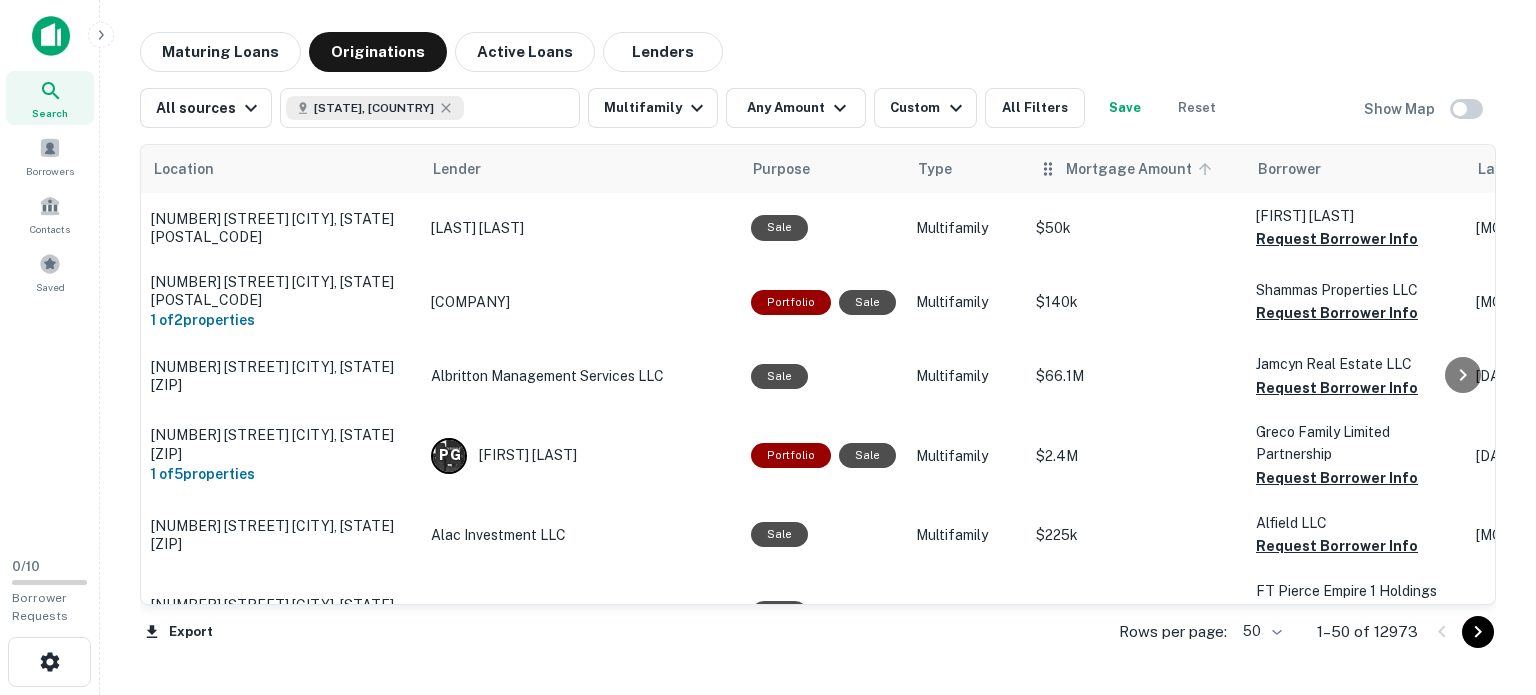 click on "Mortgage Amount" at bounding box center [1142, 169] 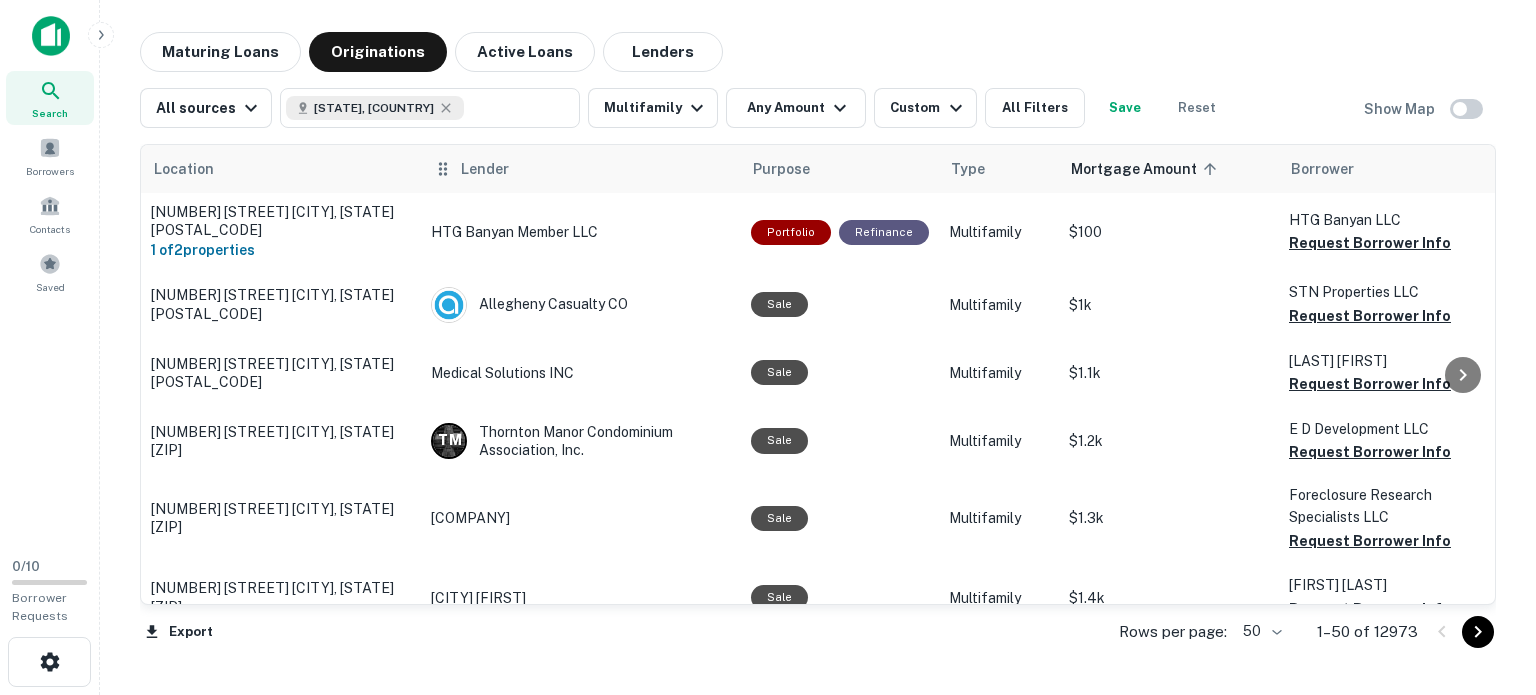 click on "Lender" at bounding box center (485, 169) 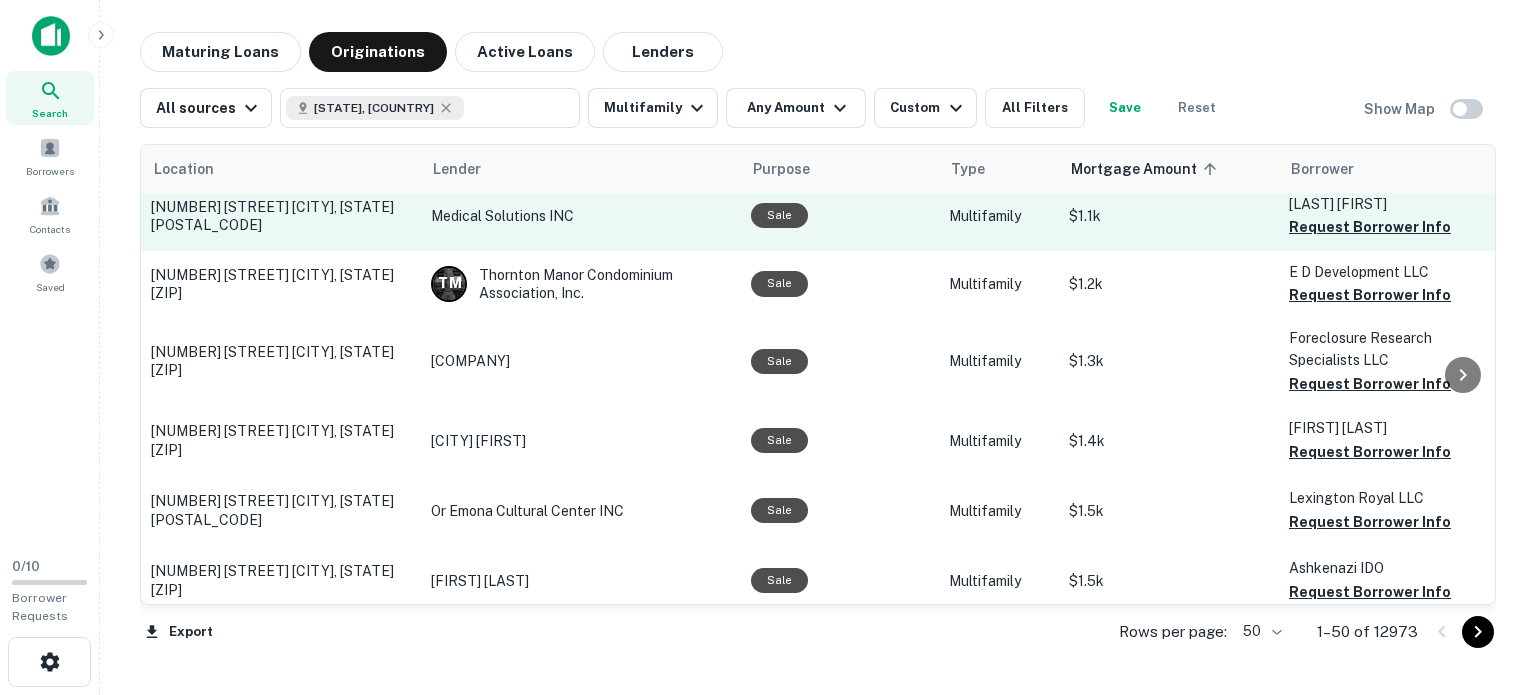 scroll, scrollTop: 100, scrollLeft: 0, axis: vertical 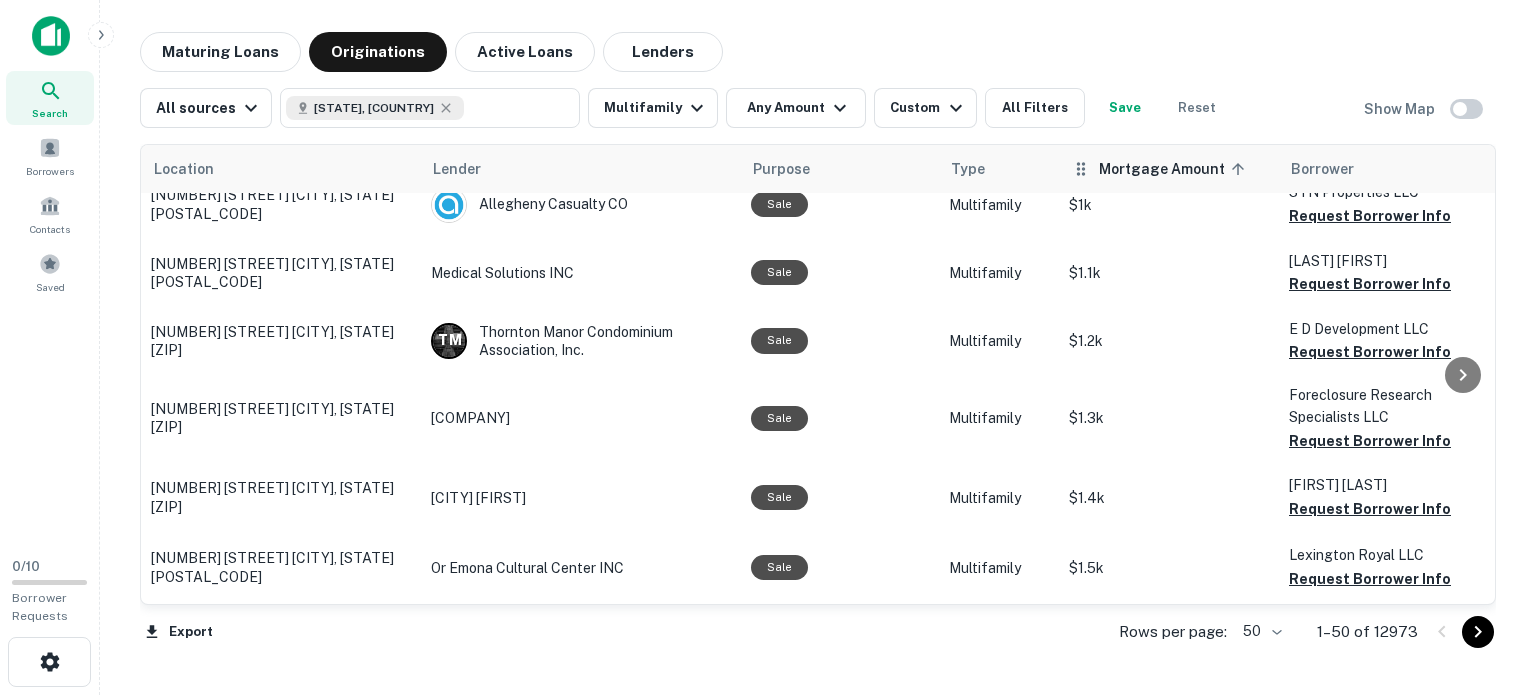 click on "Mortgage Amount sorted ascending" at bounding box center (1175, 169) 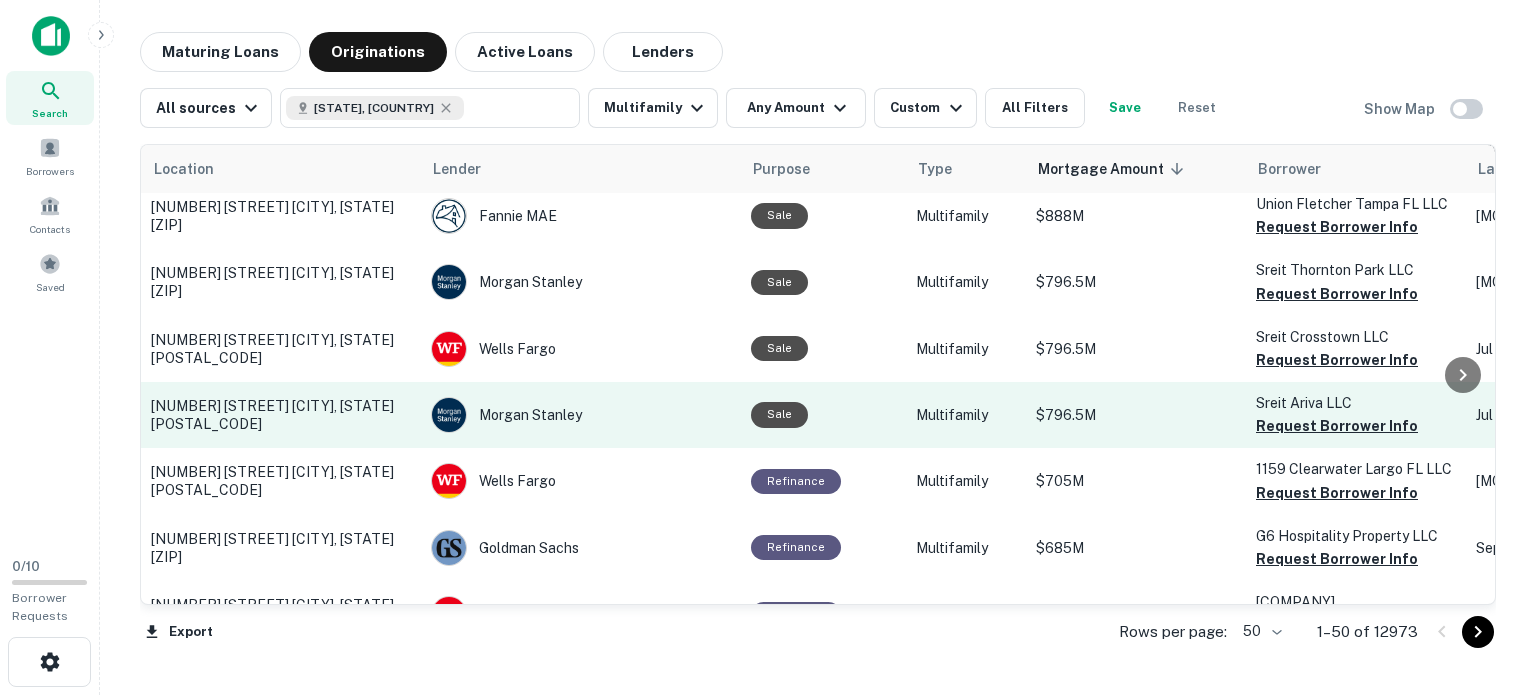scroll, scrollTop: 400, scrollLeft: 0, axis: vertical 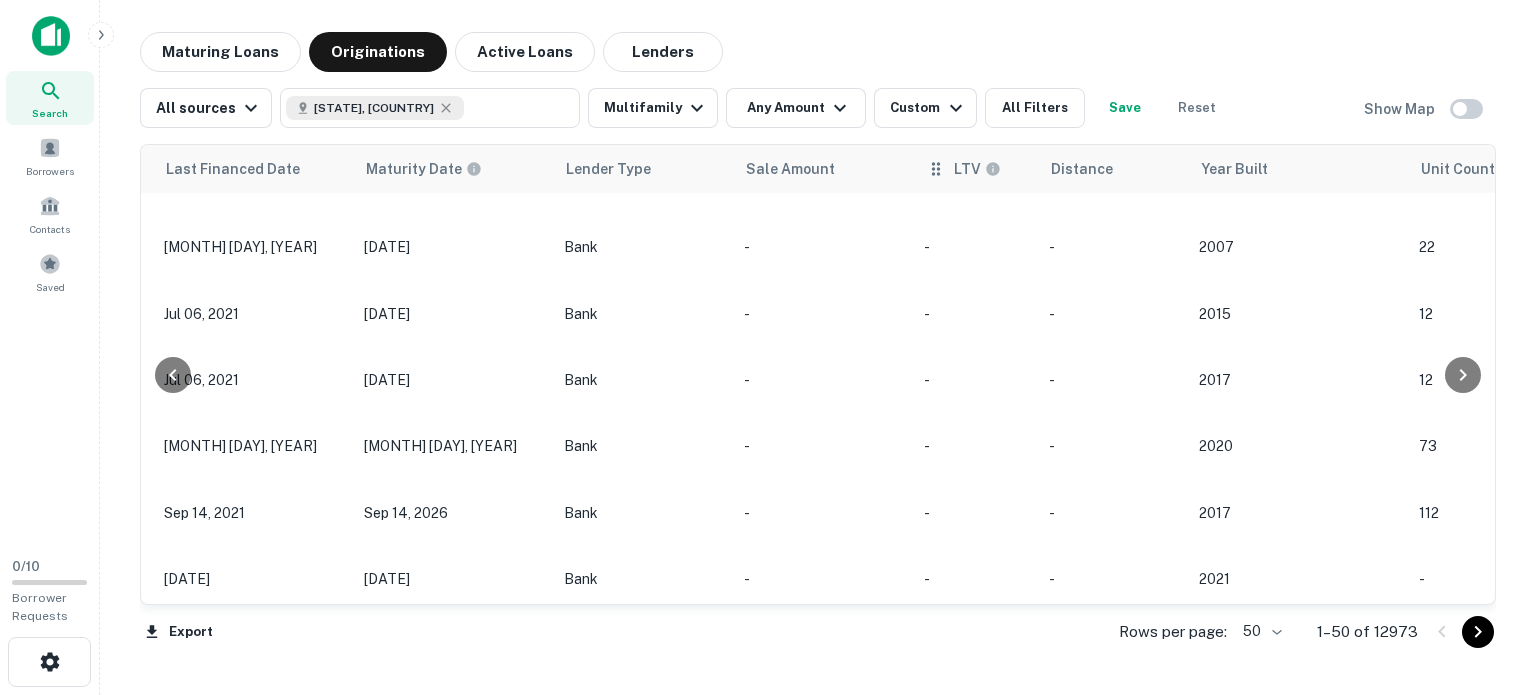 click 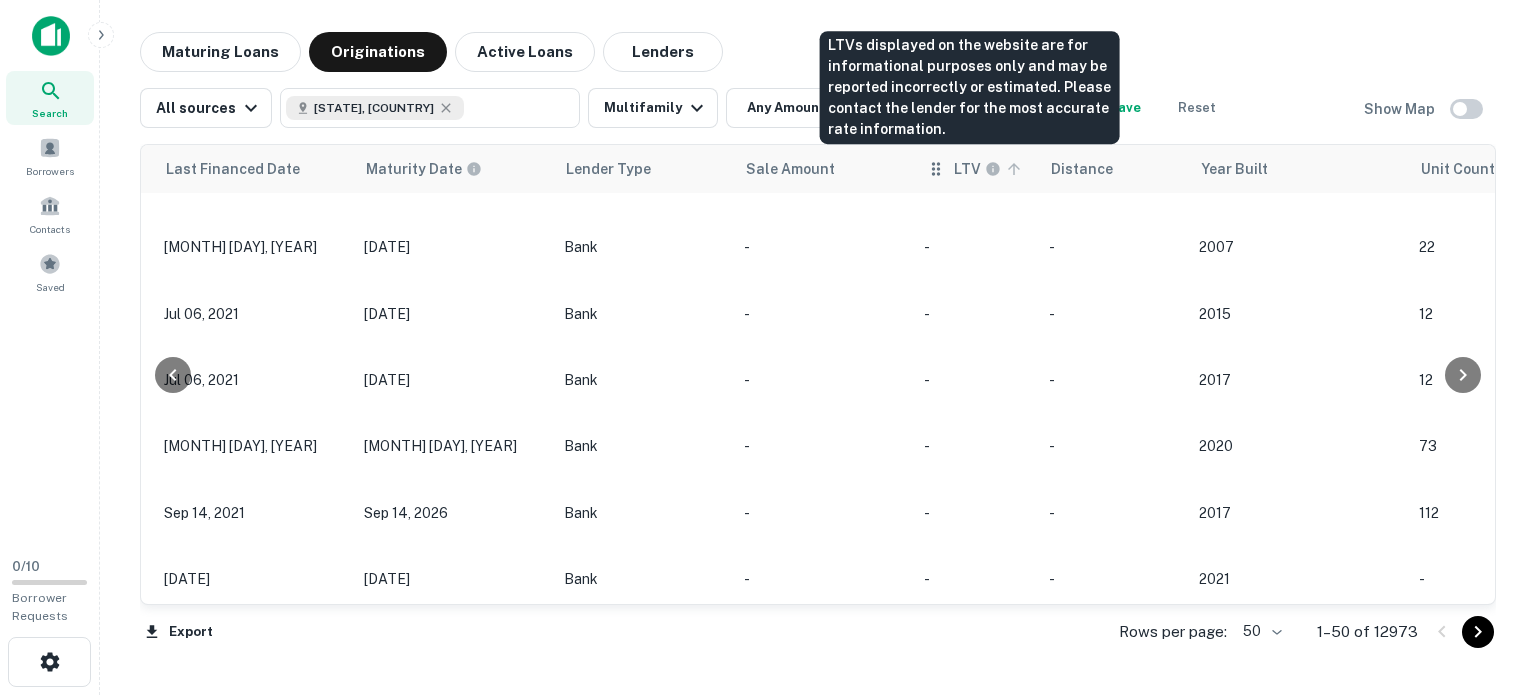 click on "LTV" at bounding box center [967, 169] 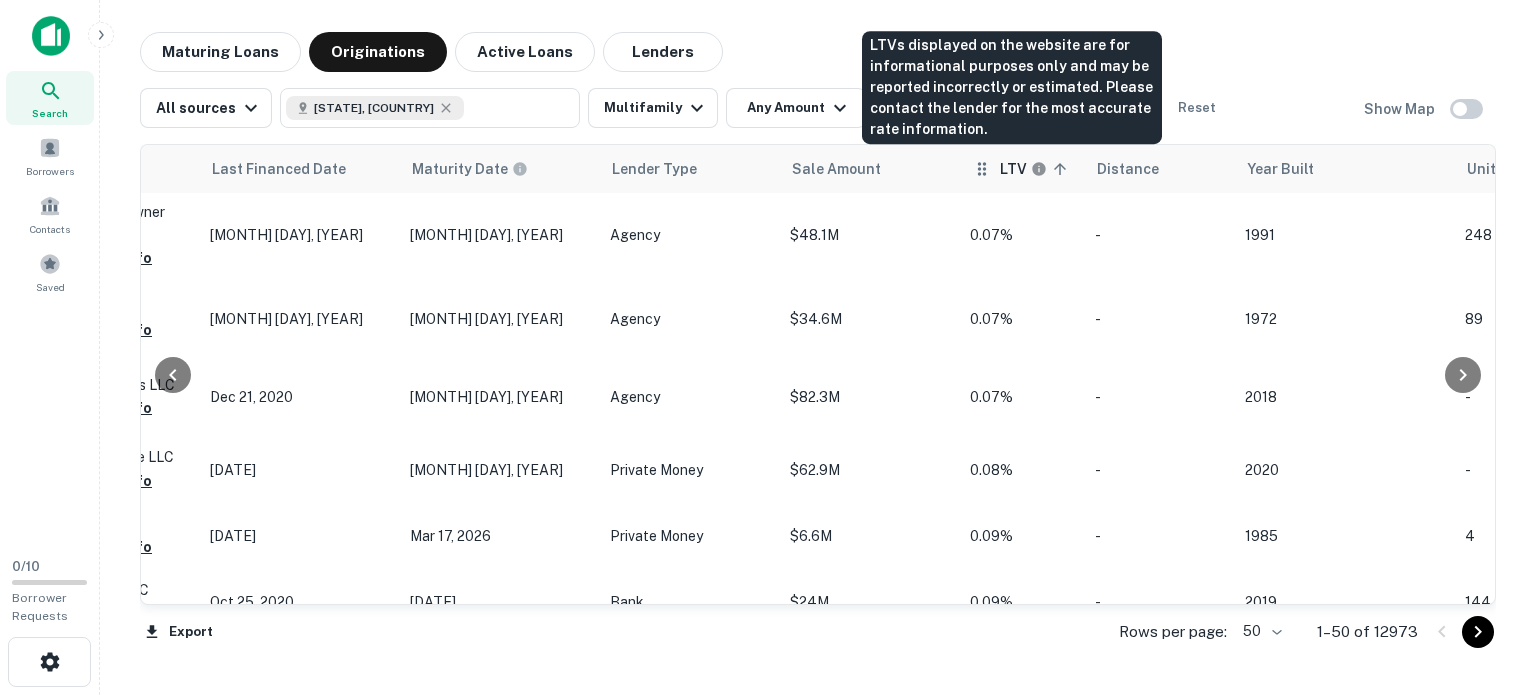 click on "LTV" at bounding box center (1013, 169) 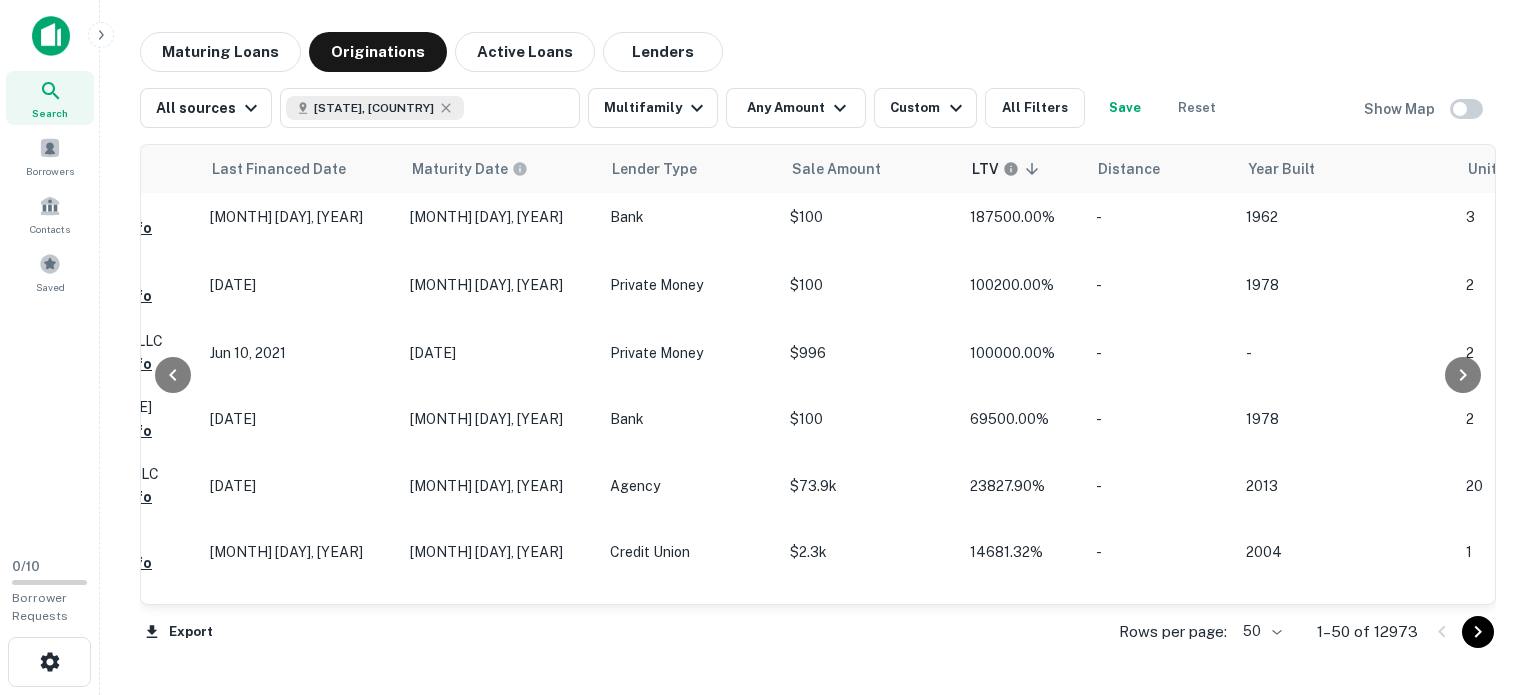 scroll, scrollTop: 2400, scrollLeft: 1312, axis: both 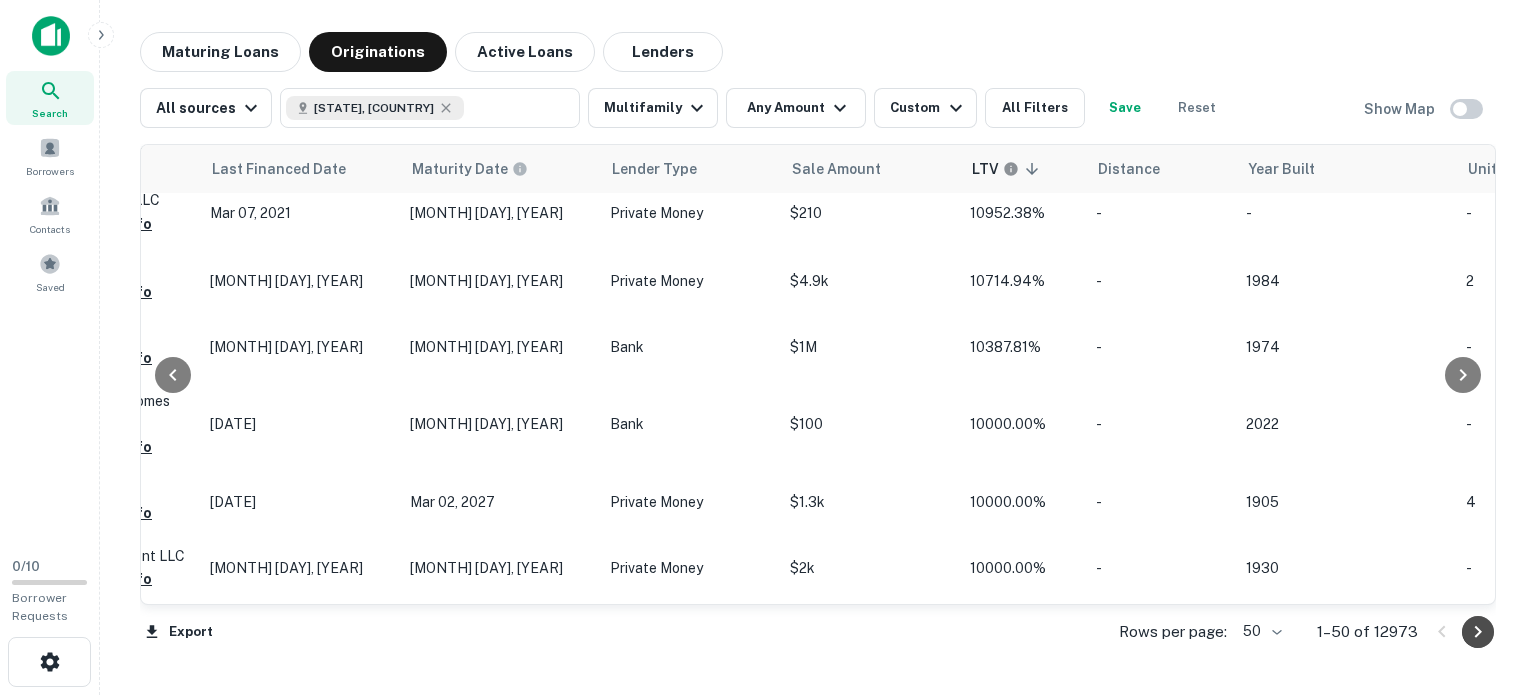 click 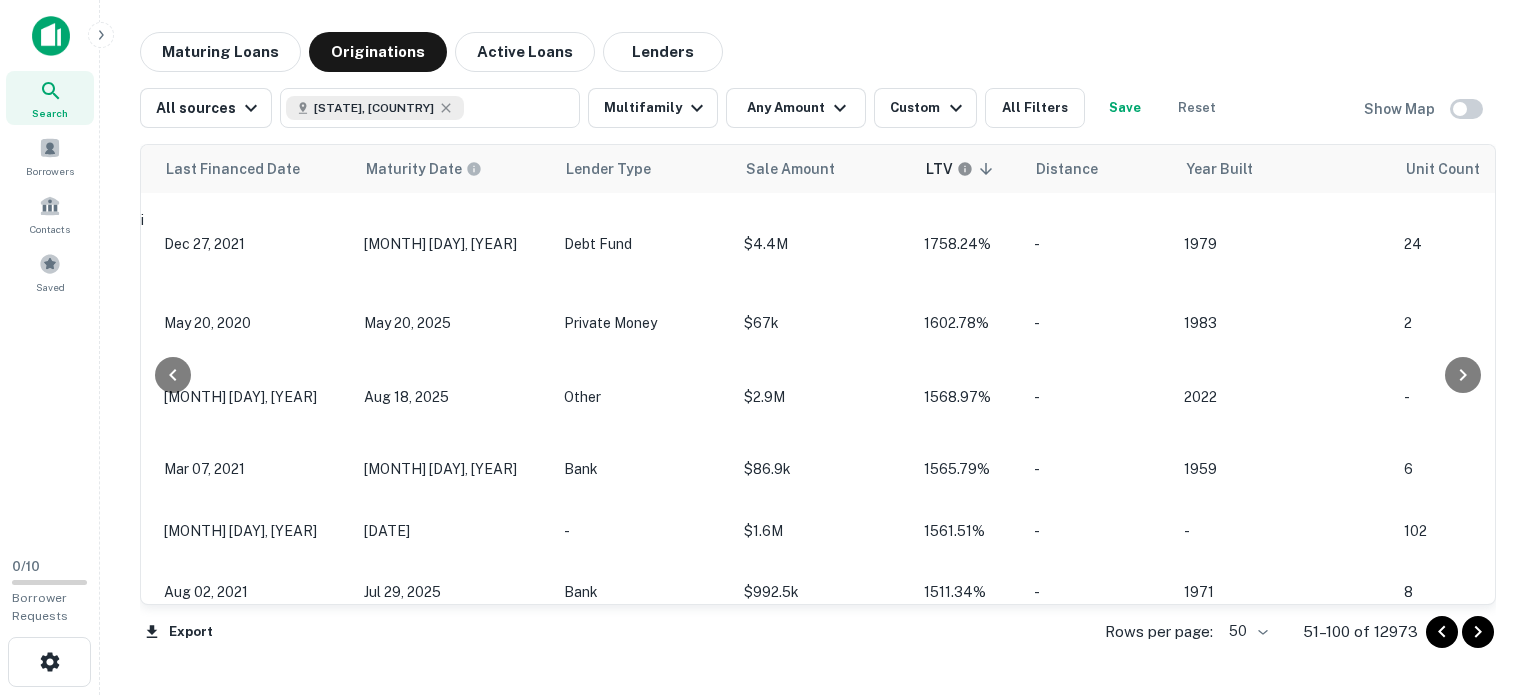 scroll, scrollTop: 3108, scrollLeft: 1312, axis: both 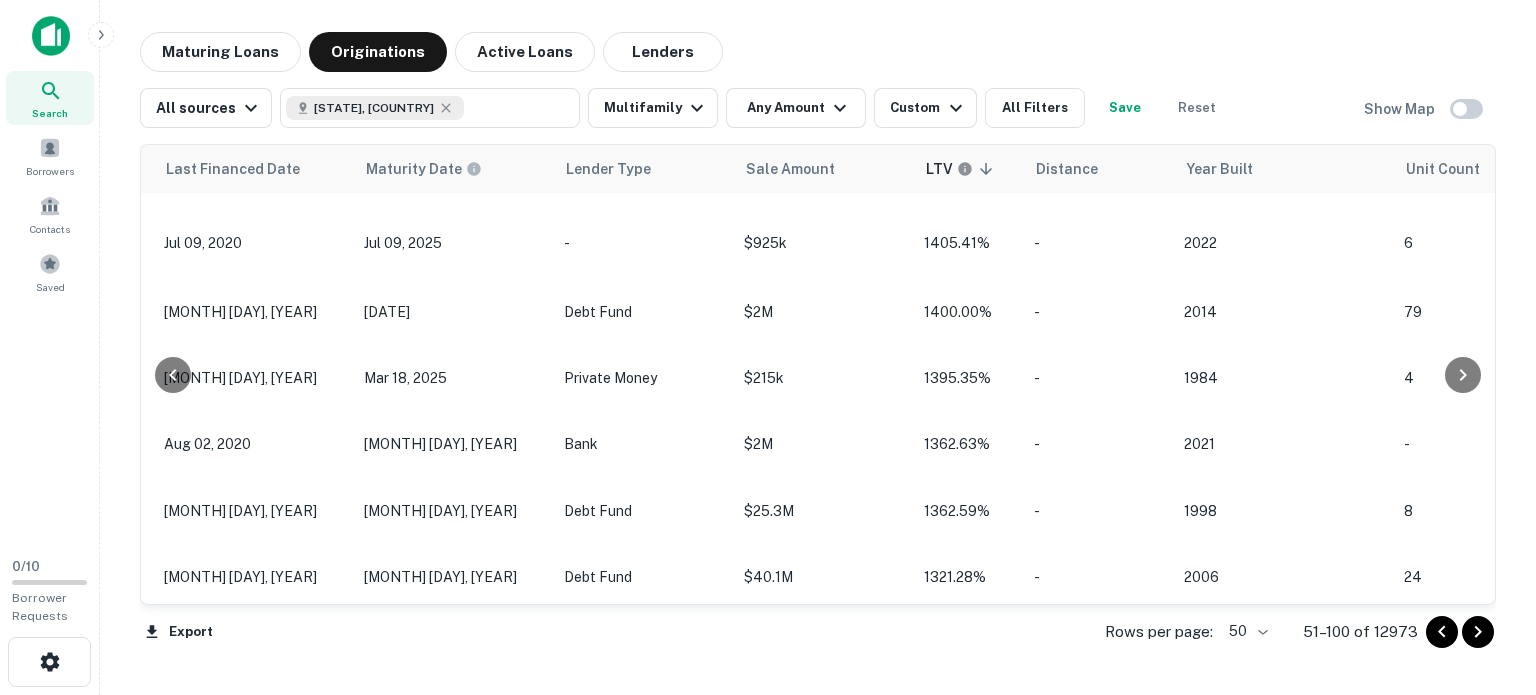 click 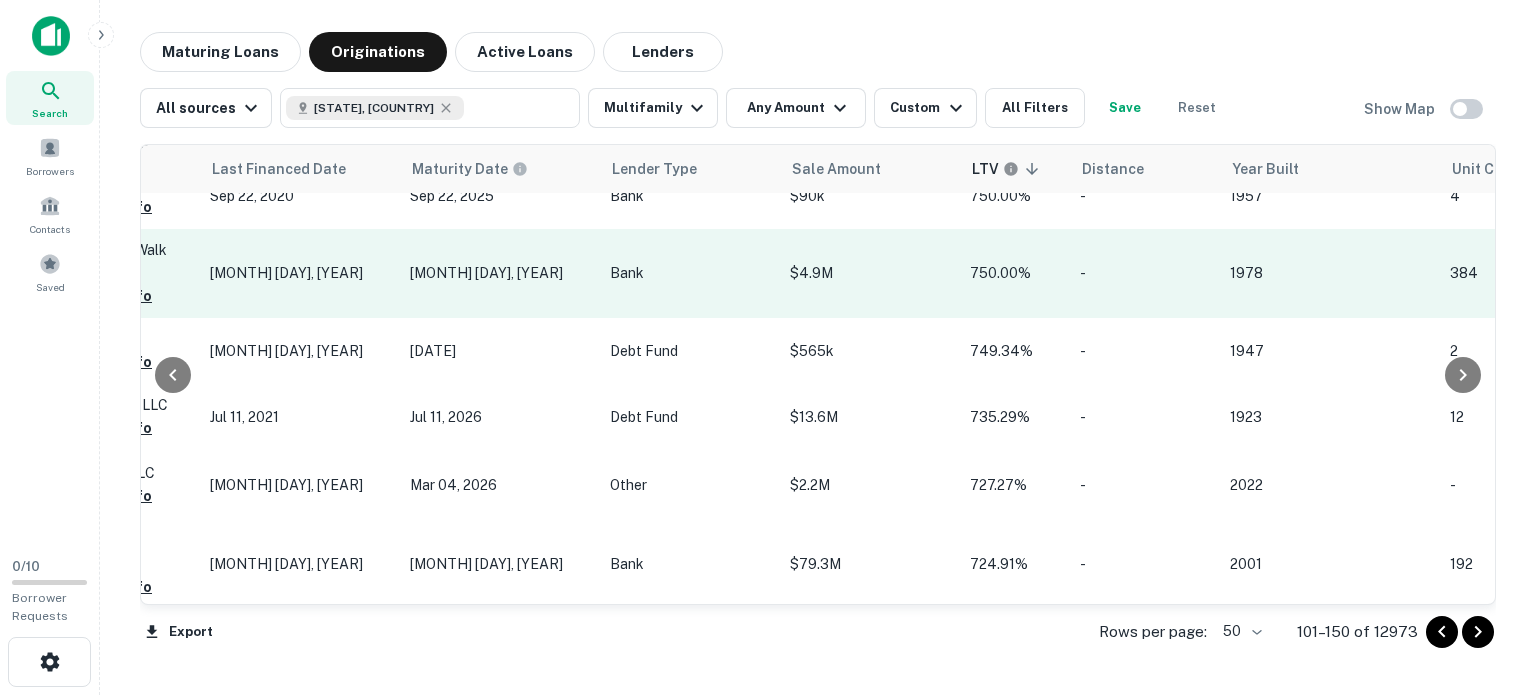 scroll, scrollTop: 3072, scrollLeft: 1312, axis: both 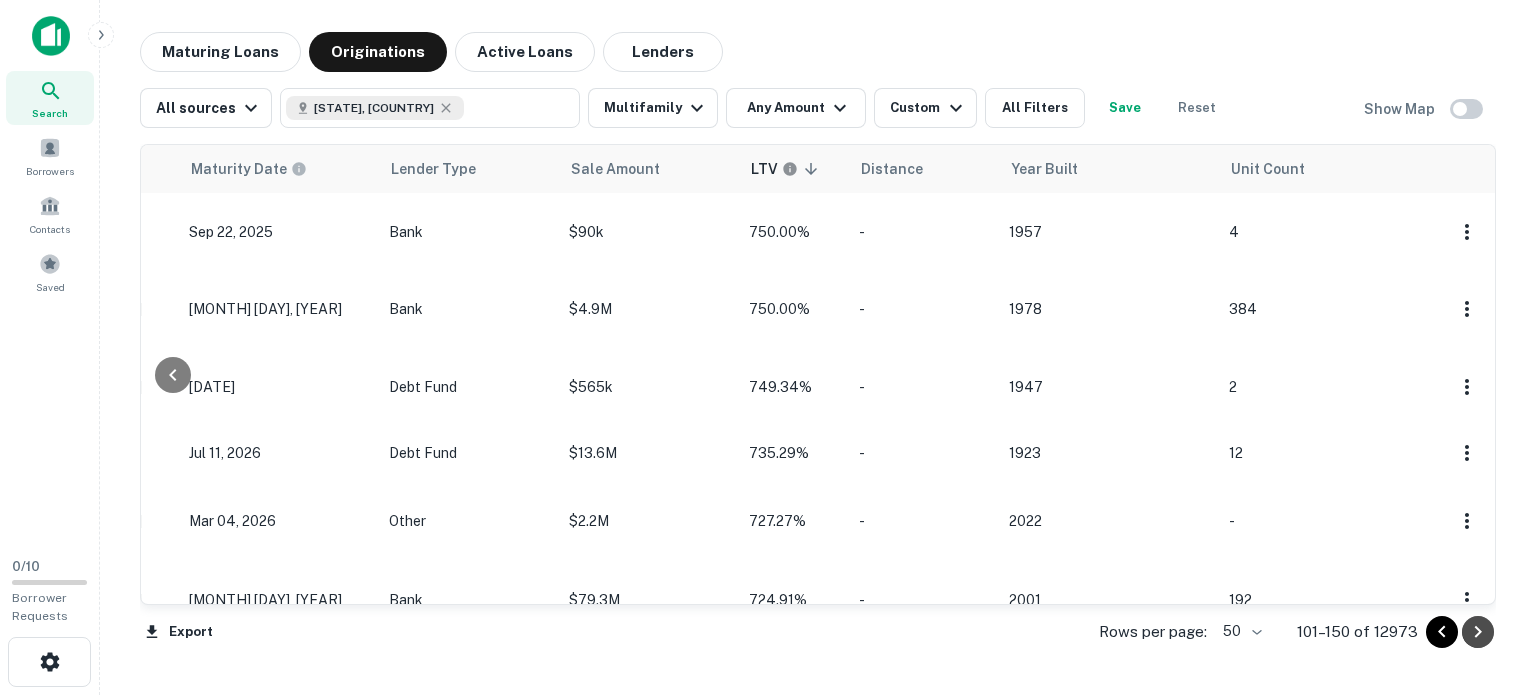 click 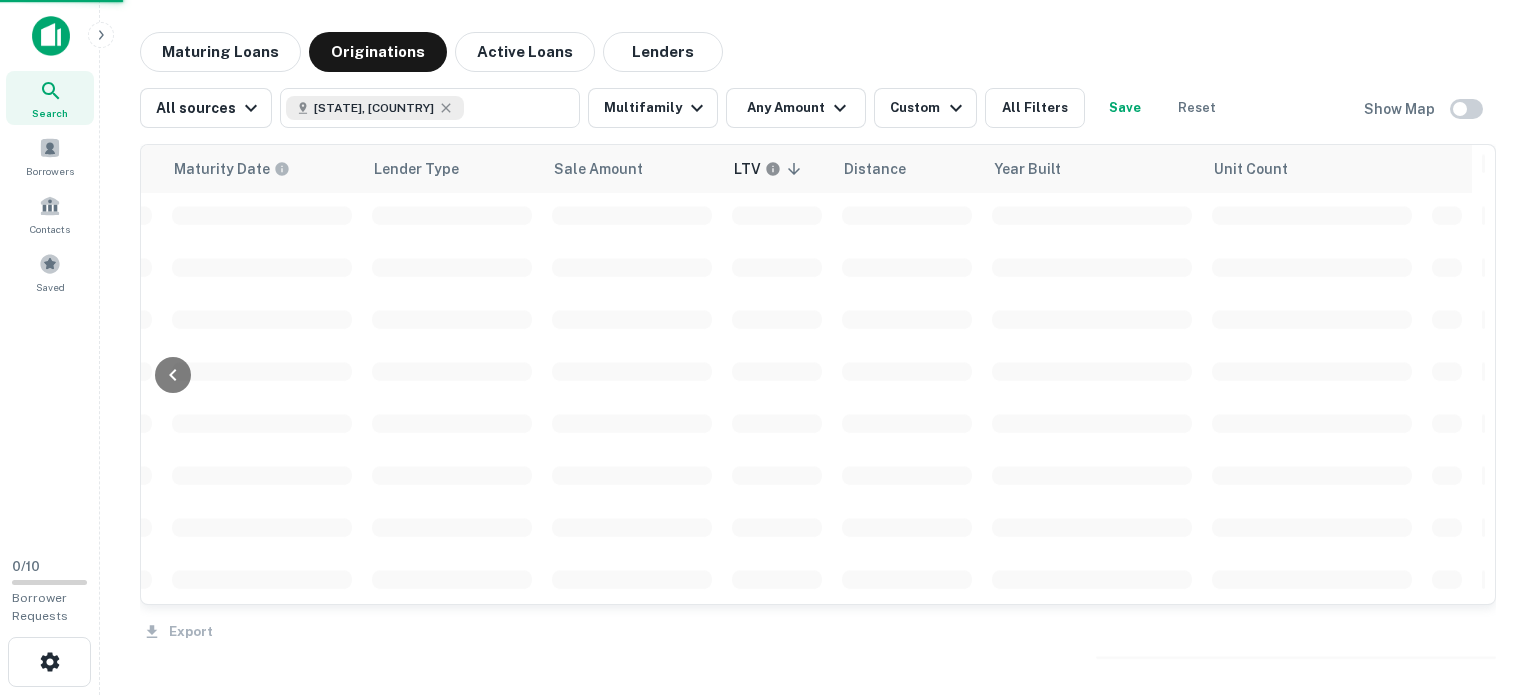 scroll, scrollTop: 3072, scrollLeft: 1464, axis: both 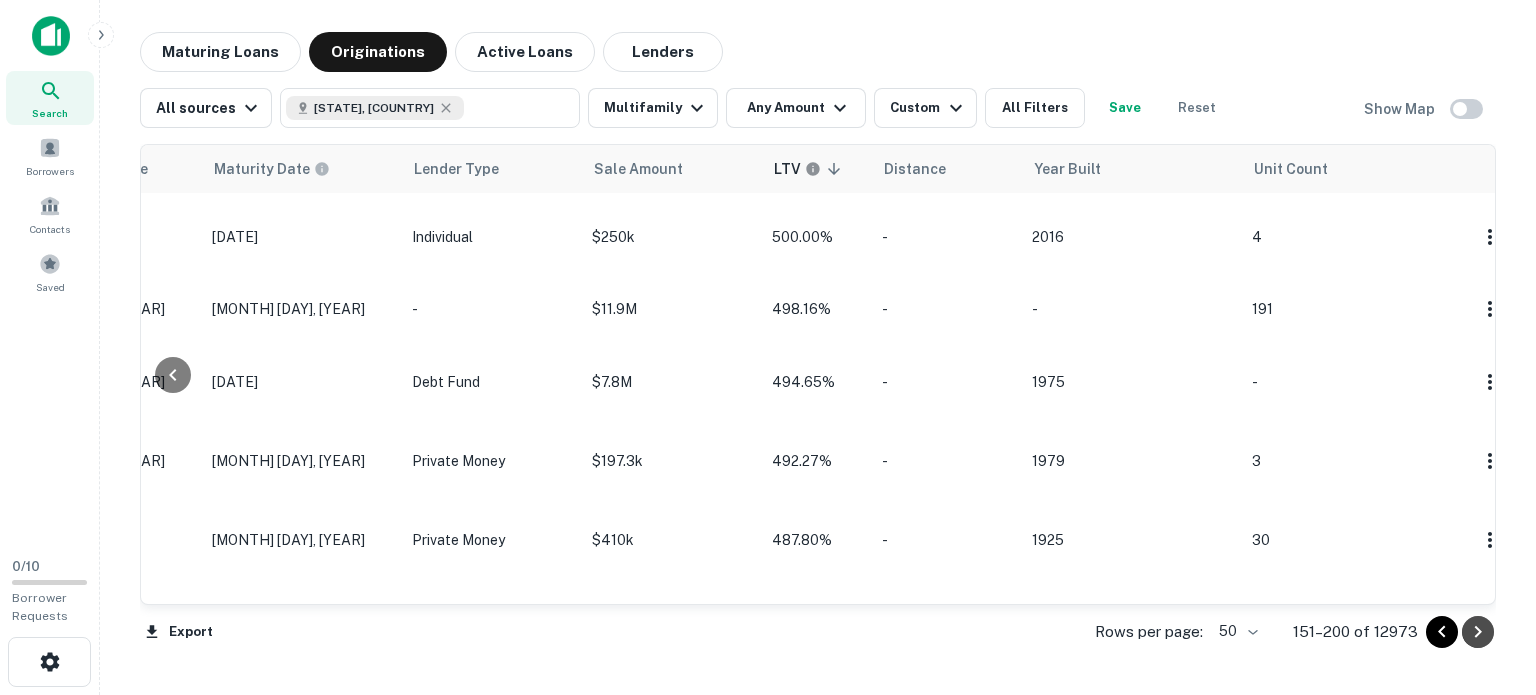 click 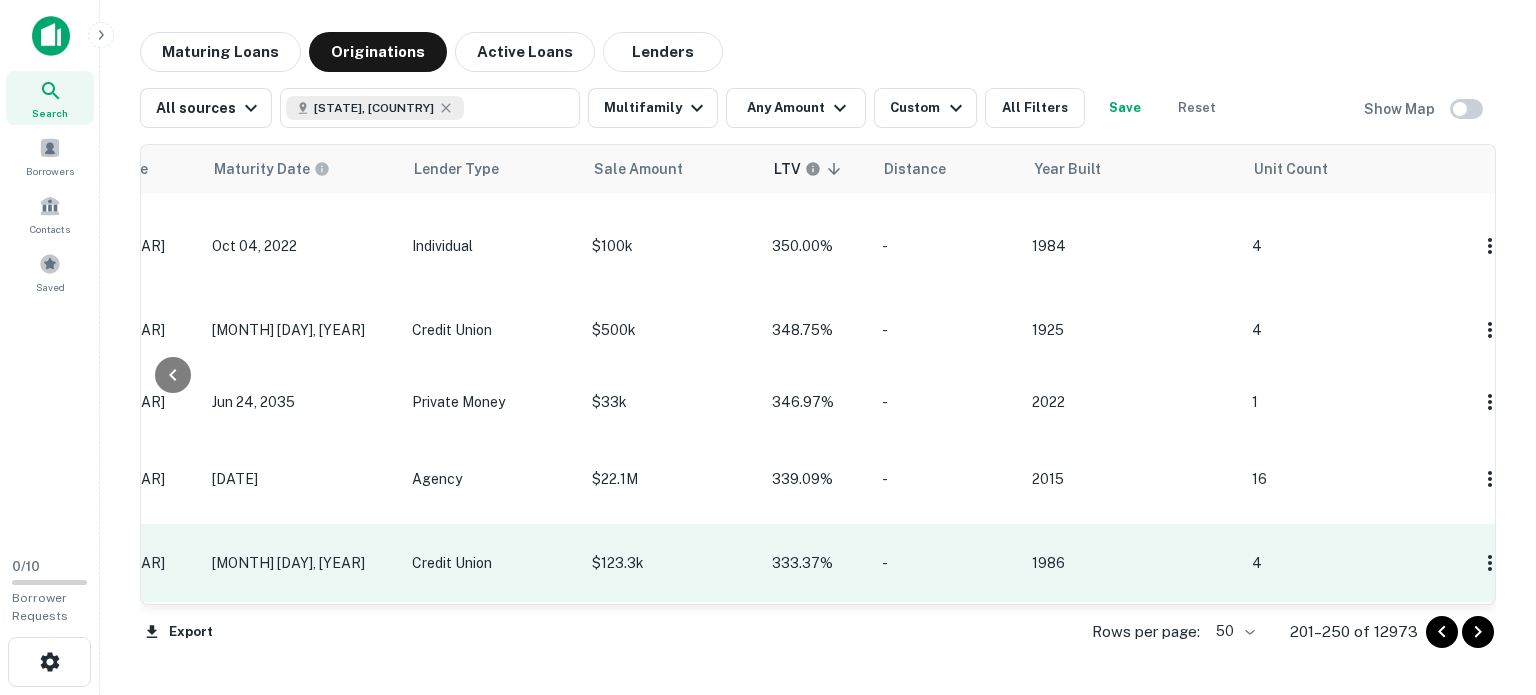 scroll, scrollTop: 3243, scrollLeft: 1464, axis: both 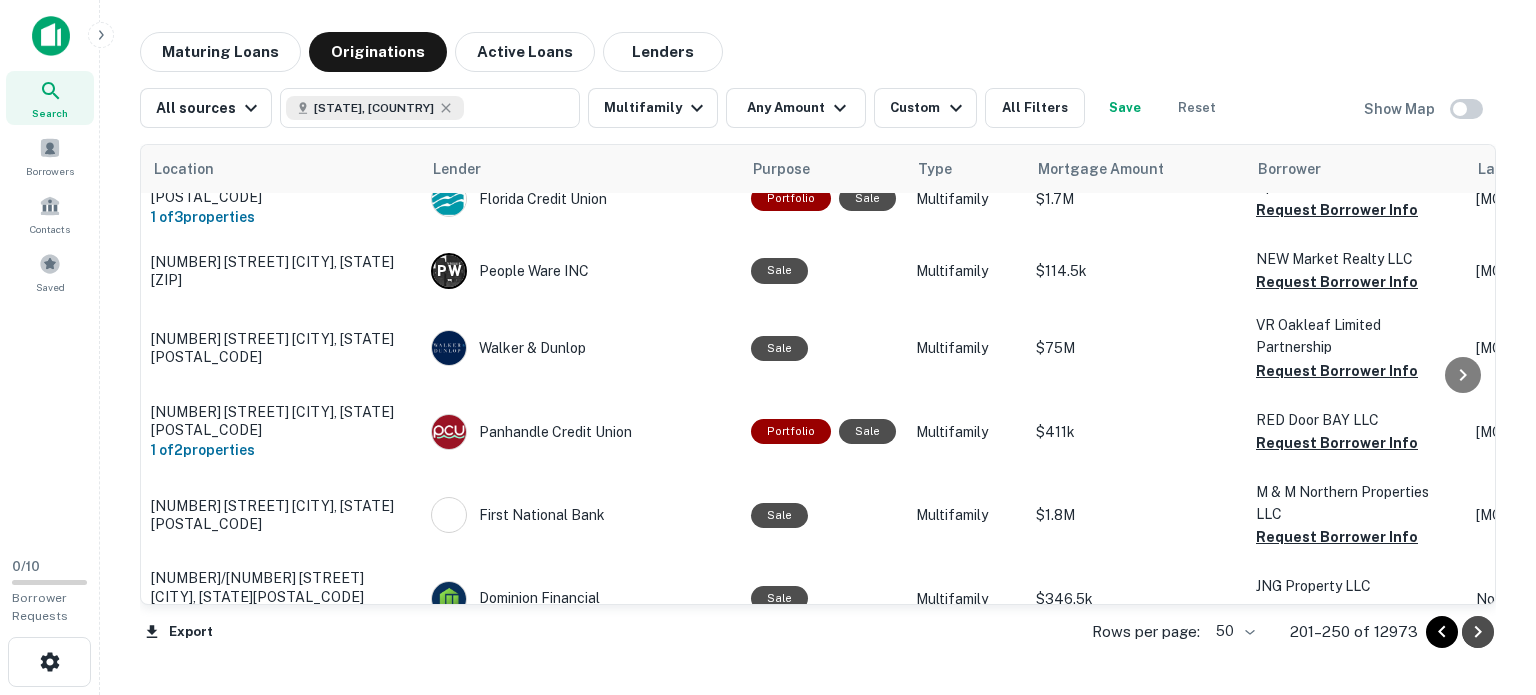 click 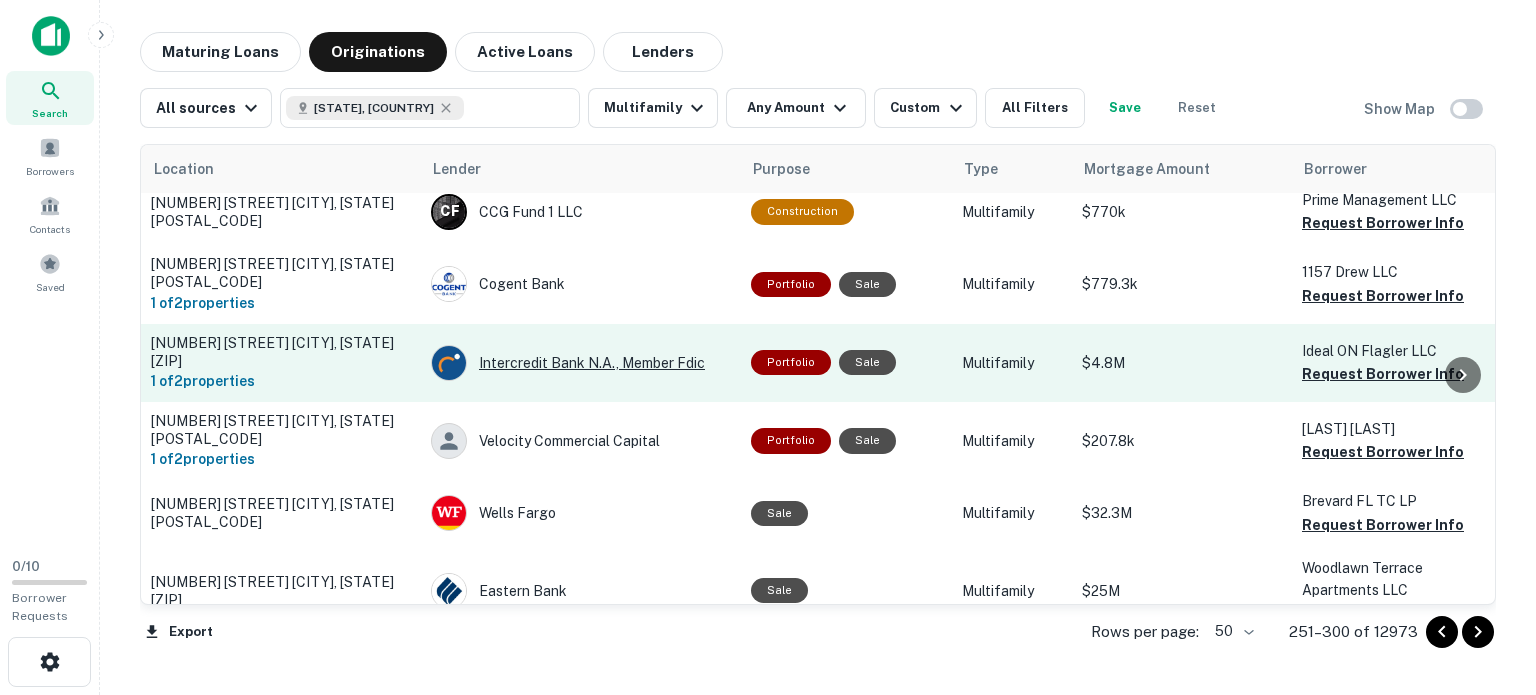 scroll, scrollTop: 3279, scrollLeft: 0, axis: vertical 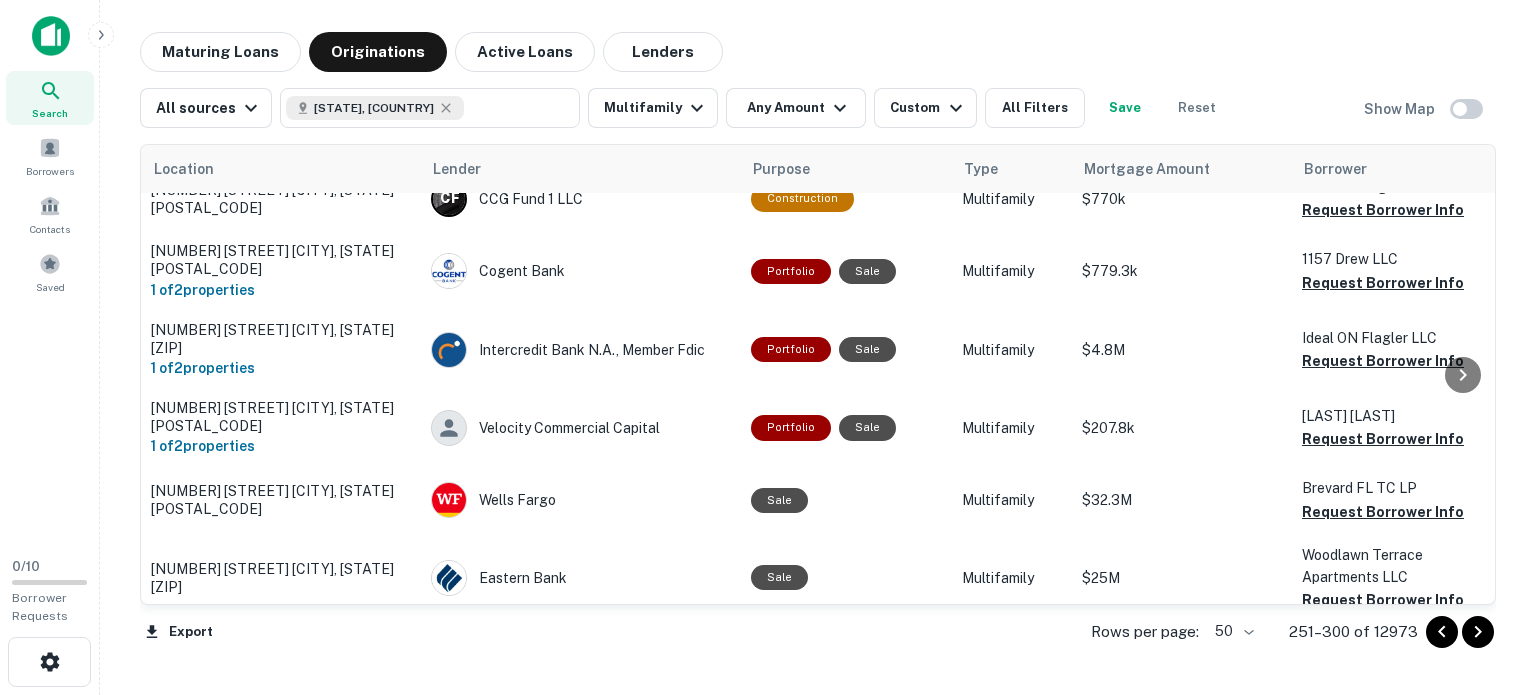 click 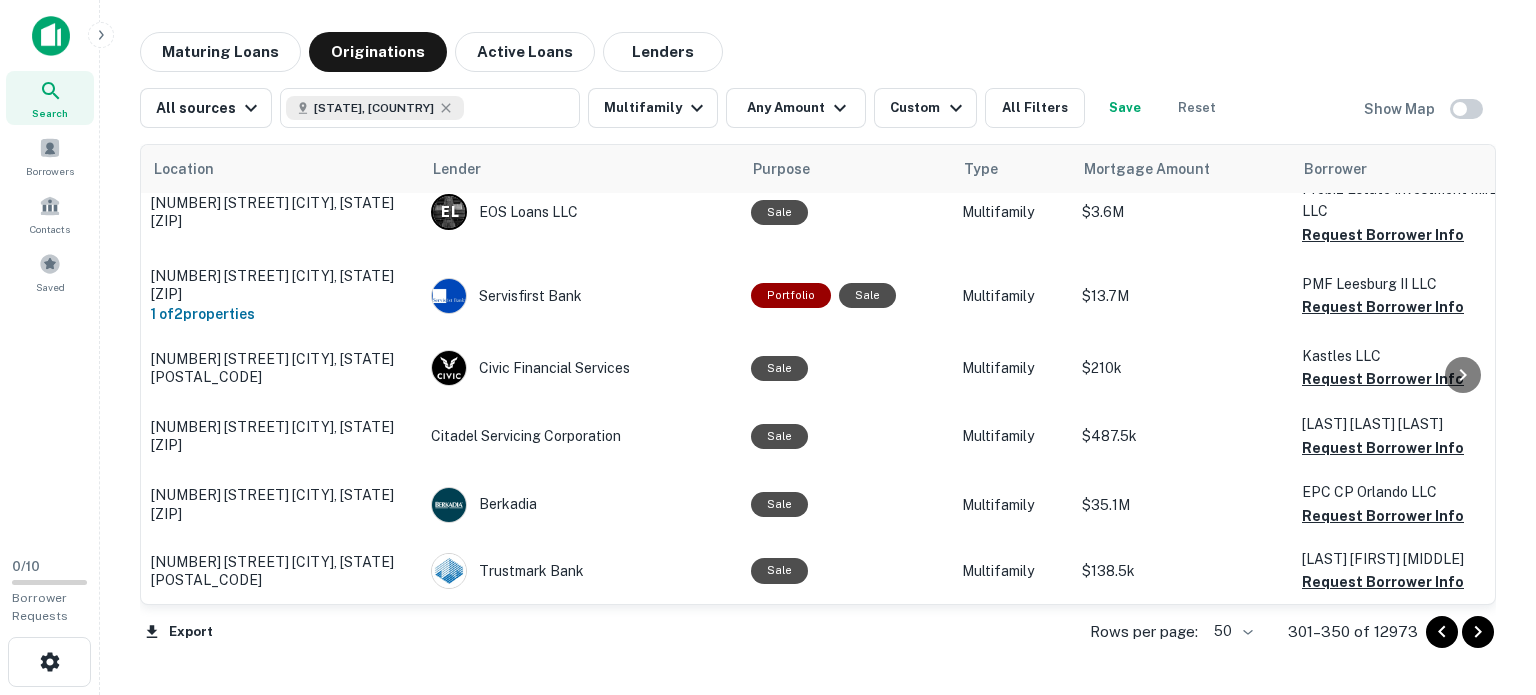 scroll, scrollTop: 3052, scrollLeft: 0, axis: vertical 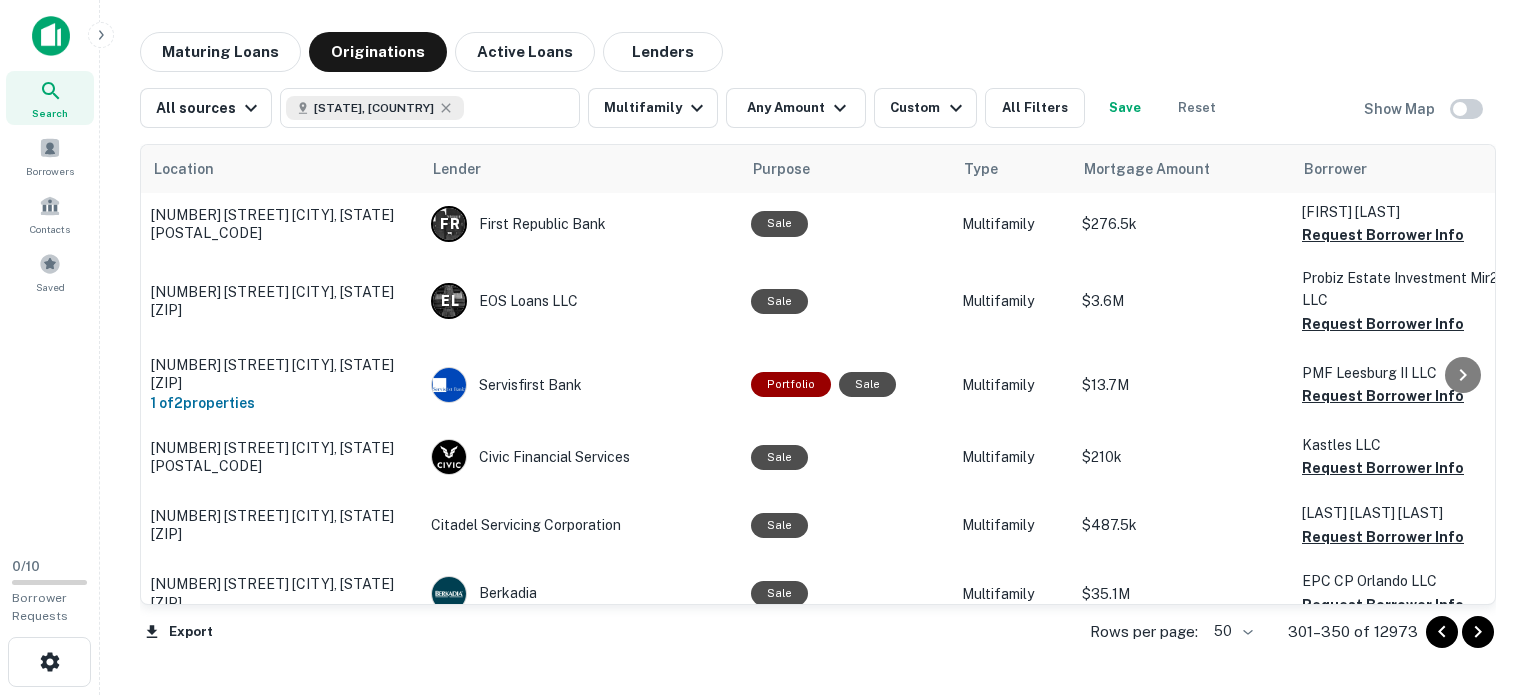 click 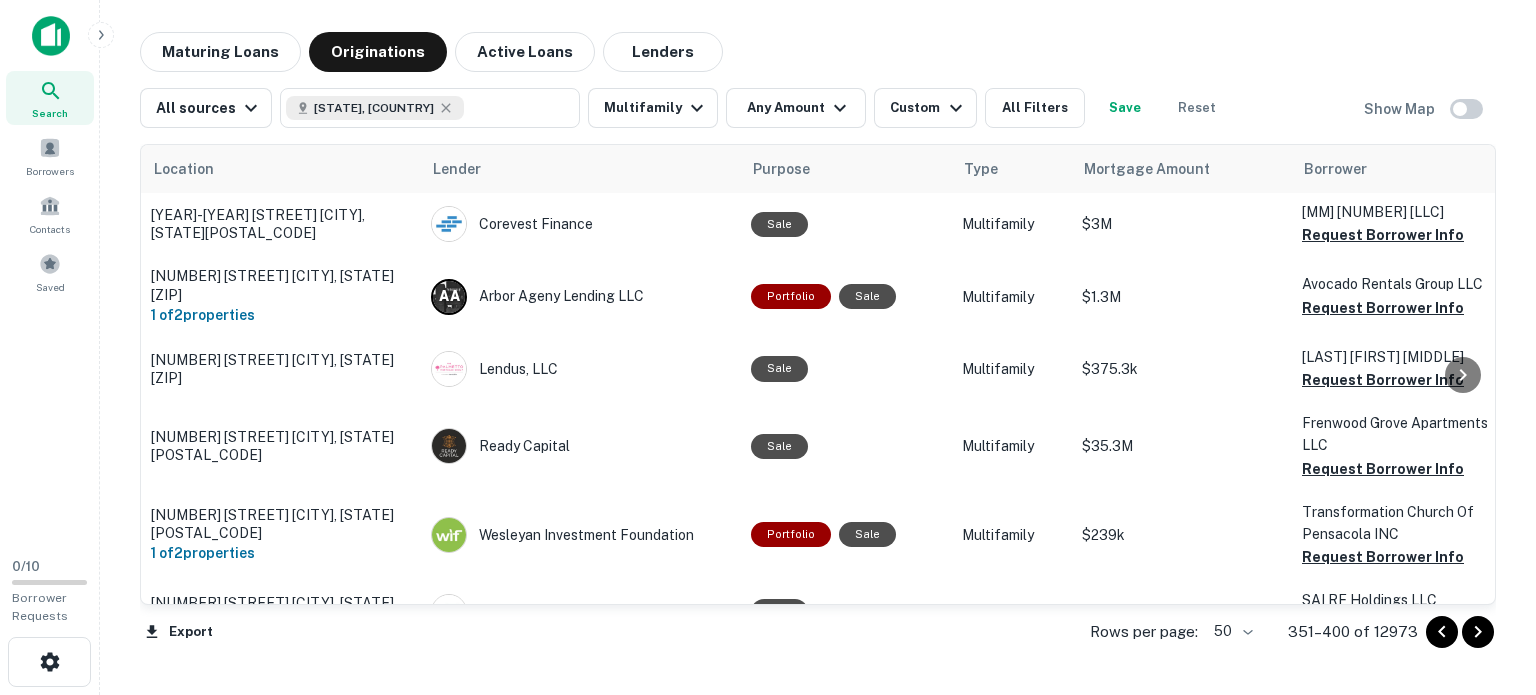 scroll, scrollTop: 0, scrollLeft: 0, axis: both 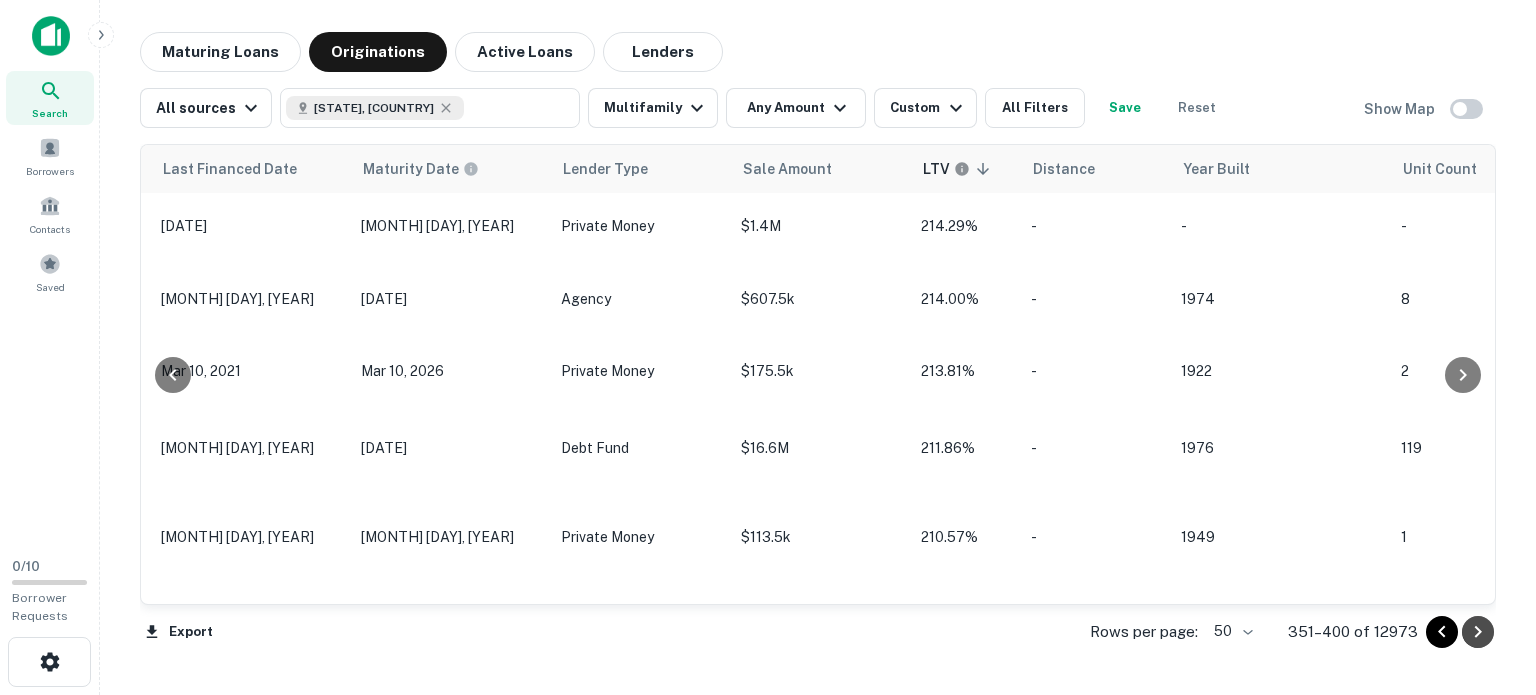 click 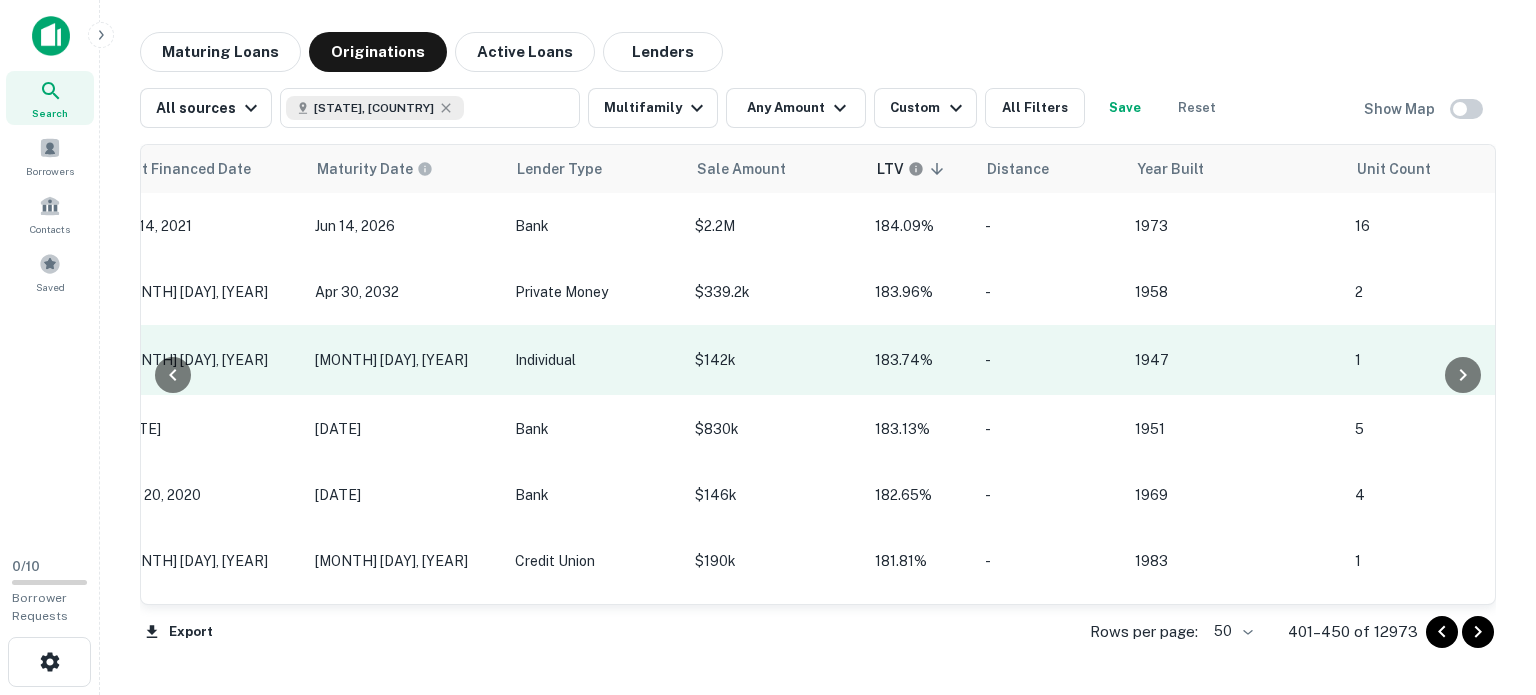 scroll, scrollTop: 900, scrollLeft: 1361, axis: both 